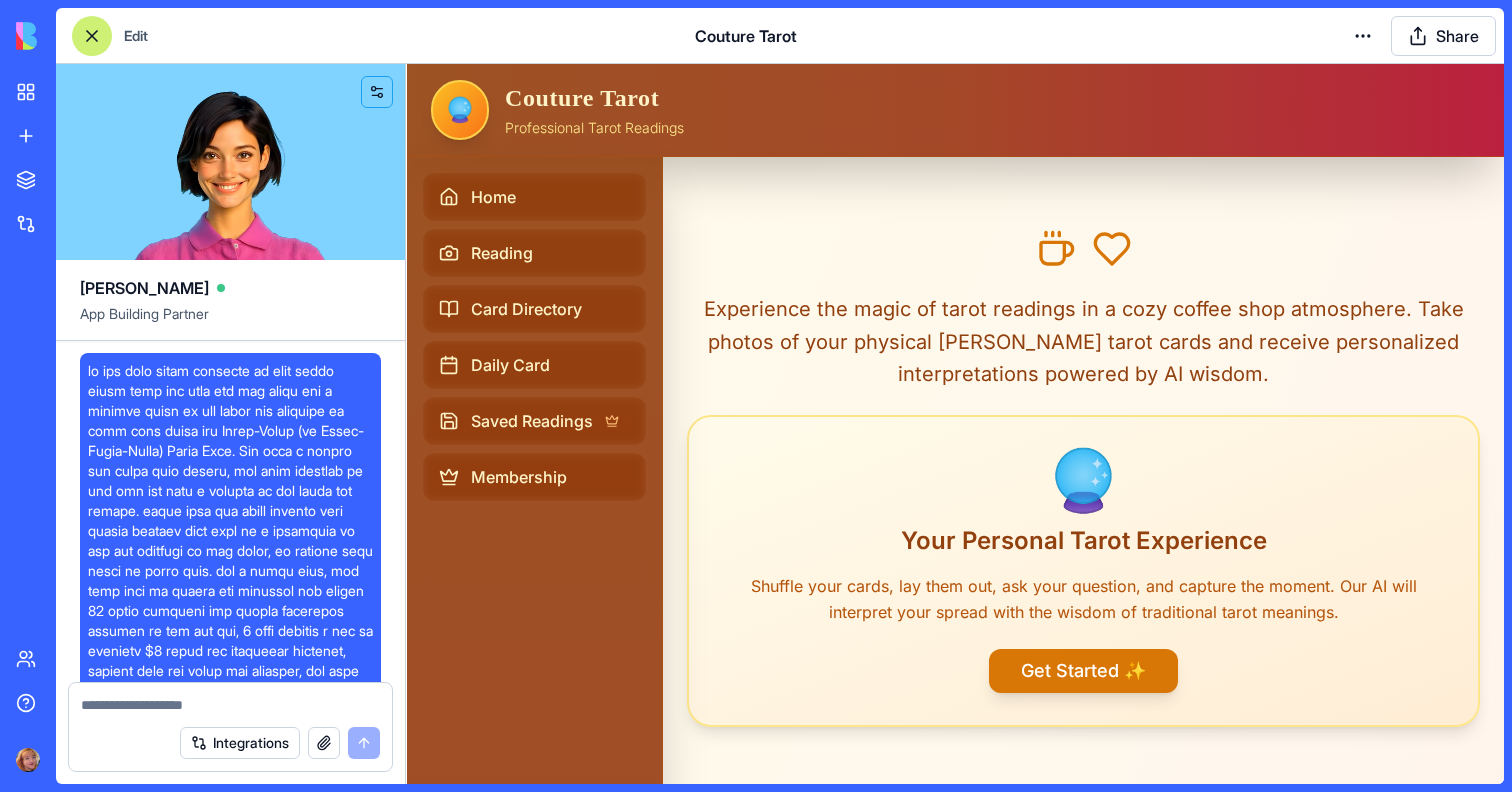 scroll, scrollTop: 0, scrollLeft: 0, axis: both 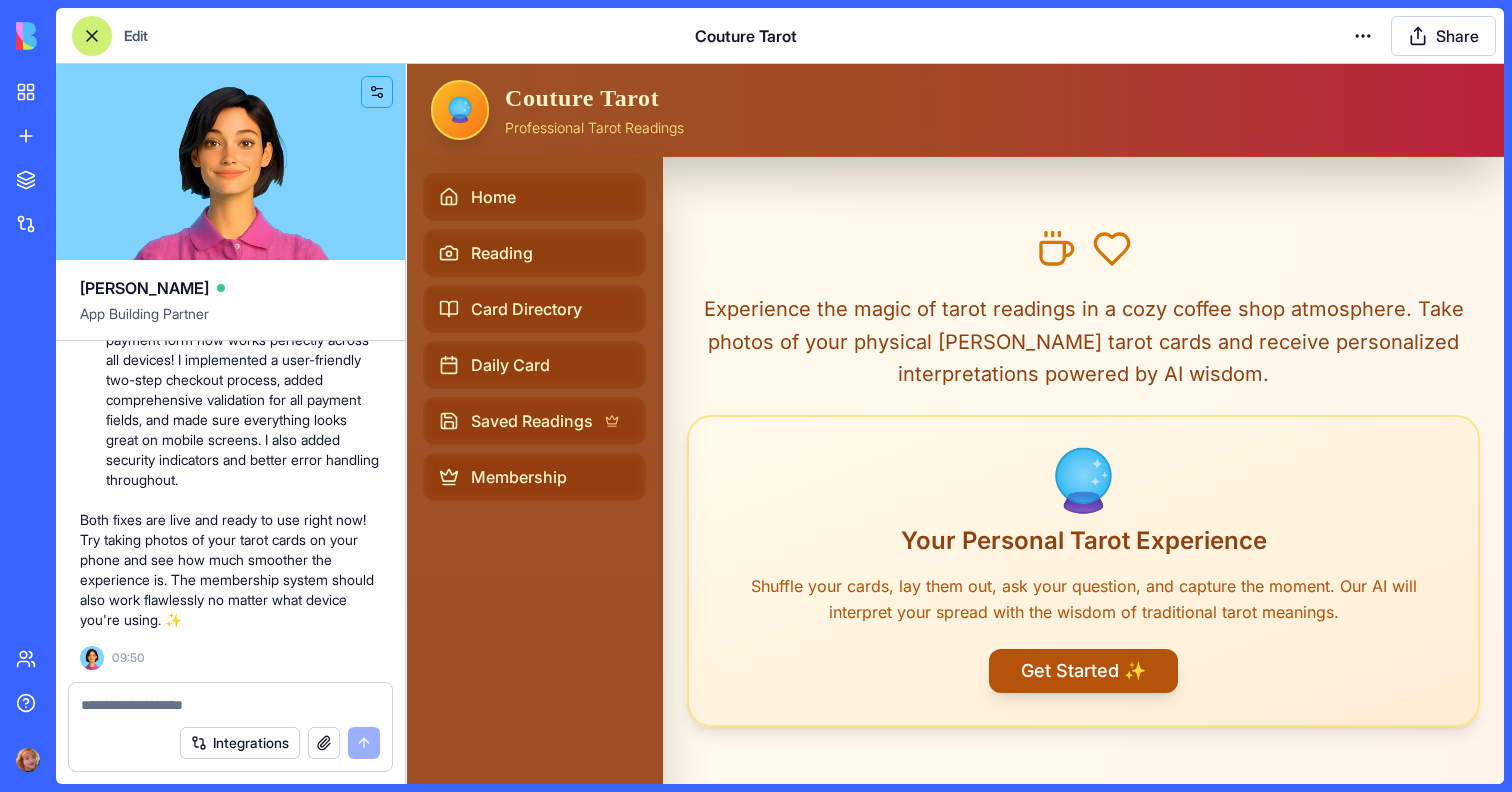 click on "Get Started ✨" at bounding box center (1083, 671) 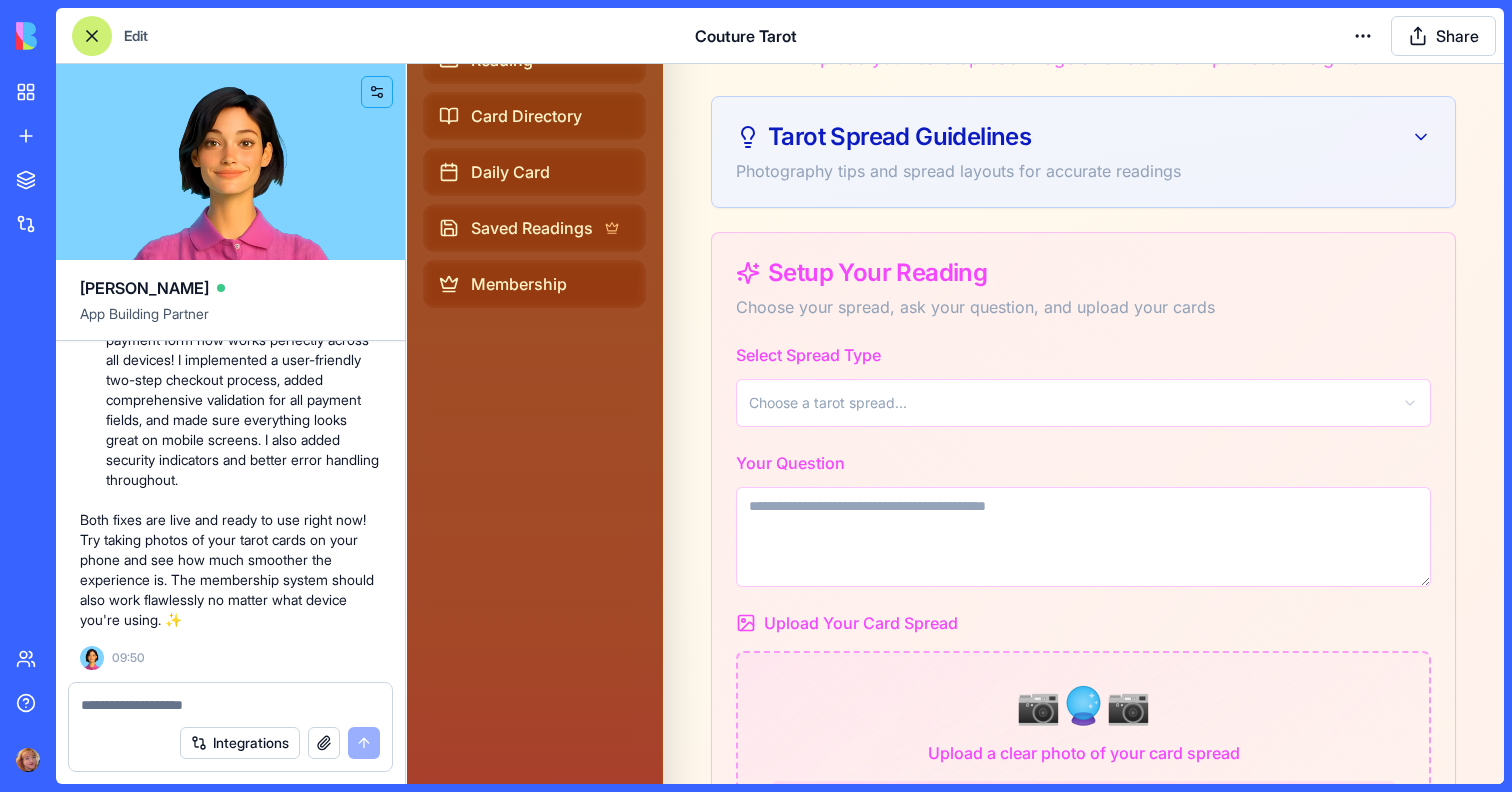 scroll, scrollTop: 204, scrollLeft: 0, axis: vertical 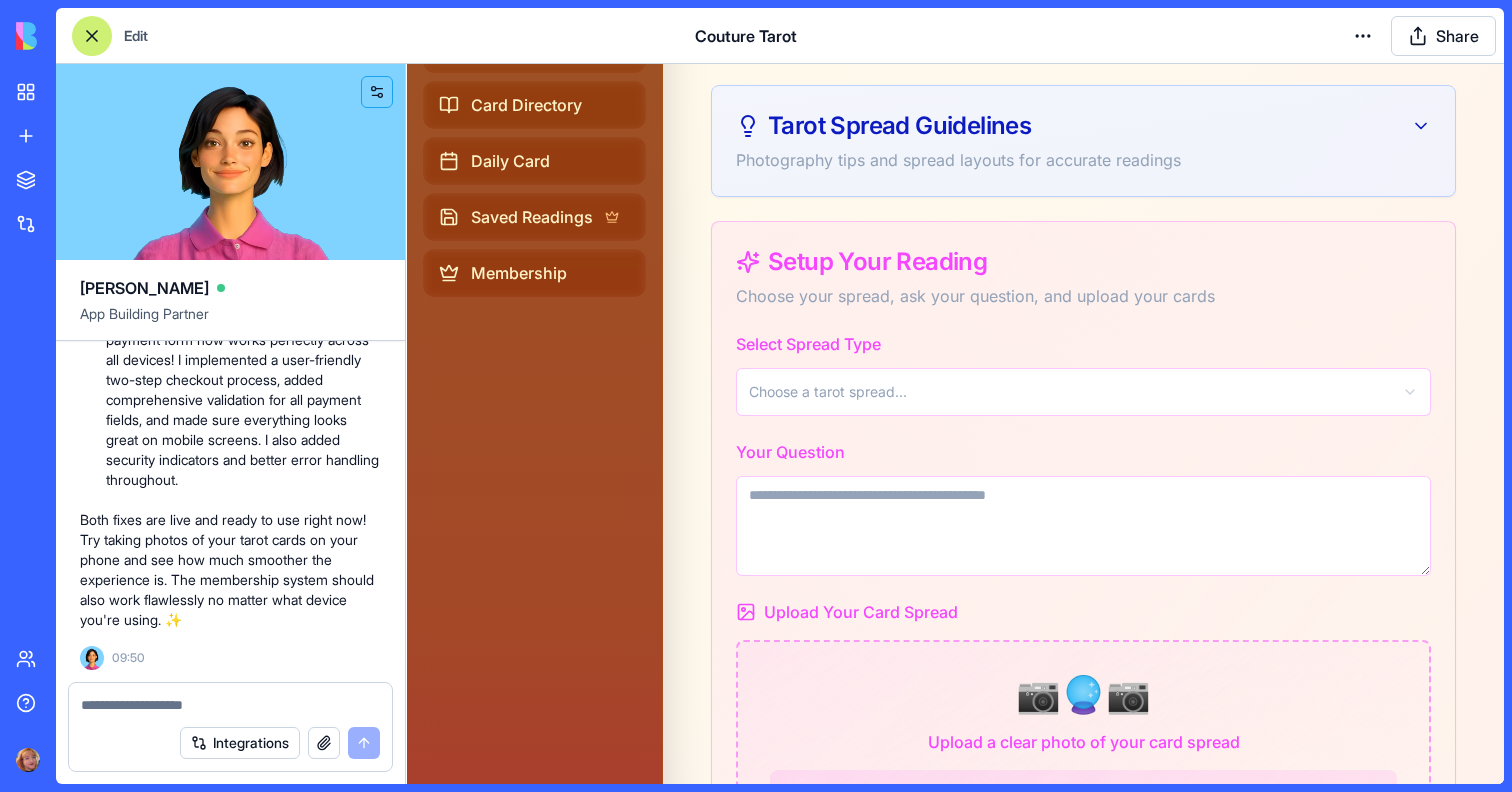 click on "🔮 Couture Tarot Professional Tarot Readings Home Reading Card Directory Daily Card Saved Readings Membership 🔮 Tarot Reading 🔮 Upload your card spread image and receive AI-powered insights Tarot Spread Guidelines Photography tips and spread layouts for accurate readings Setup Your Reading Choose your spread, ask your question, and upload your cards Select Spread Type Choose a tarot spread... Your Question Upload Your Card Spread 📷🔮📷 Upload a clear photo of your card spread 📸 Upload Tips: • Ensure cards are clearly visible and well-lit • Works with all tarot decks ([PERSON_NAME], Thoth, Oracle, etc.) • Supports HEIC, JPG, PNG, and more • Maximum file size: 100MB Upload Image 📱 How to get the best results:  Take a clear, well-lit photo of your cards arranged in the selected spread. Our AI recognizes all types of tarot and oracle decks.  © 2024 Couture Tarot. All rights reserved. For professional tarot services, visit   [DOMAIN_NAME]" at bounding box center (955, 582) 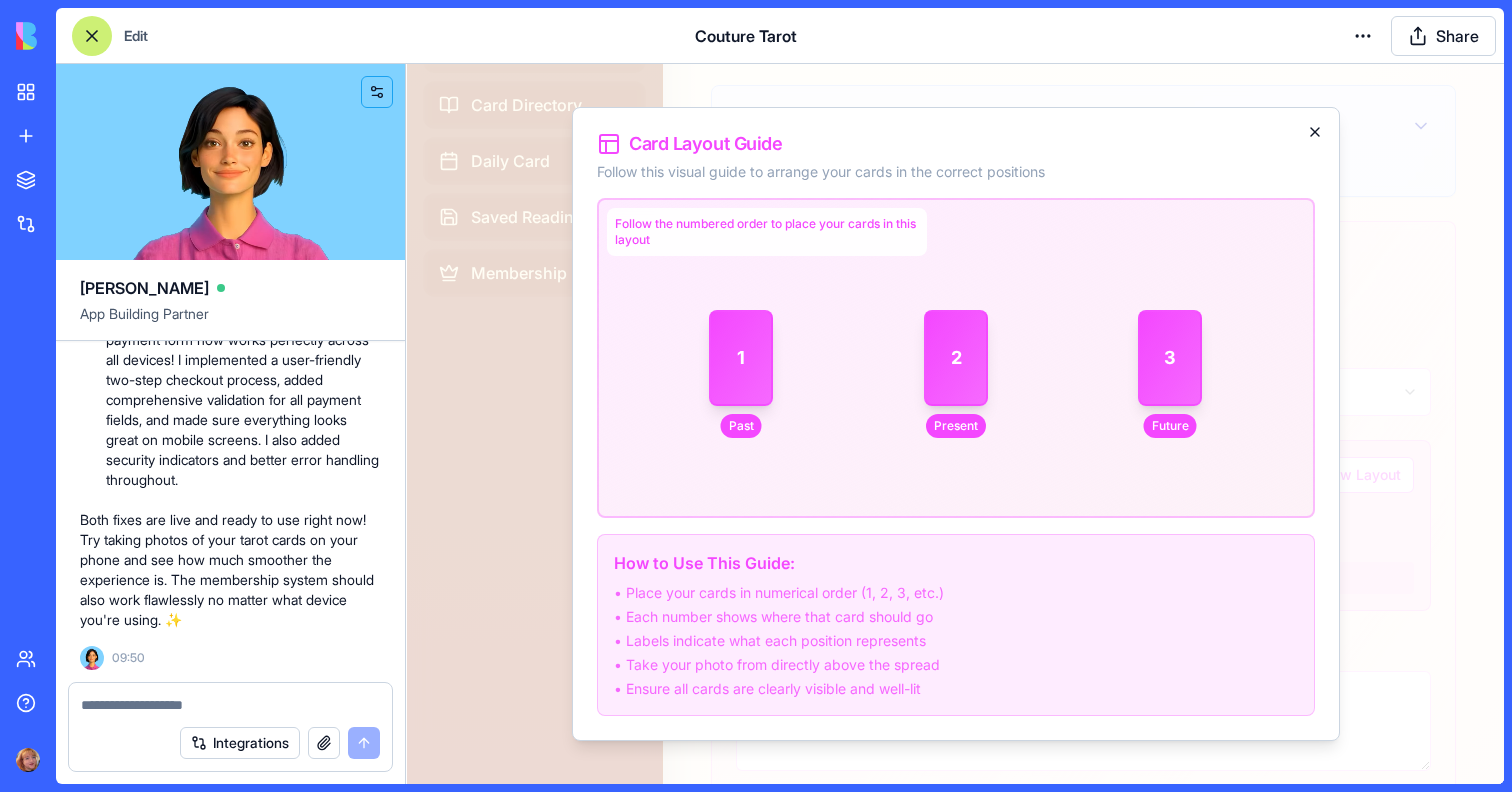 click 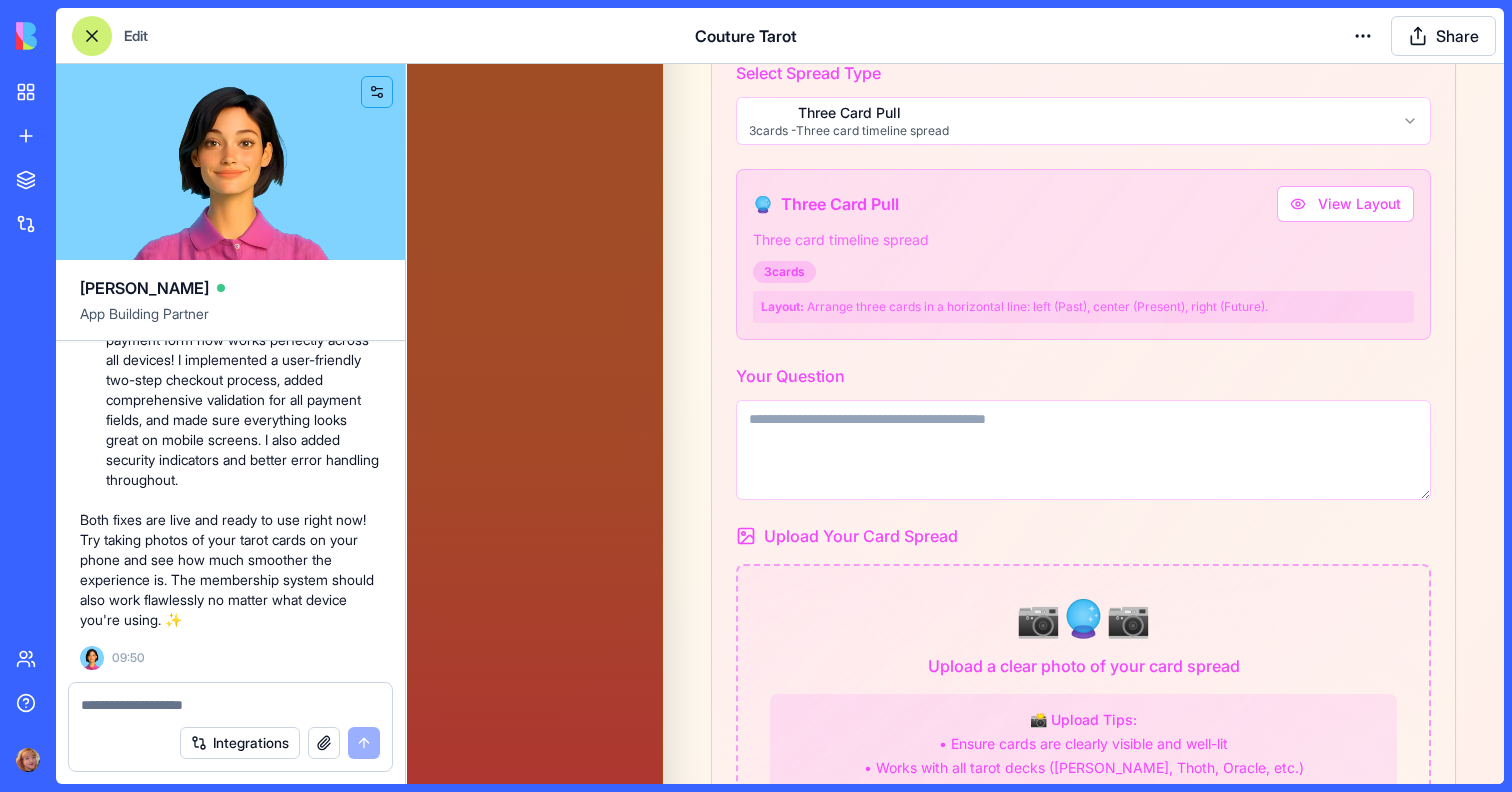 scroll, scrollTop: 495, scrollLeft: 0, axis: vertical 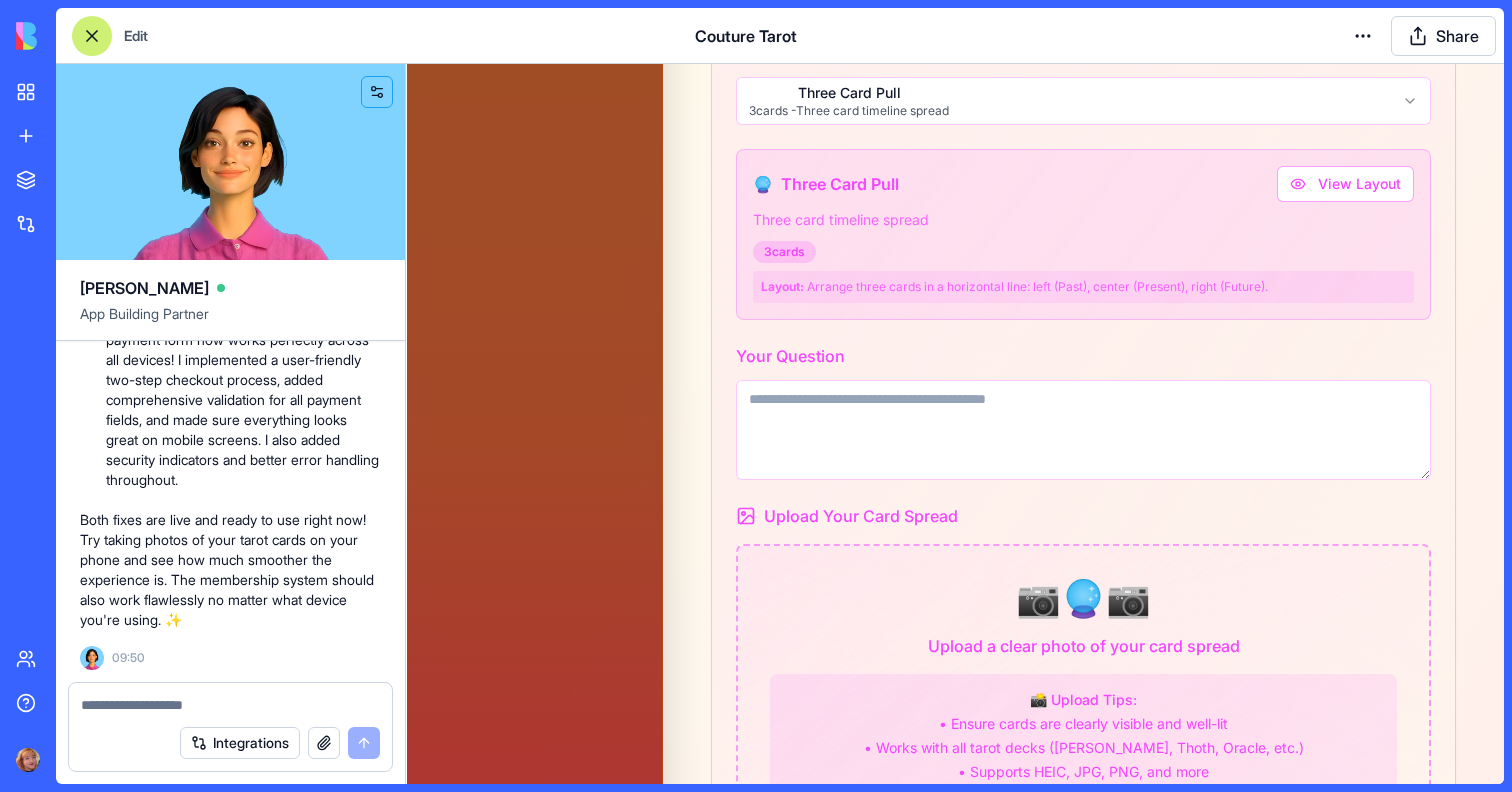 click on "Your Question" at bounding box center (1083, 430) 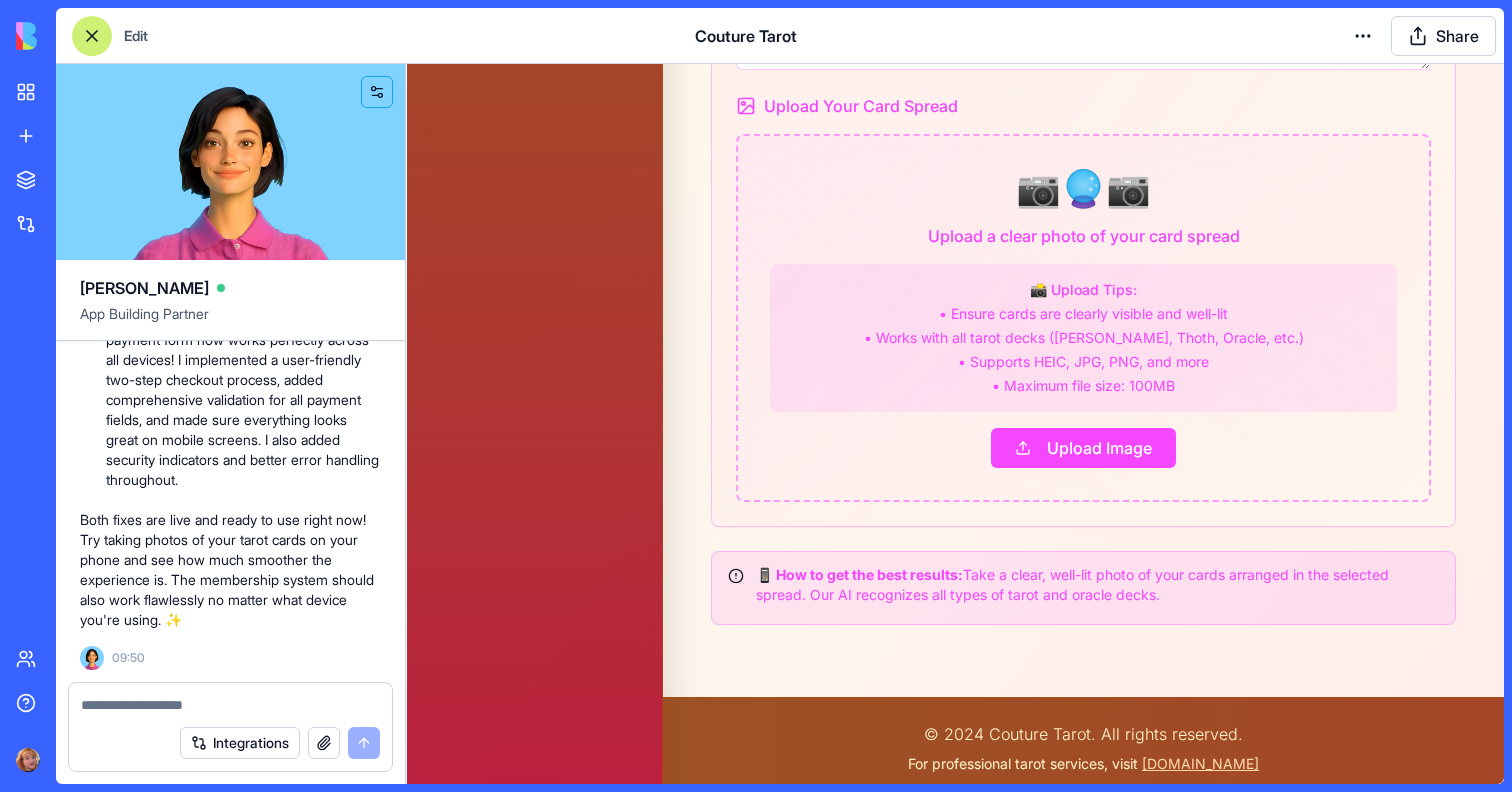 scroll, scrollTop: 918, scrollLeft: 0, axis: vertical 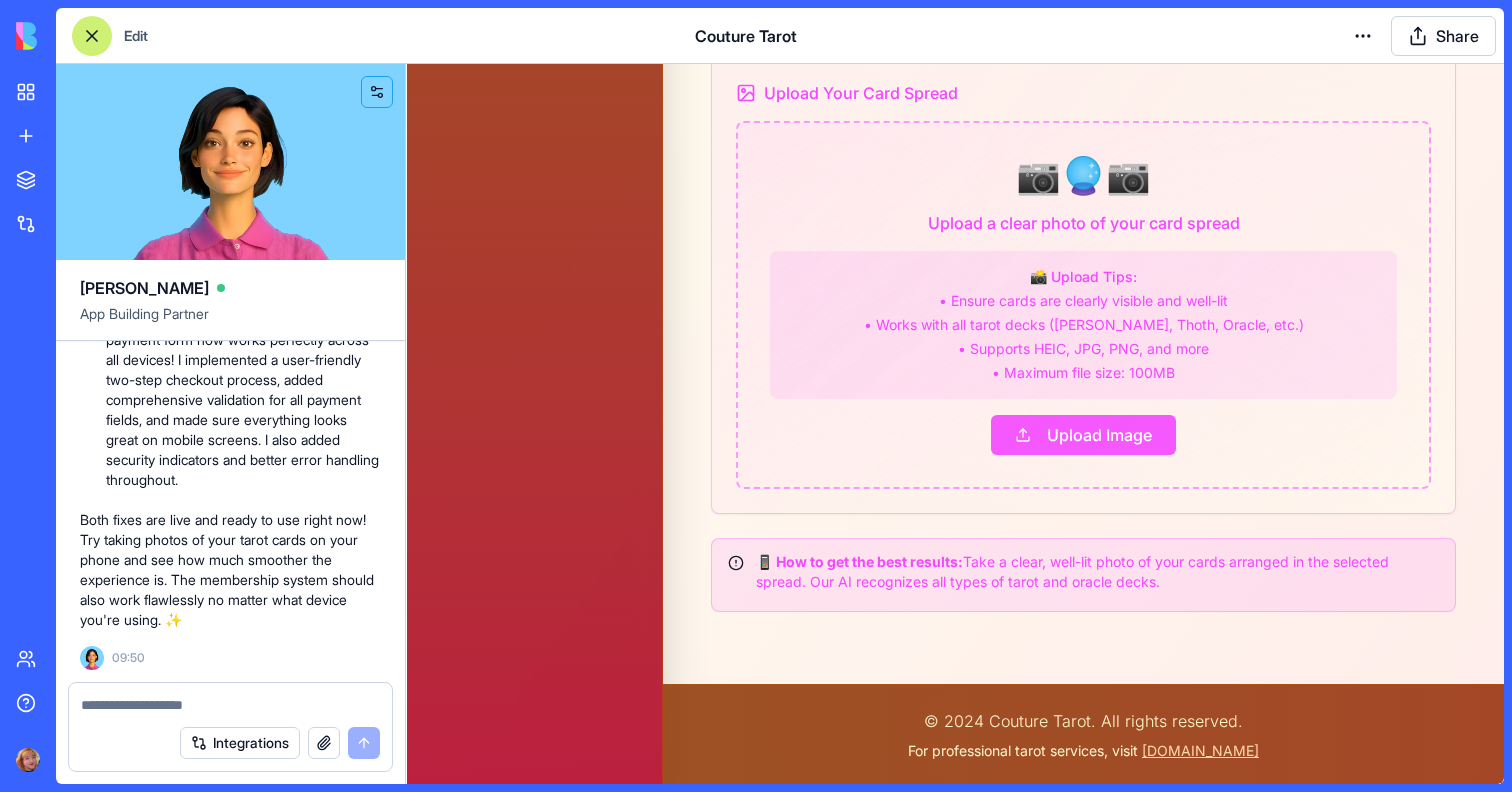 type on "**********" 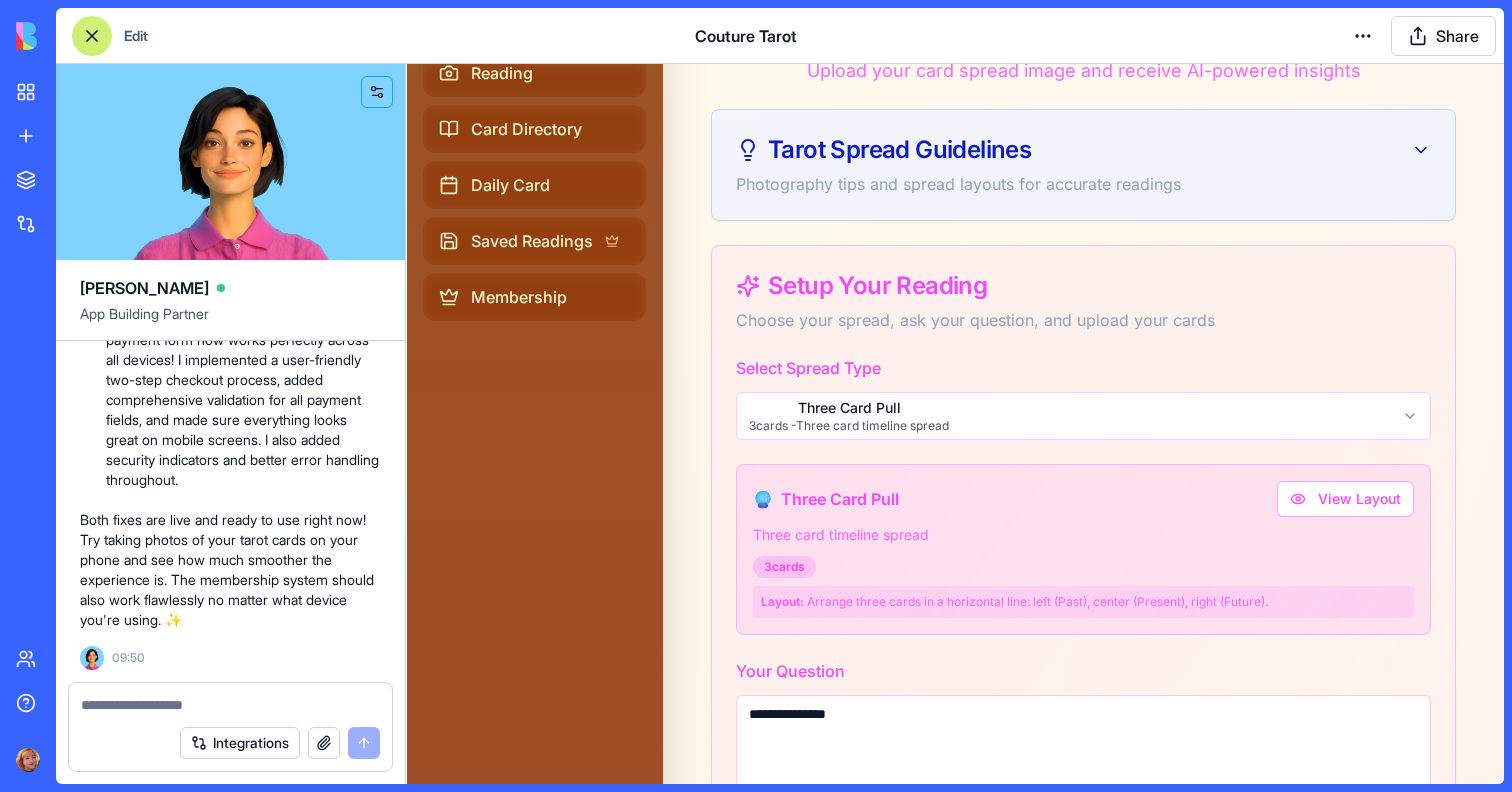 scroll, scrollTop: 0, scrollLeft: 0, axis: both 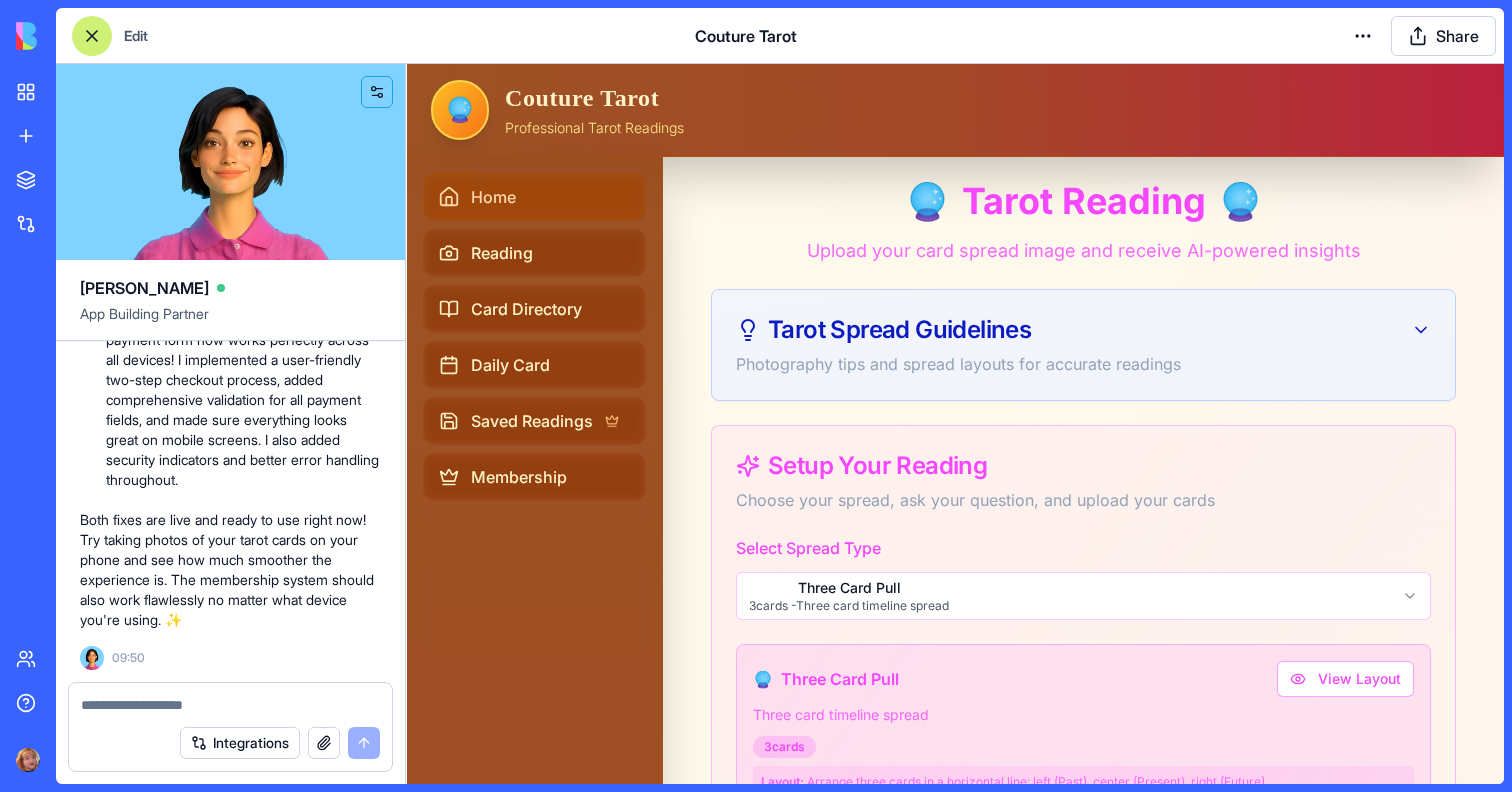 click on "Home" at bounding box center (534, 197) 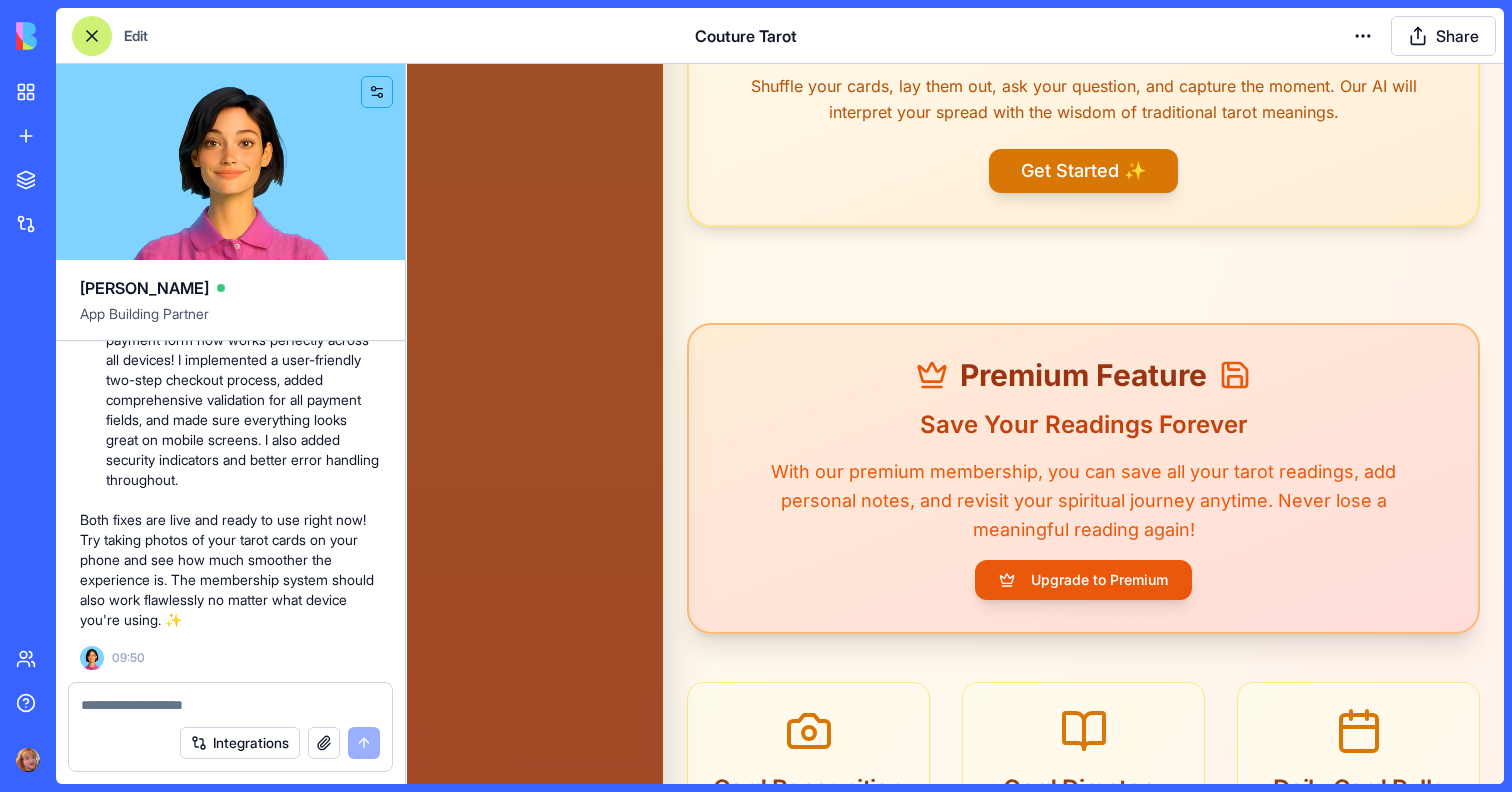 scroll, scrollTop: 596, scrollLeft: 0, axis: vertical 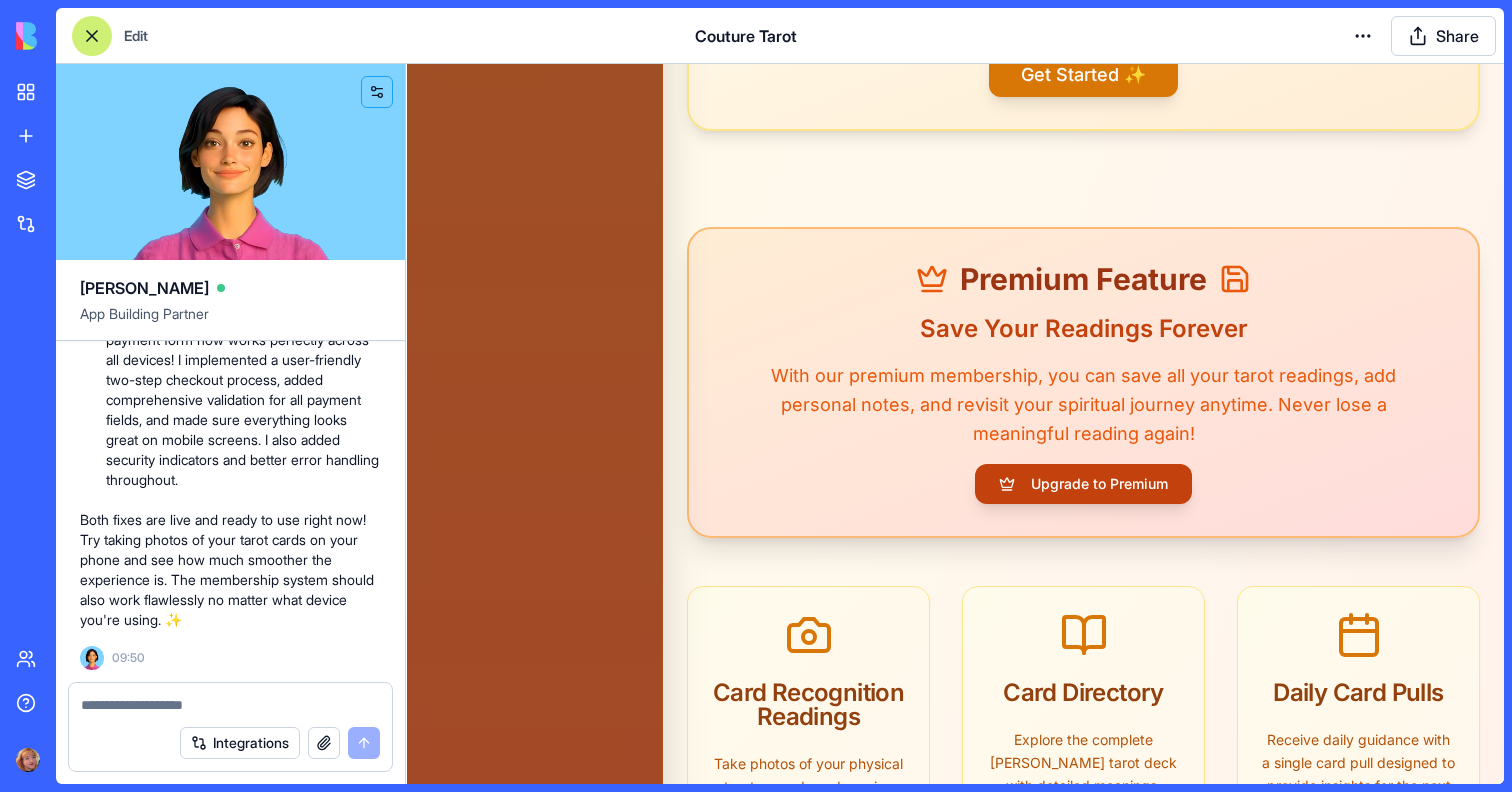click on "Upgrade to Premium" at bounding box center [1083, 484] 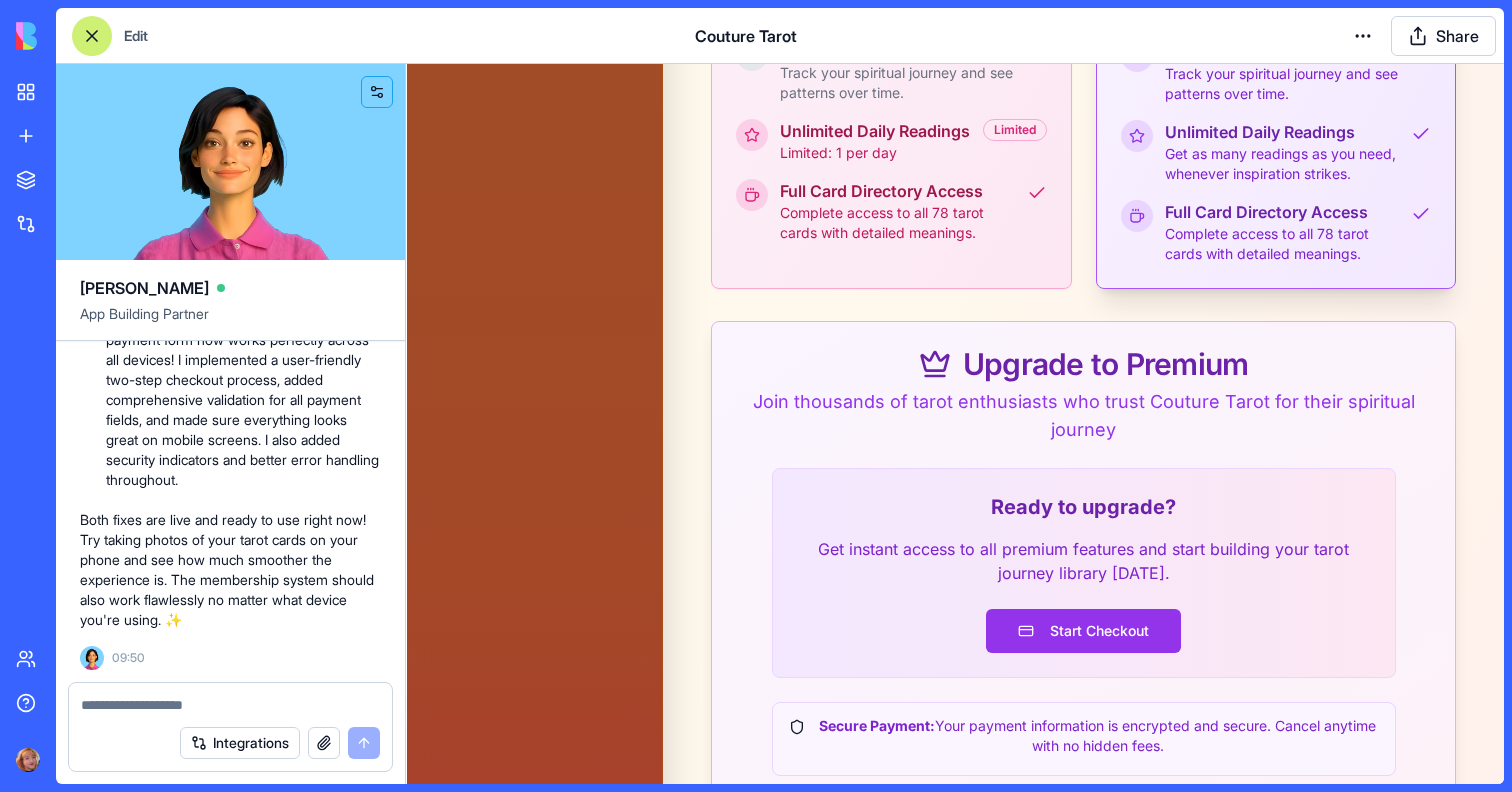 scroll, scrollTop: 804, scrollLeft: 0, axis: vertical 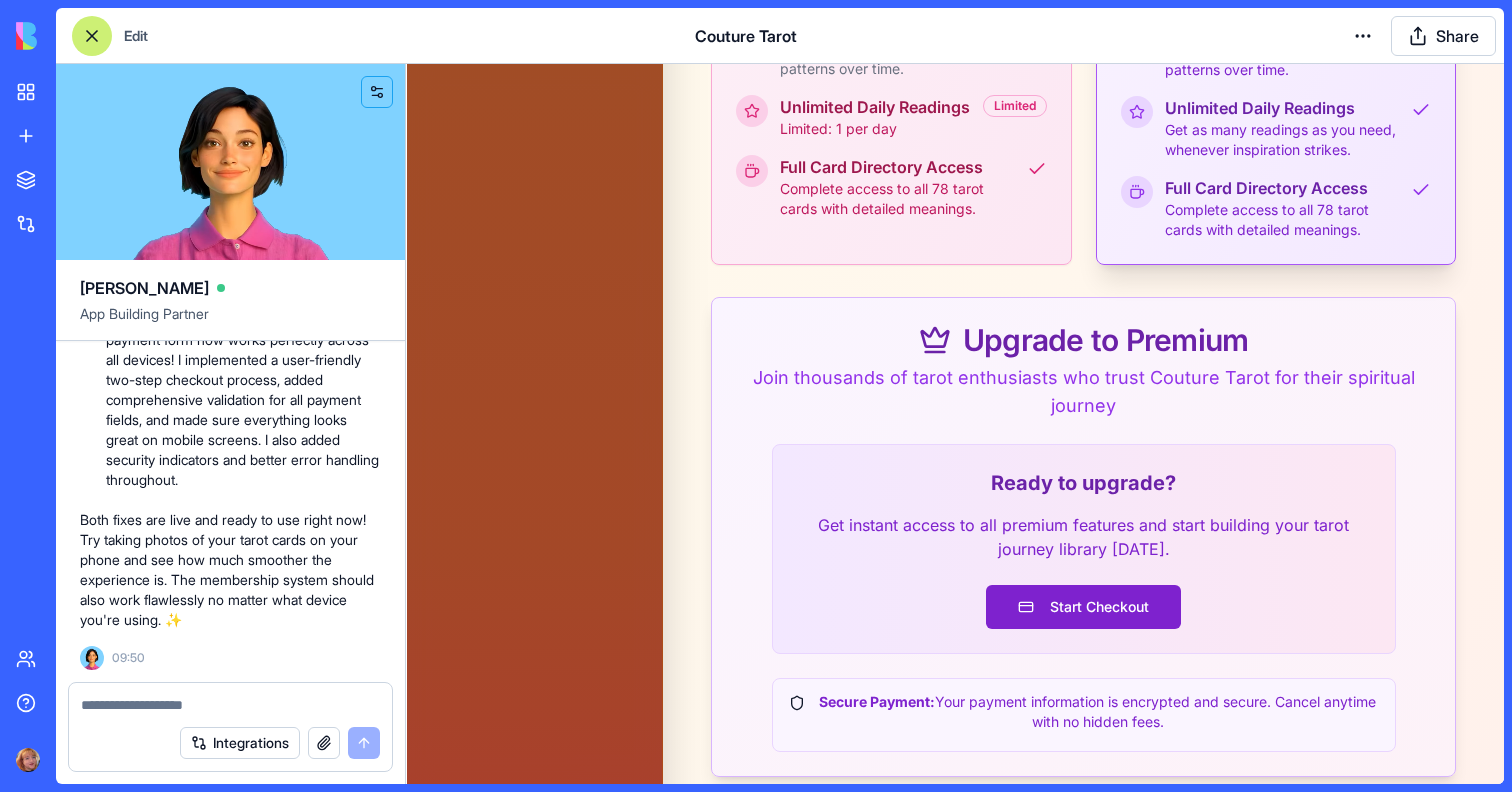click on "Start Checkout" at bounding box center (1083, 607) 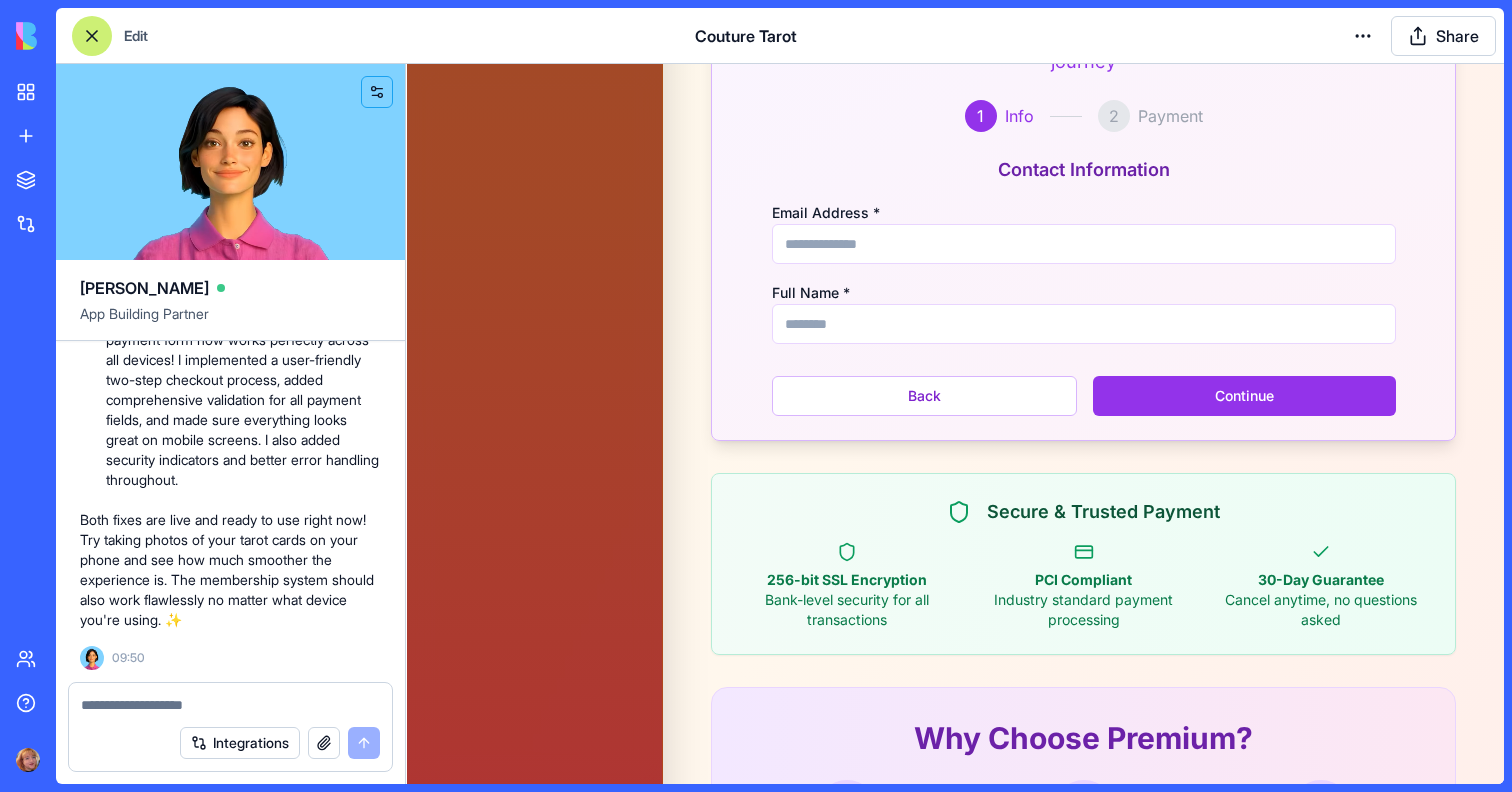 scroll, scrollTop: 1194, scrollLeft: 0, axis: vertical 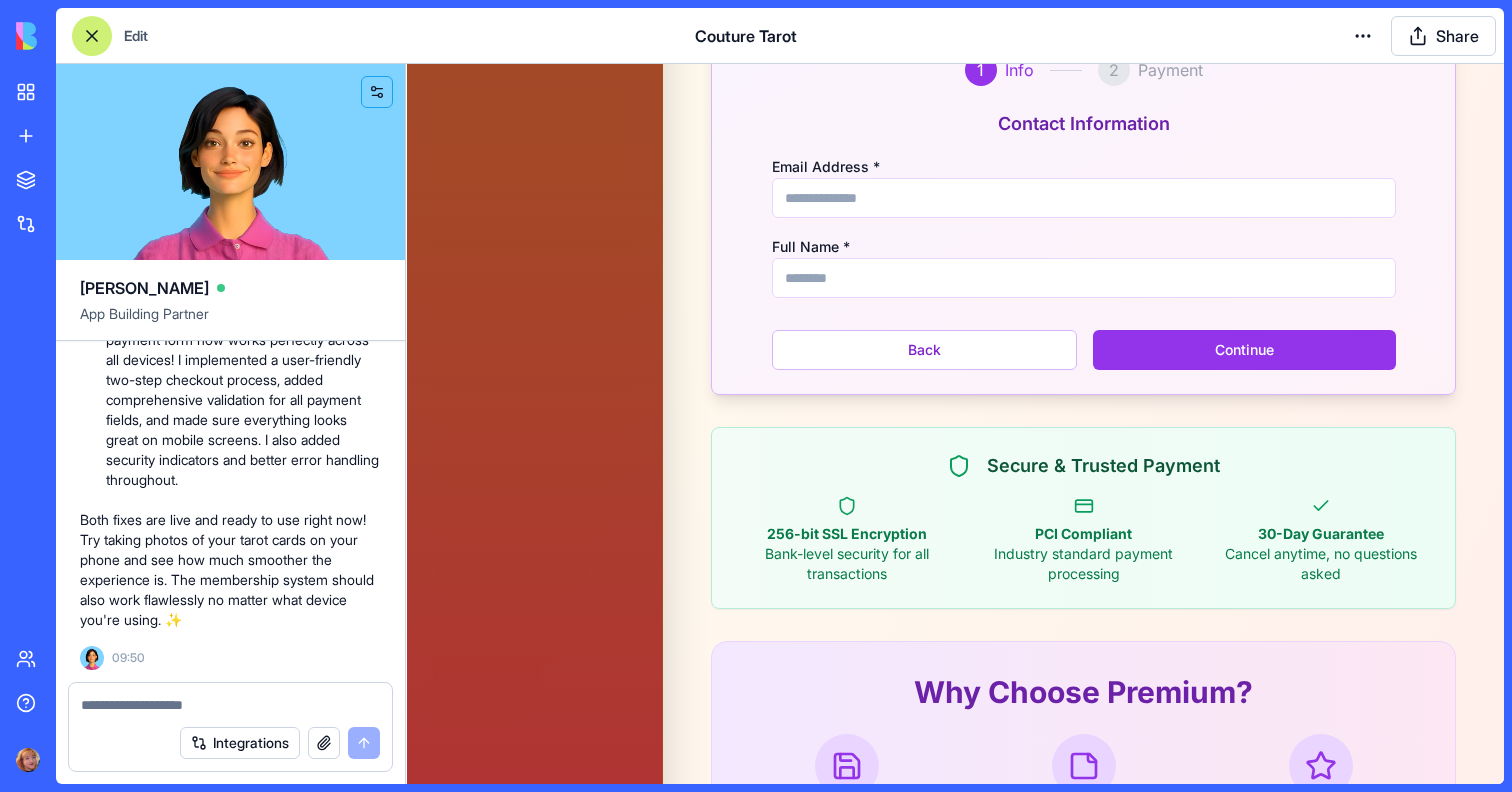 click on "Email Address *" at bounding box center [1084, 198] 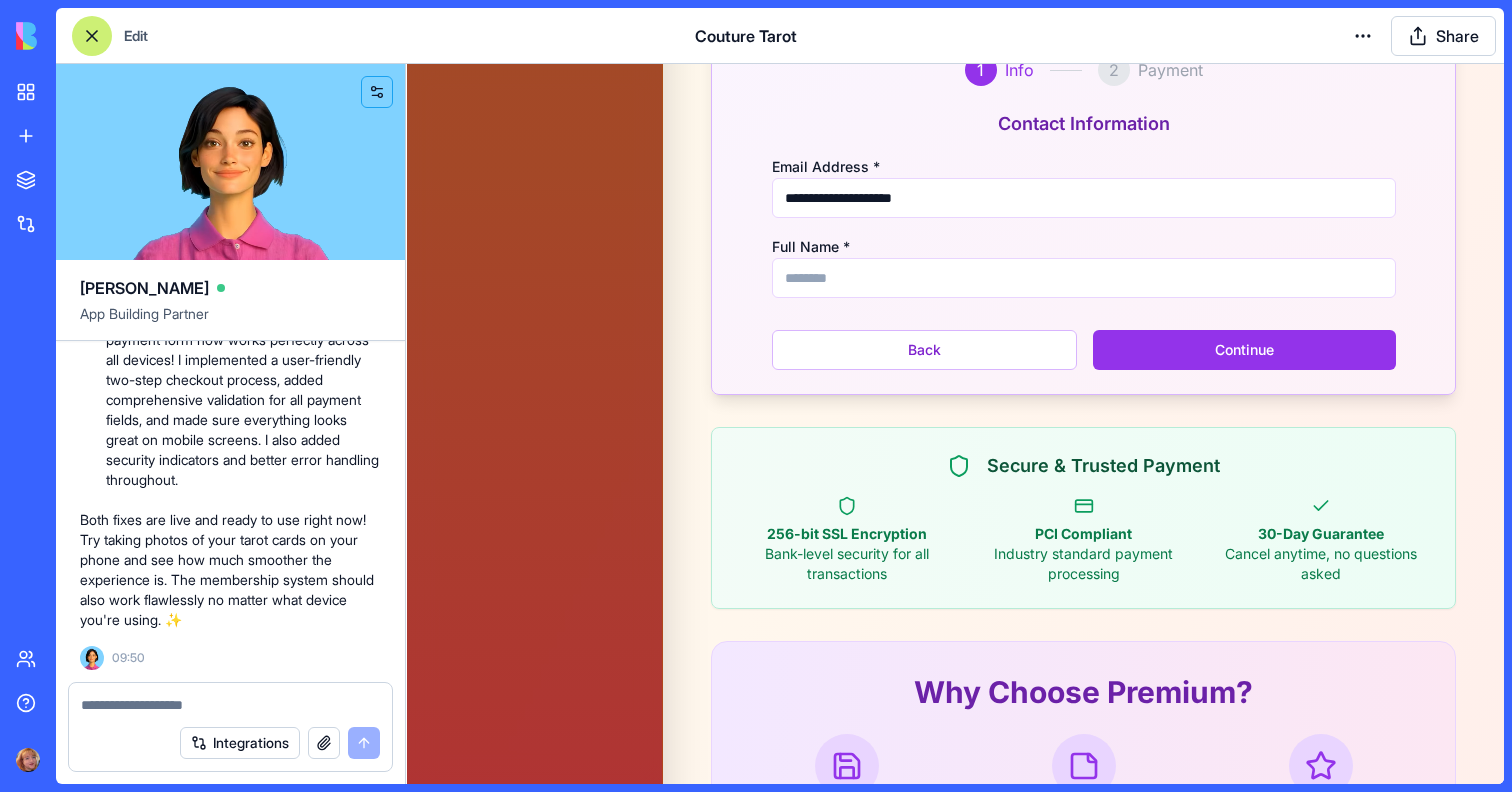 click on "Full Name *" at bounding box center (1084, 278) 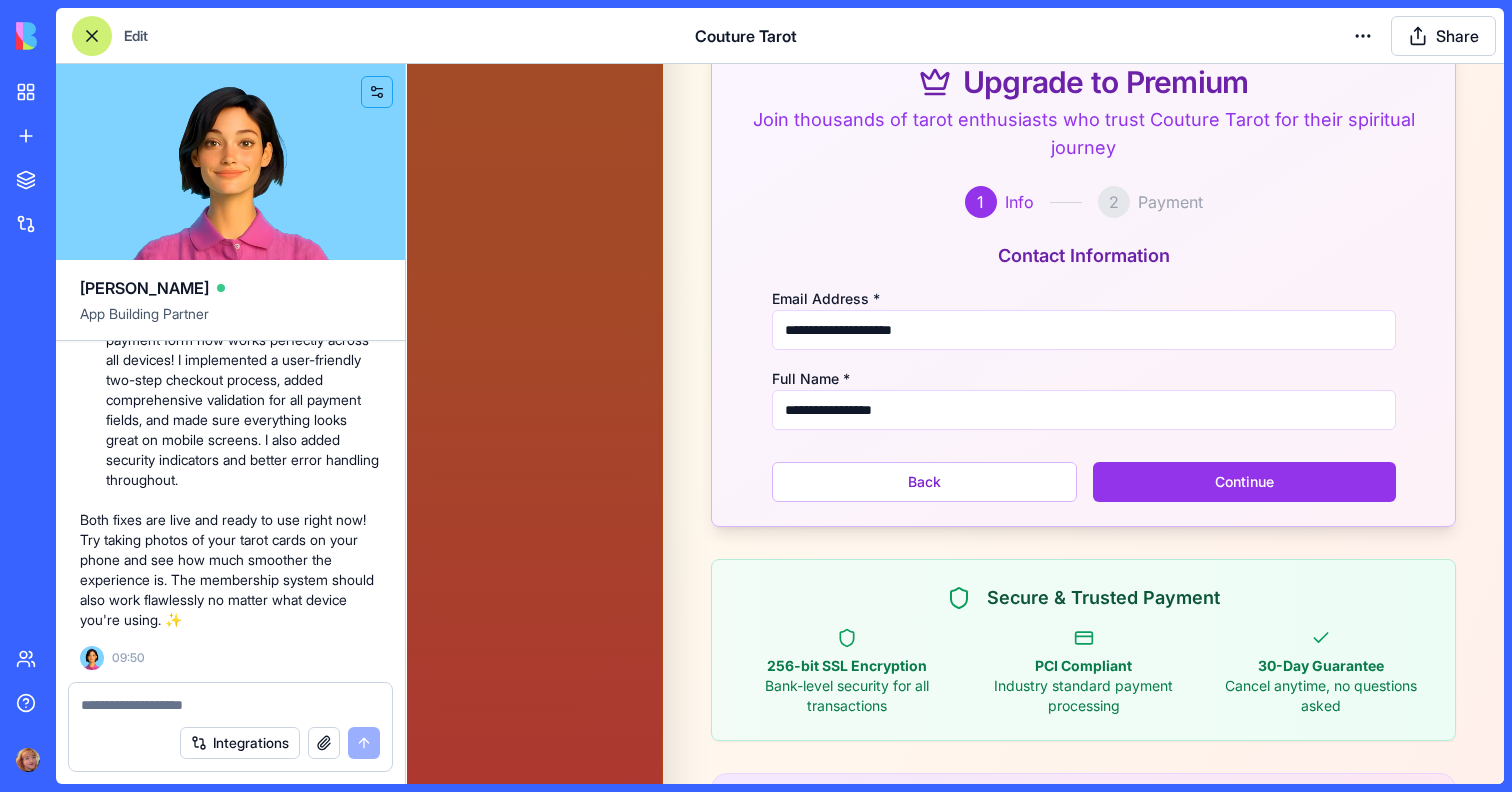 scroll, scrollTop: 1055, scrollLeft: 0, axis: vertical 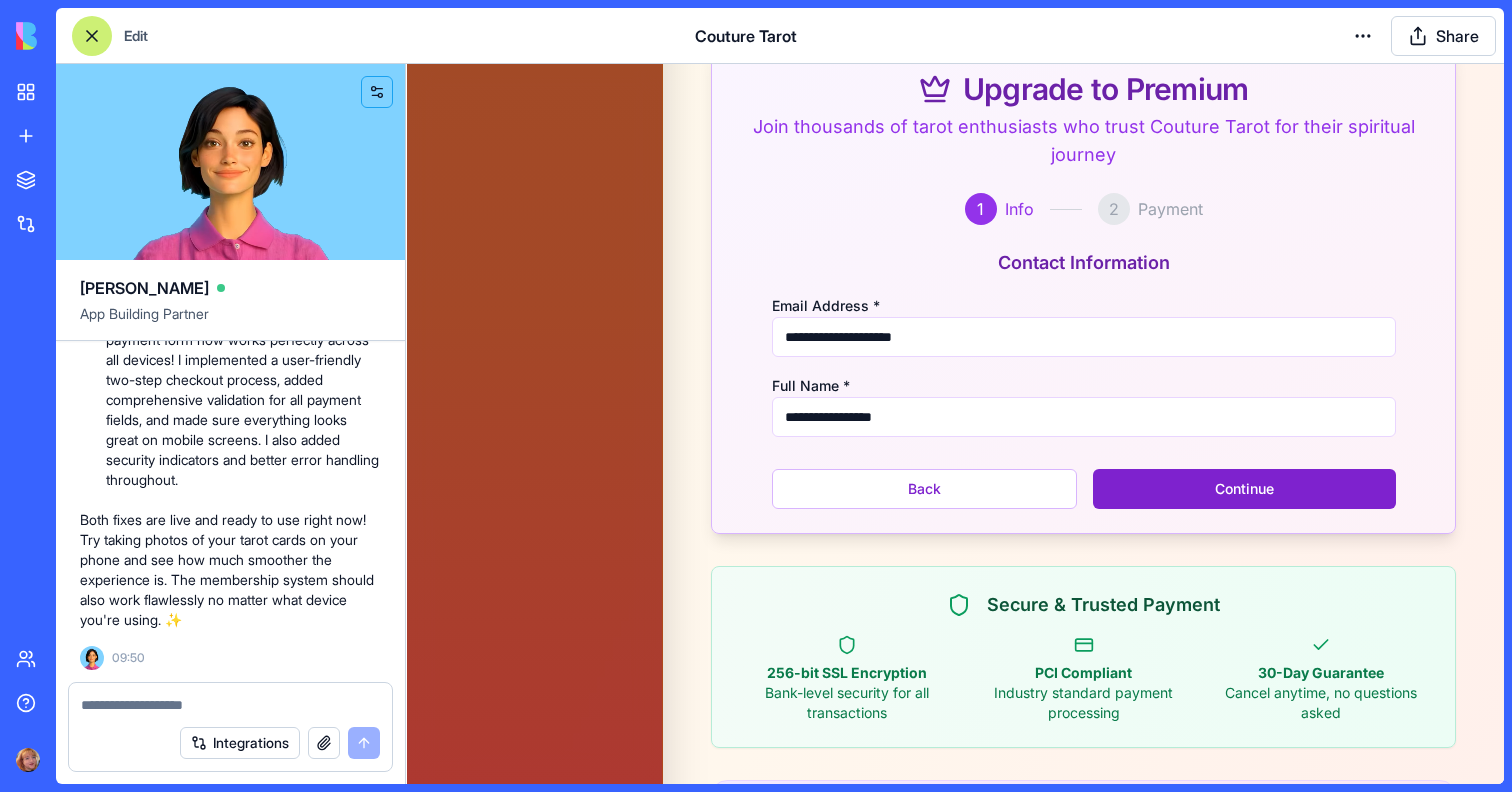 click on "Continue" at bounding box center [1244, 489] 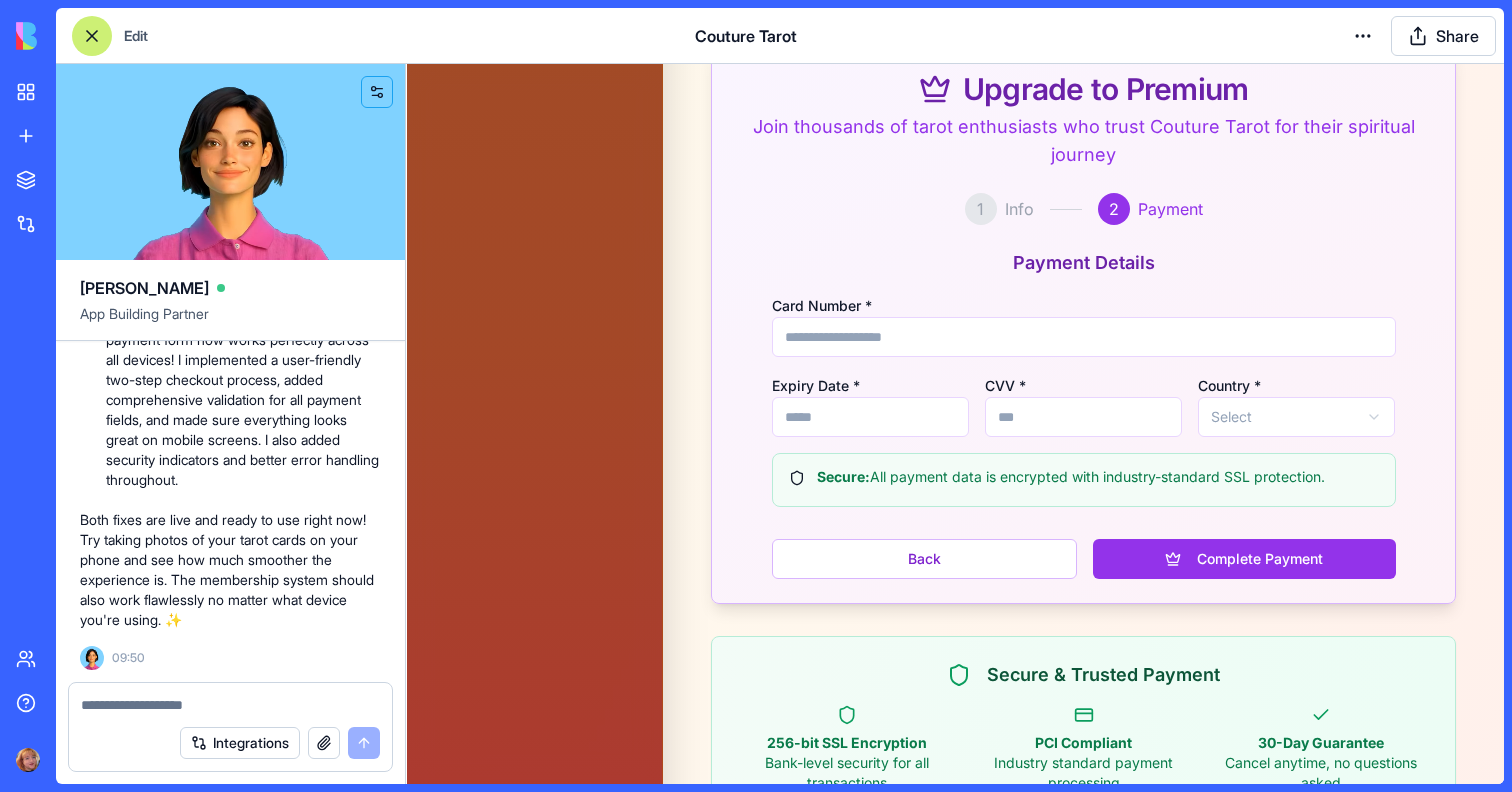click on "Card Number *" at bounding box center [1084, 337] 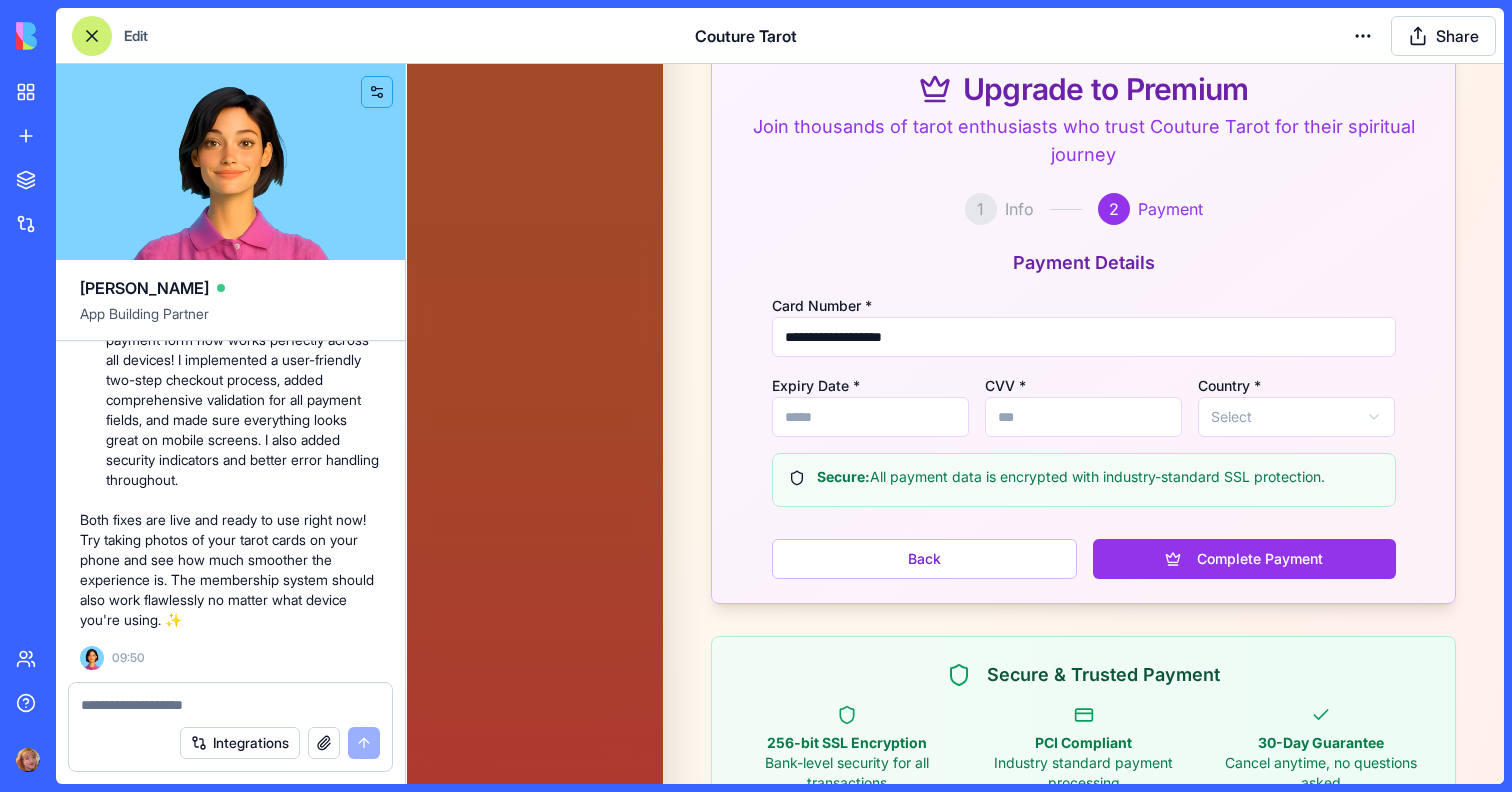 type on "*****" 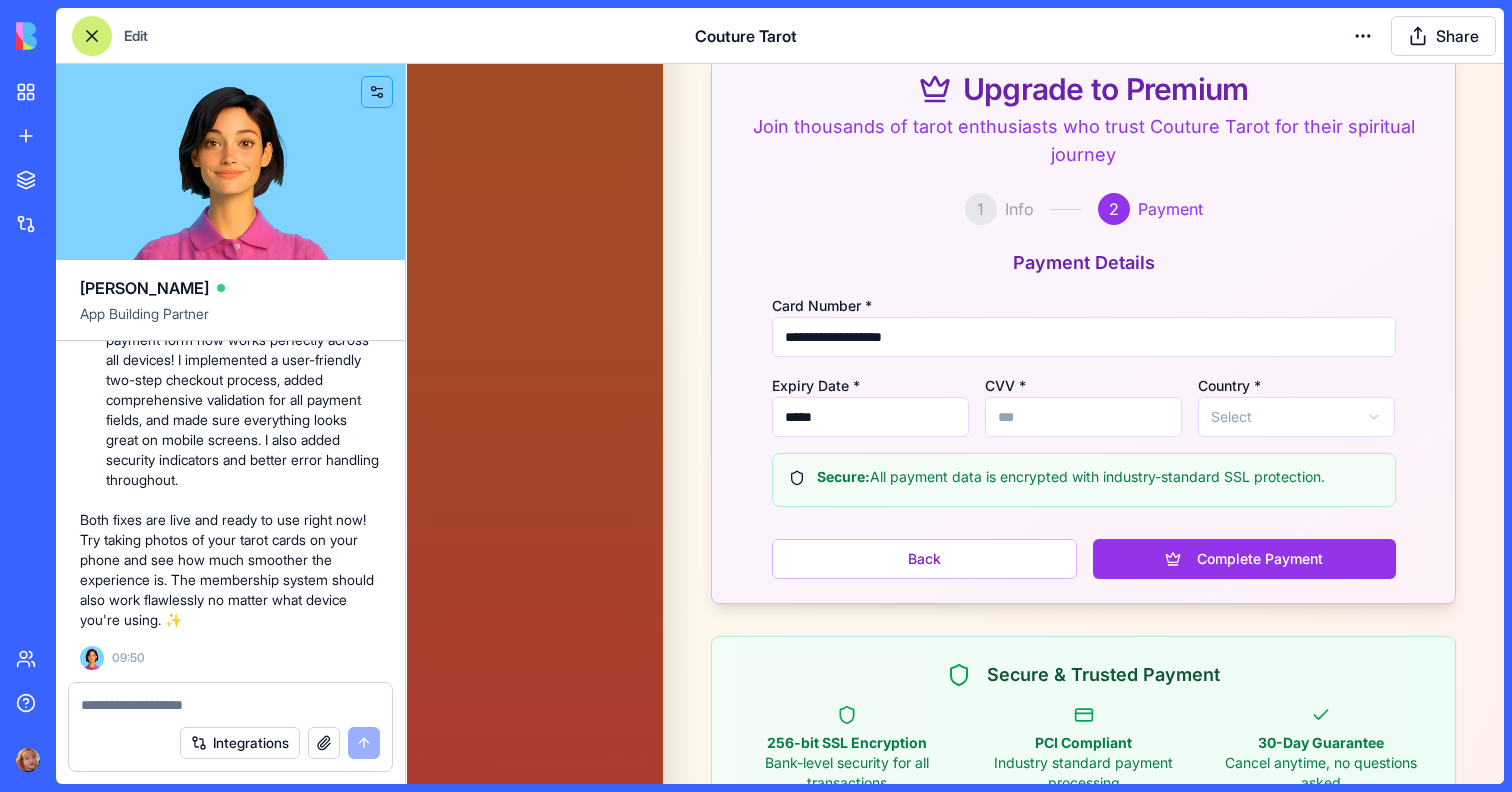 click on "CVV *" at bounding box center (1083, 417) 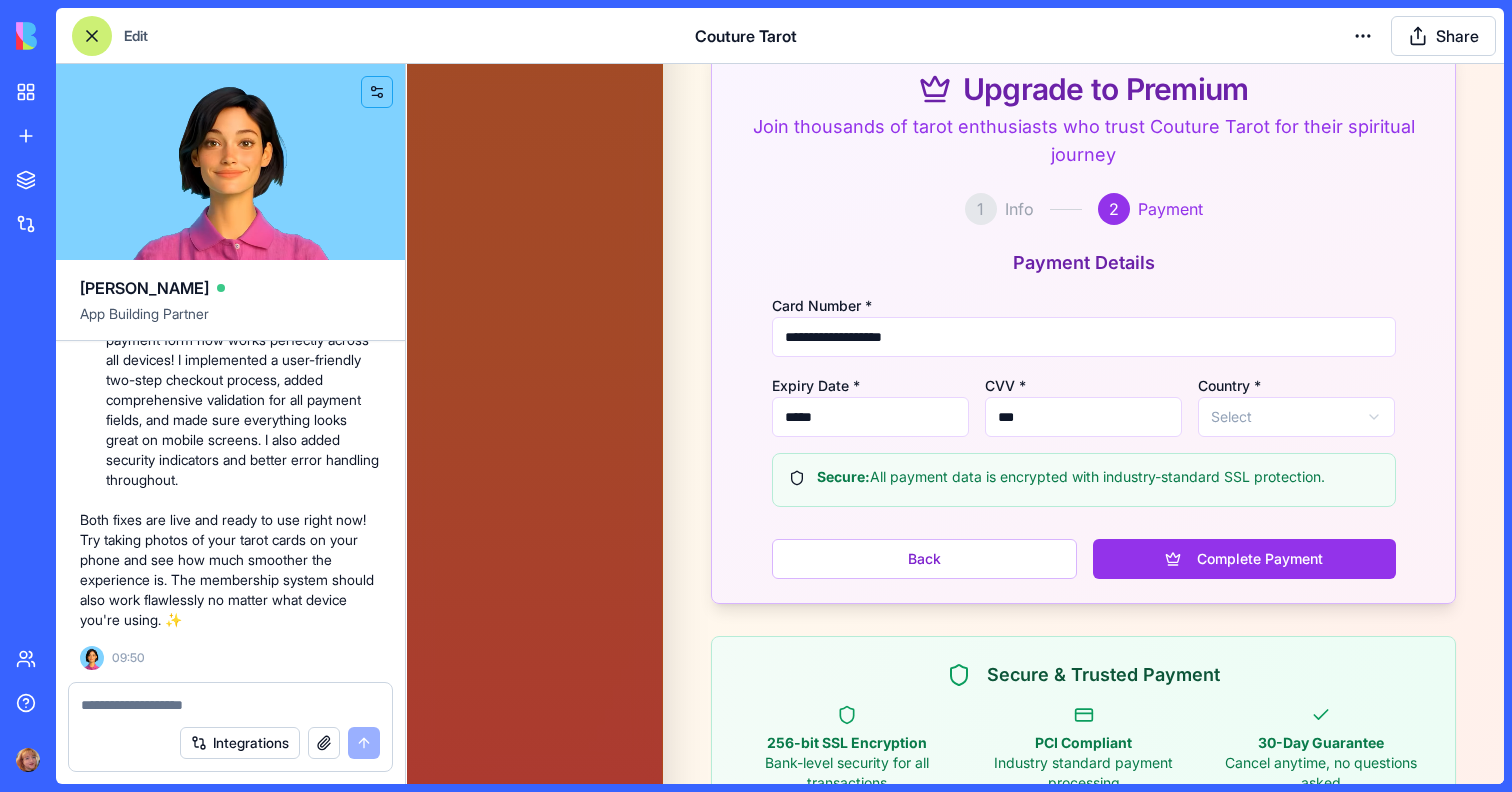 type on "***" 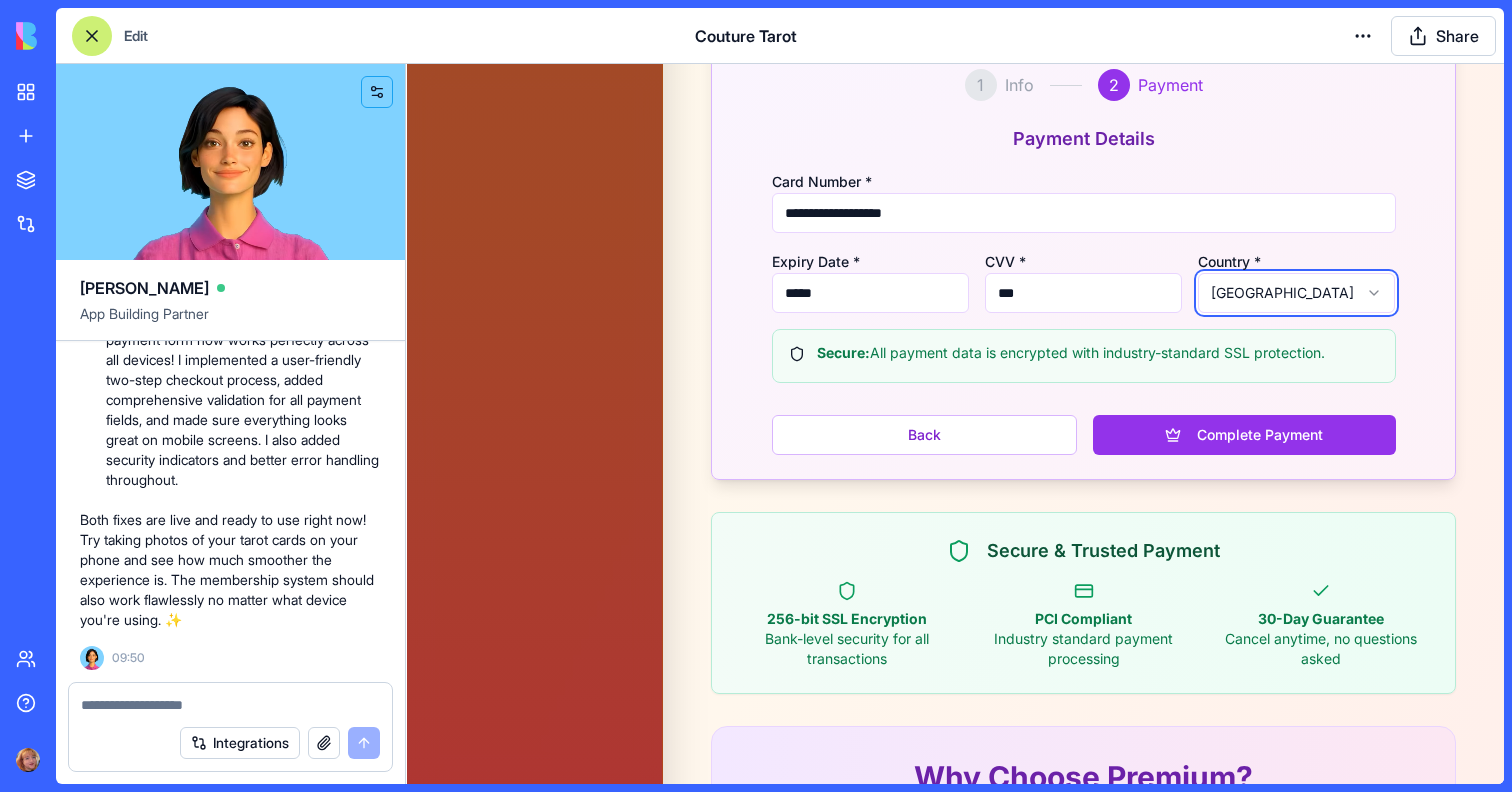 scroll, scrollTop: 1158, scrollLeft: 0, axis: vertical 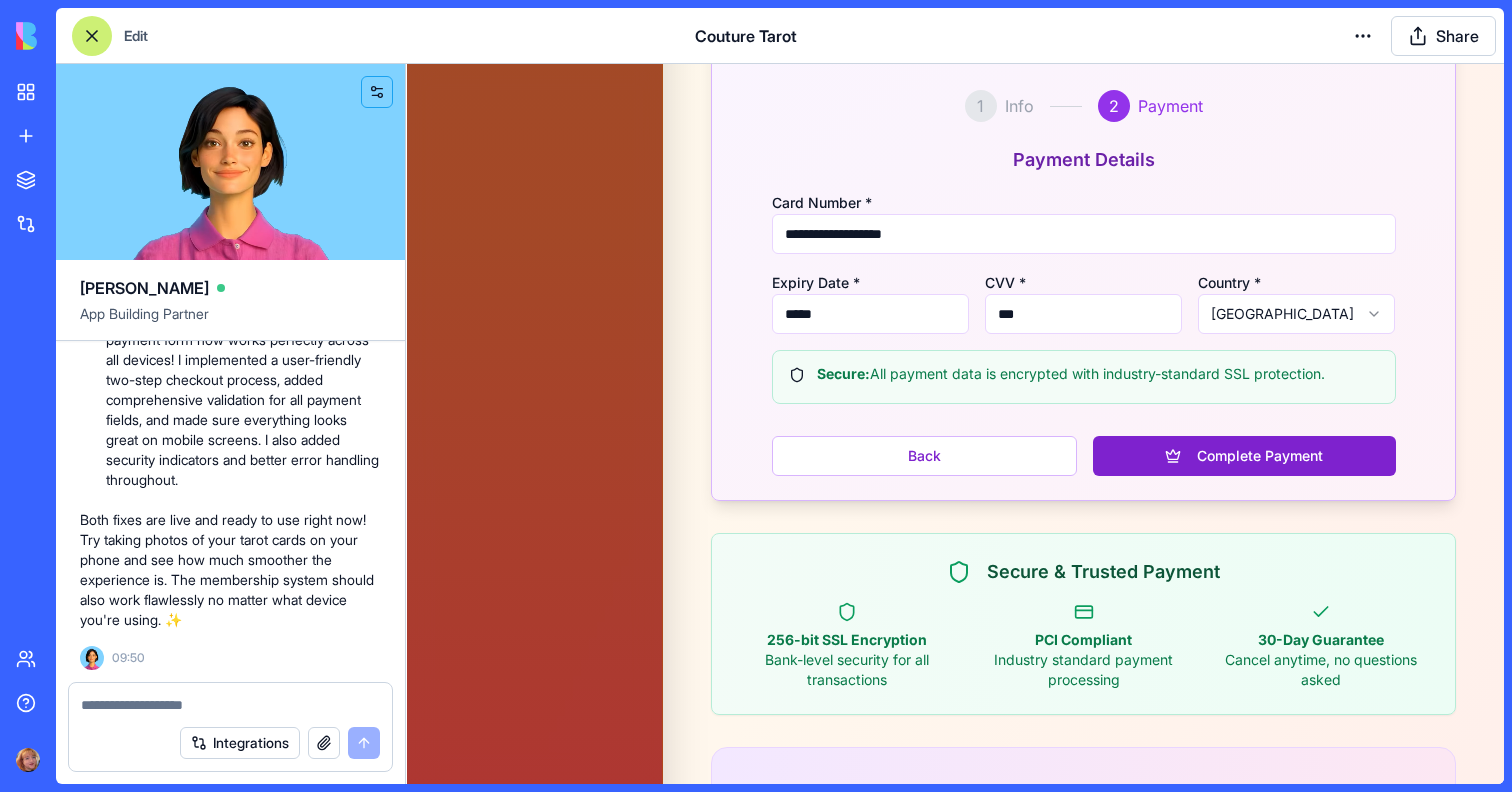 click on "Complete Payment" at bounding box center (1244, 456) 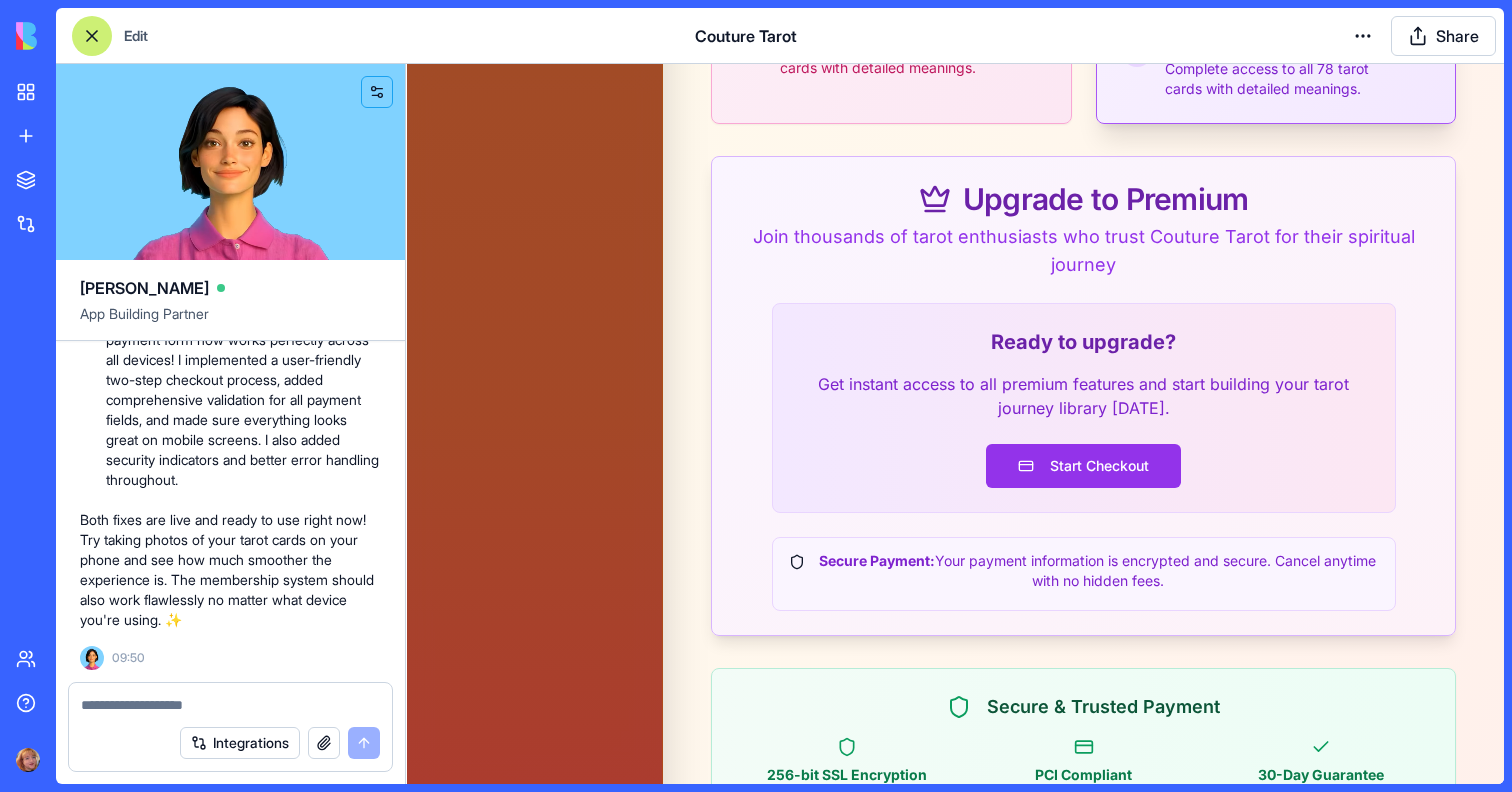 scroll, scrollTop: 957, scrollLeft: 0, axis: vertical 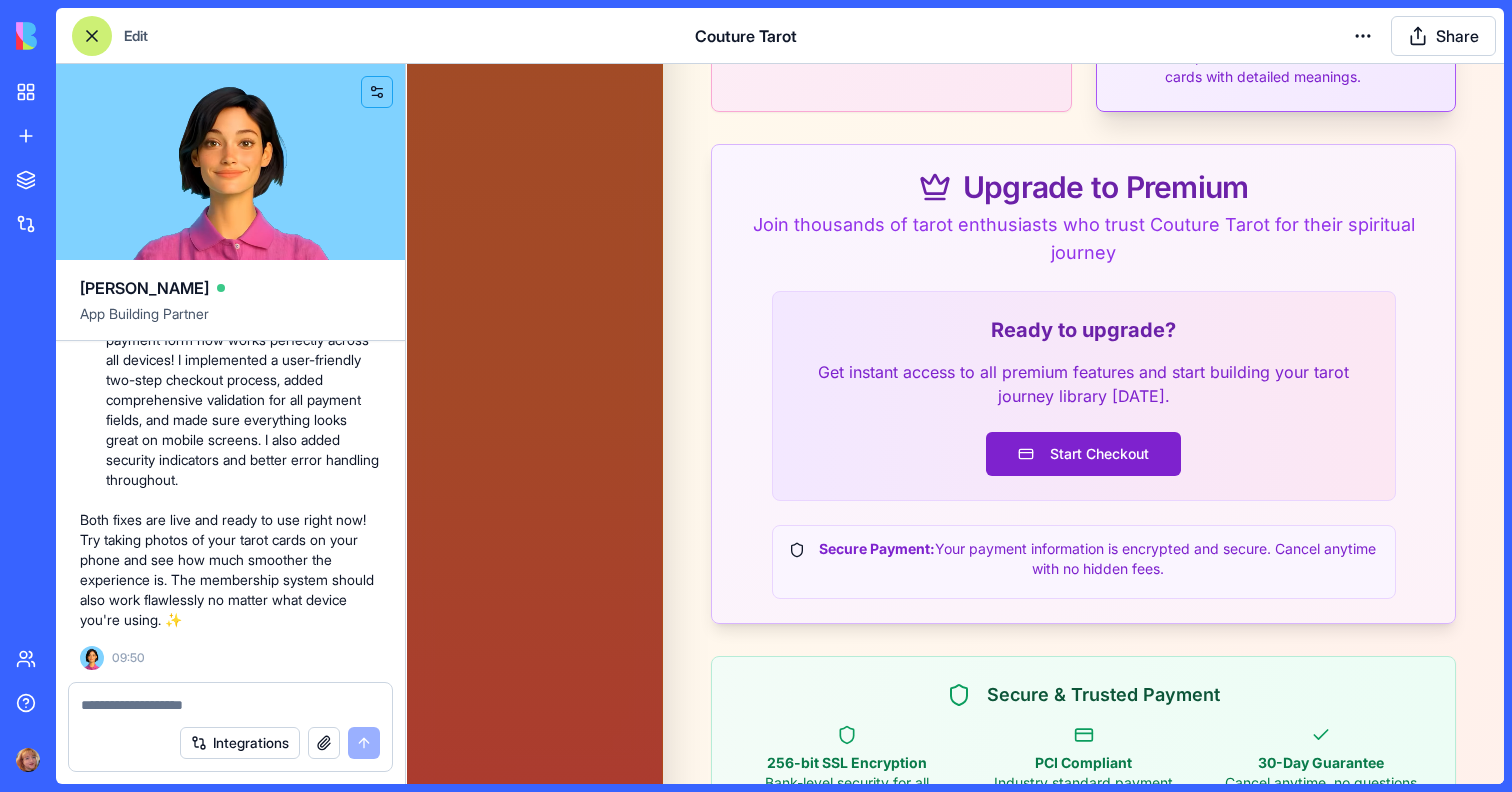 click on "Start Checkout" at bounding box center (1083, 454) 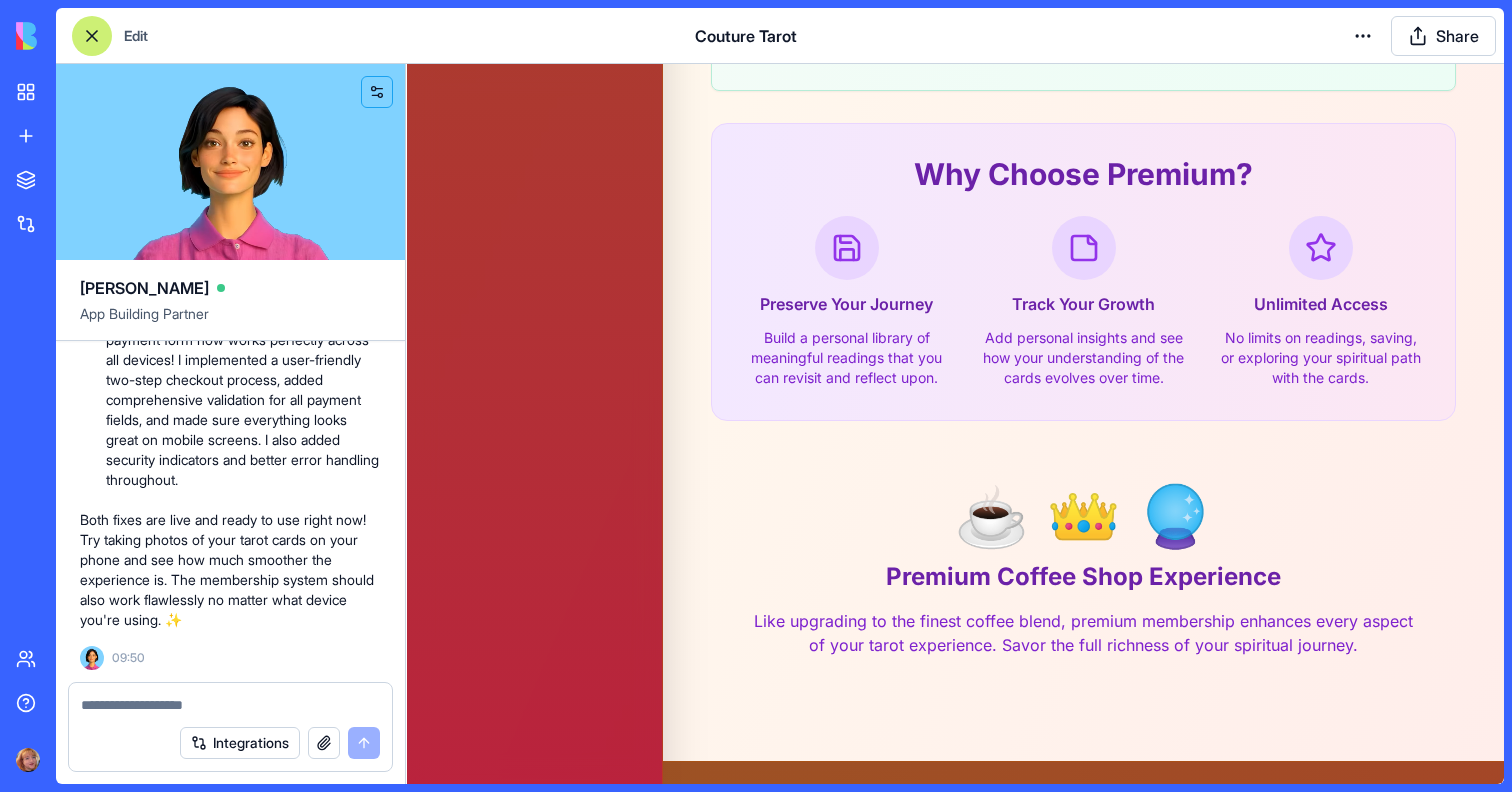 scroll, scrollTop: 1863, scrollLeft: 0, axis: vertical 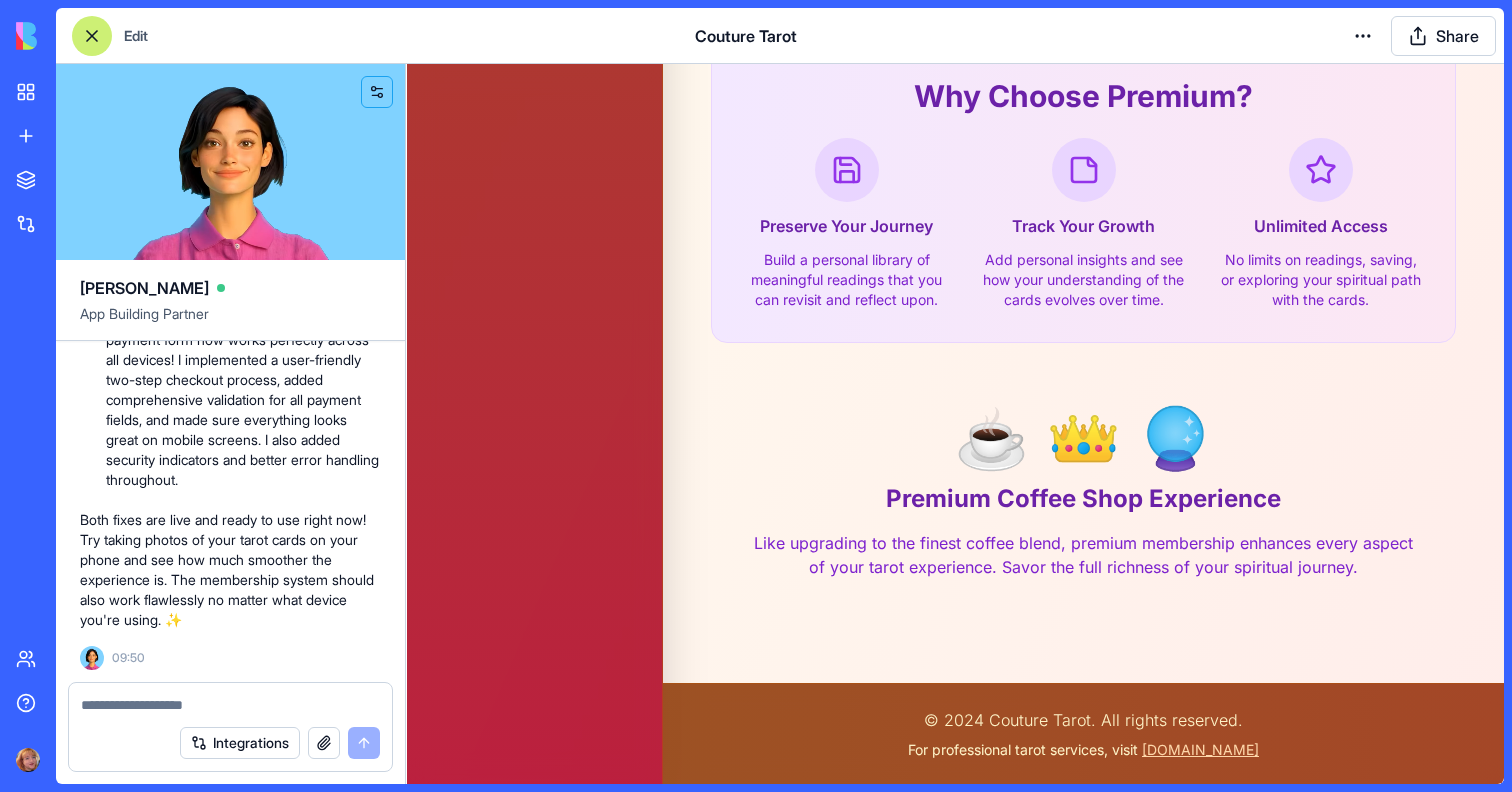 click at bounding box center [230, 705] 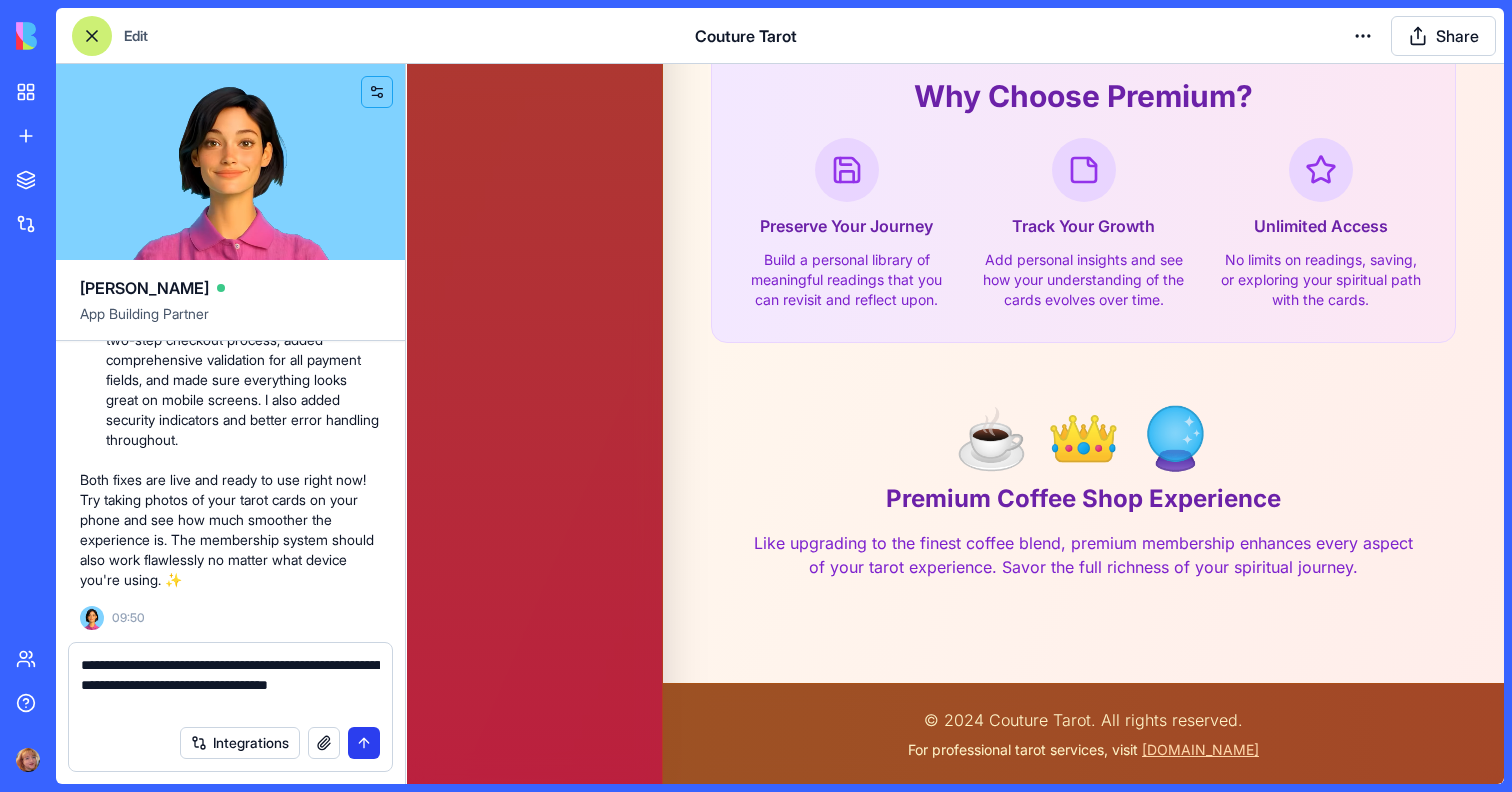 type on "**********" 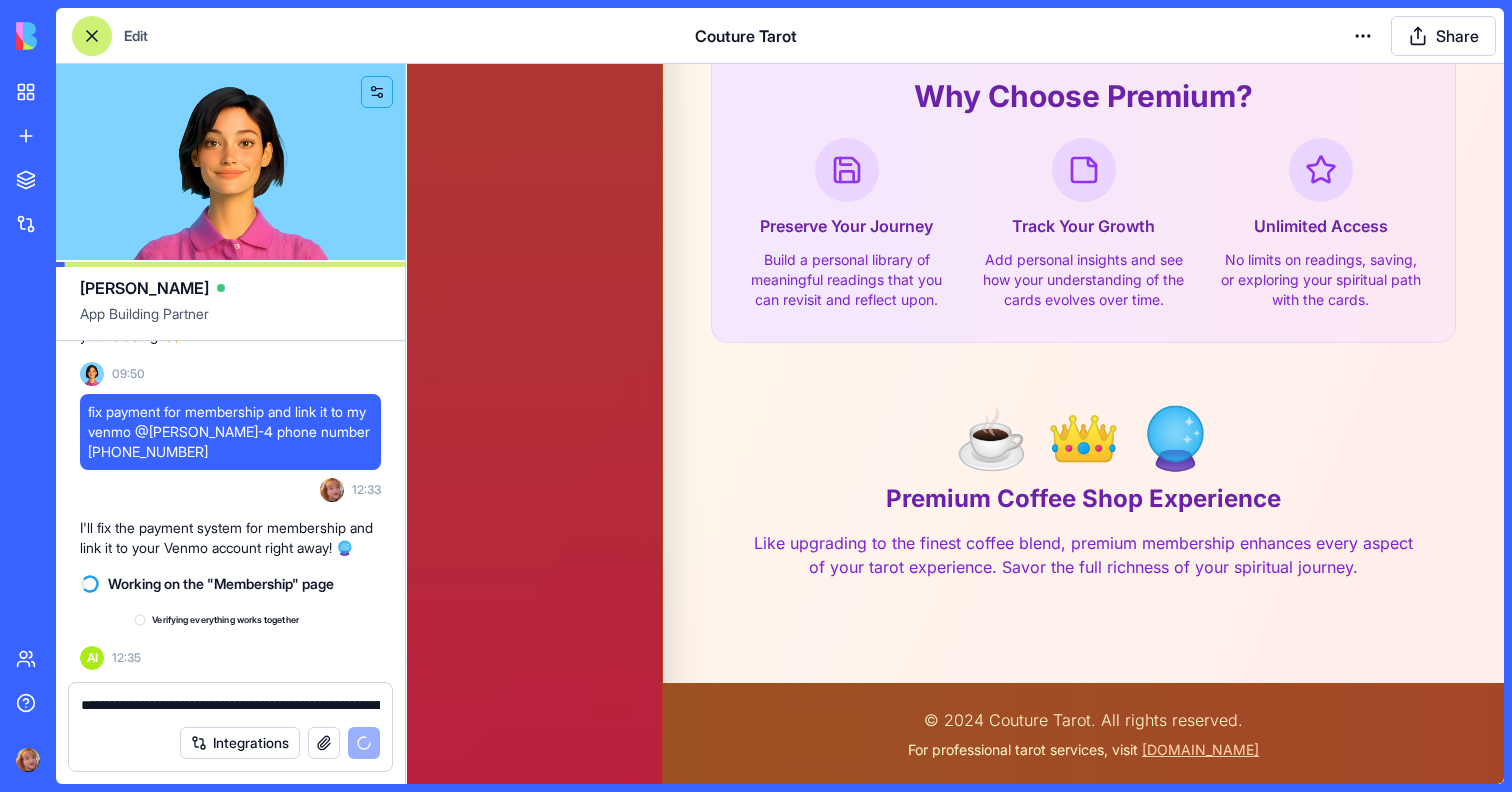 scroll, scrollTop: 68520, scrollLeft: 0, axis: vertical 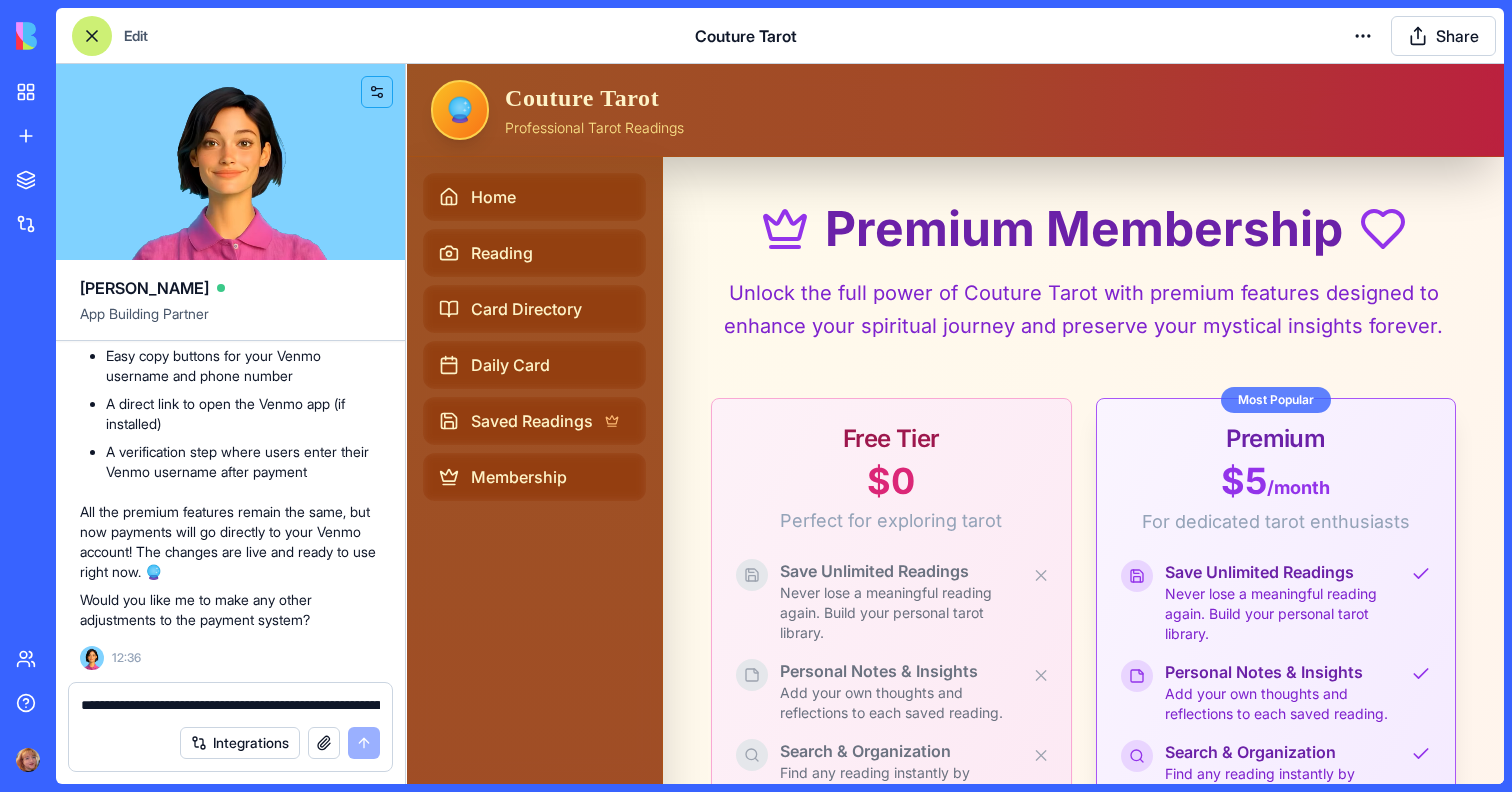click on "Most Popular" at bounding box center (1276, 400) 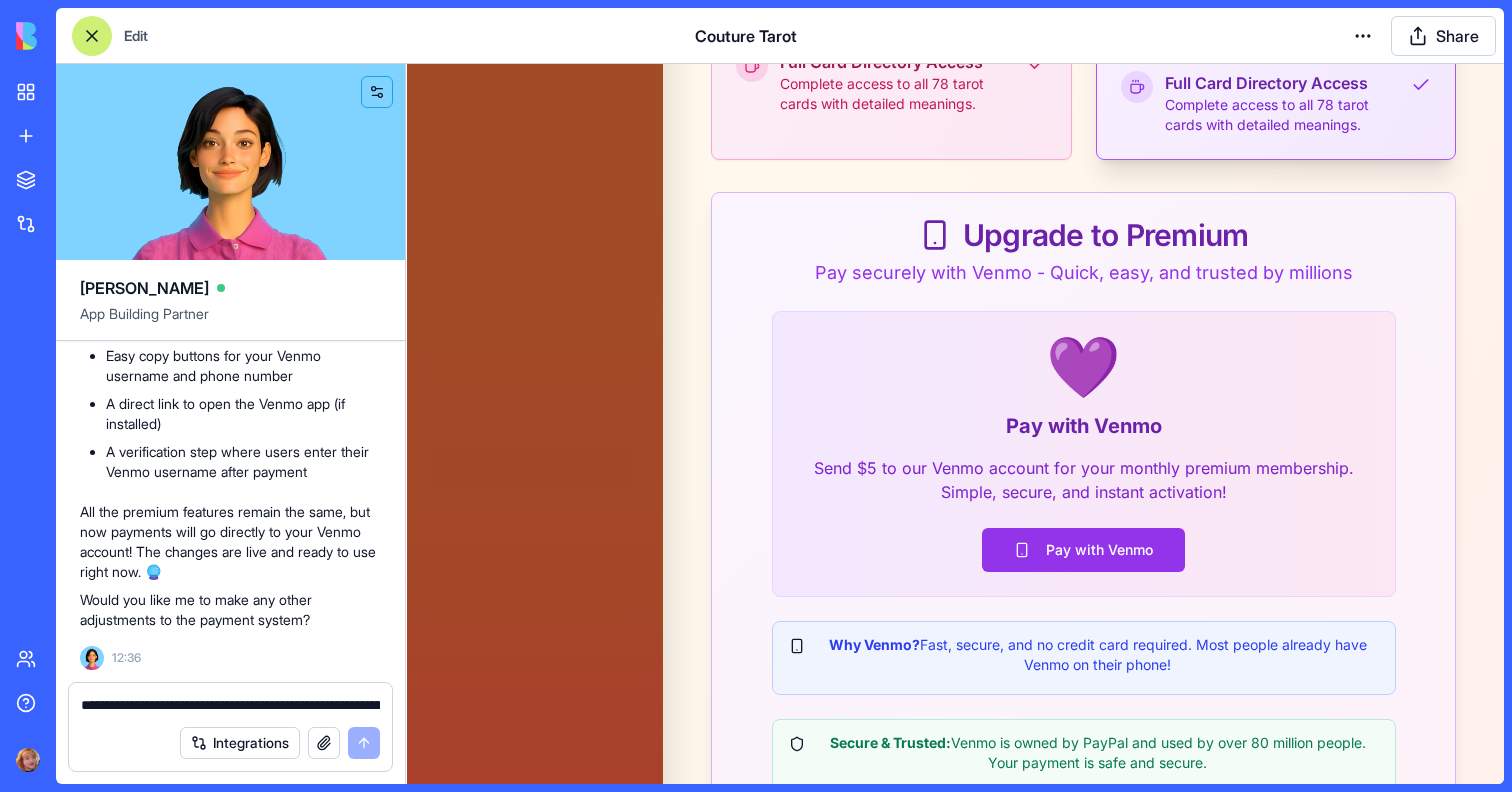 scroll, scrollTop: 904, scrollLeft: 0, axis: vertical 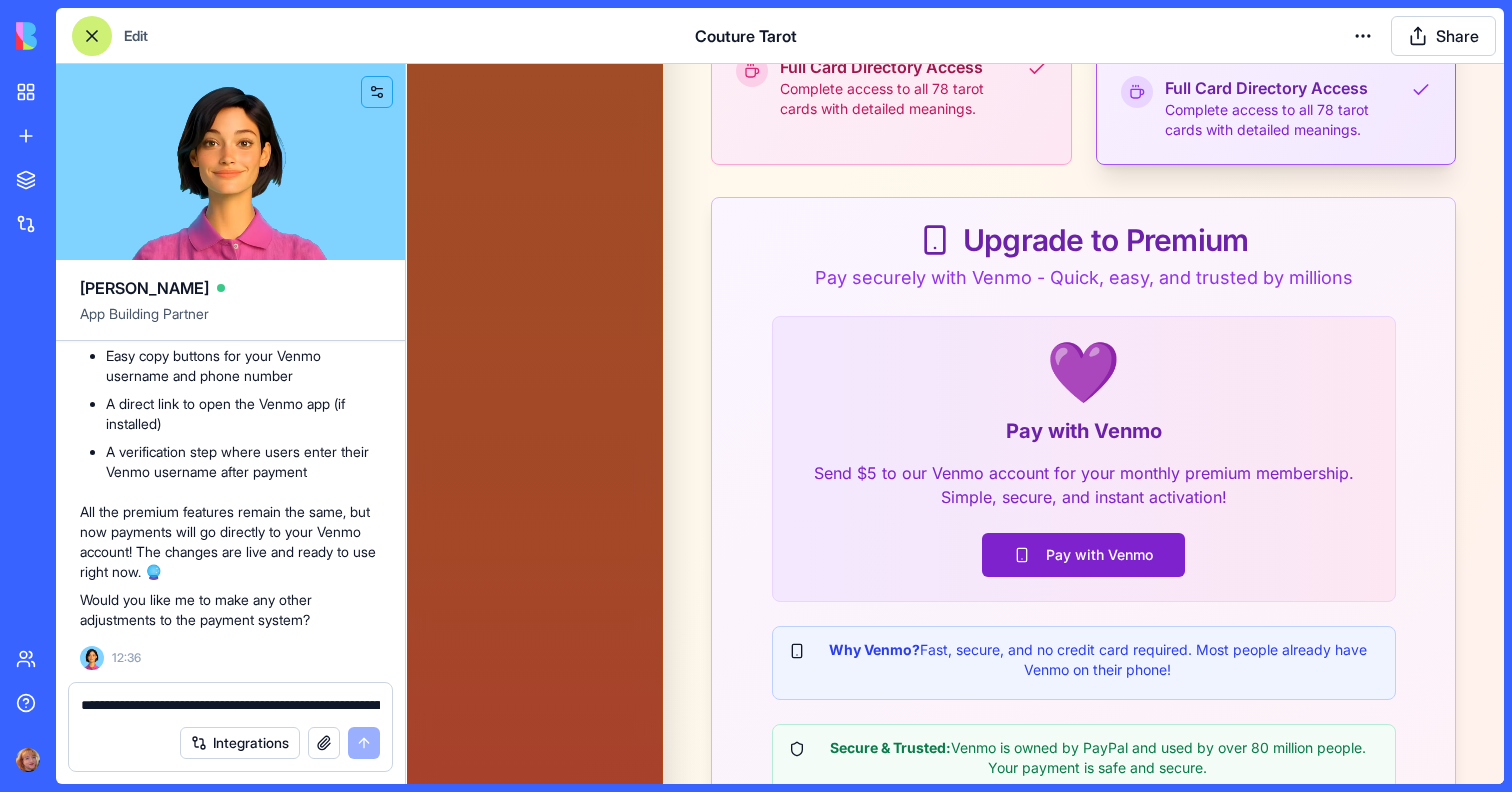click on "Pay with Venmo" at bounding box center [1083, 555] 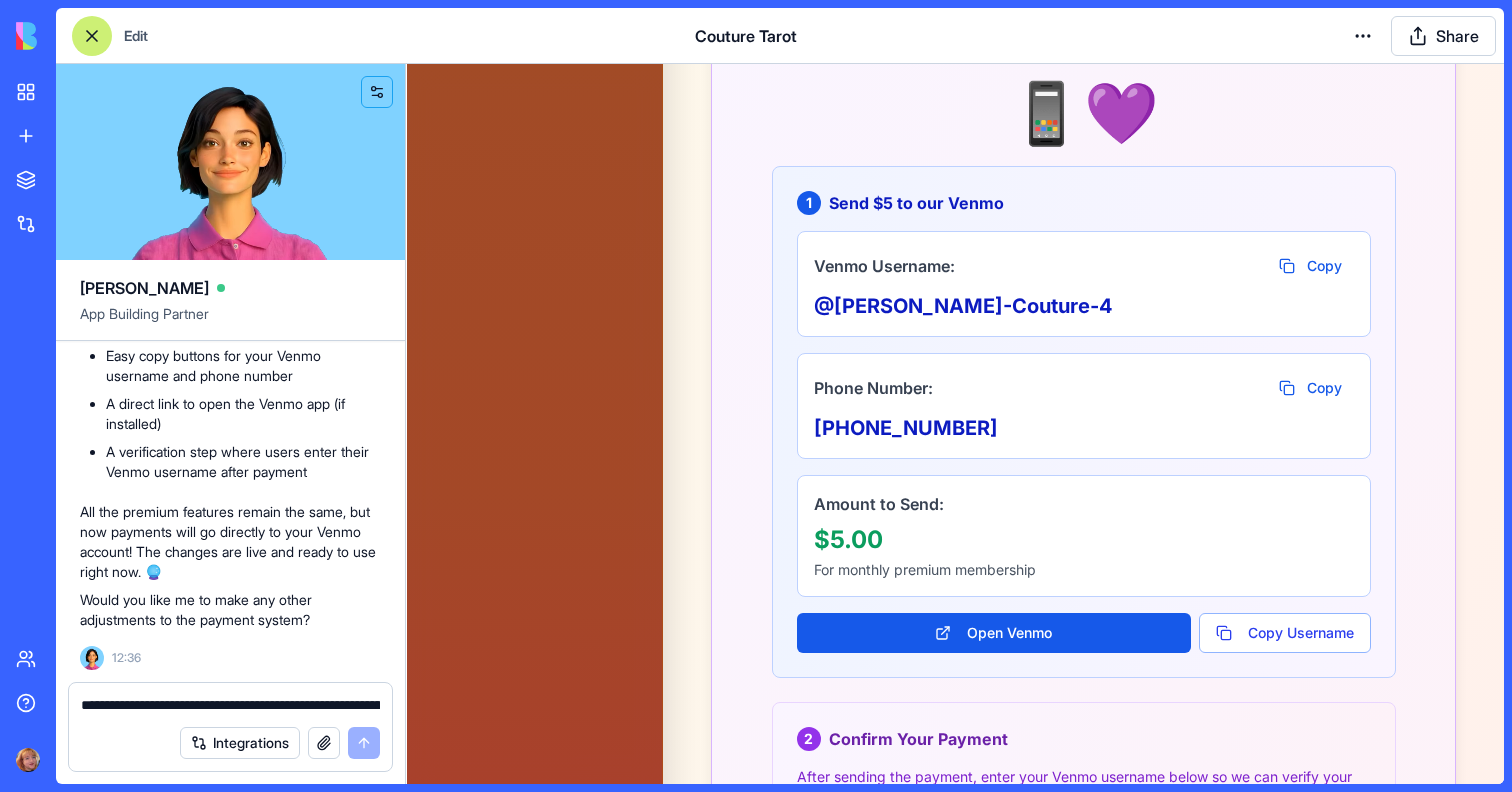 scroll, scrollTop: 1187, scrollLeft: 0, axis: vertical 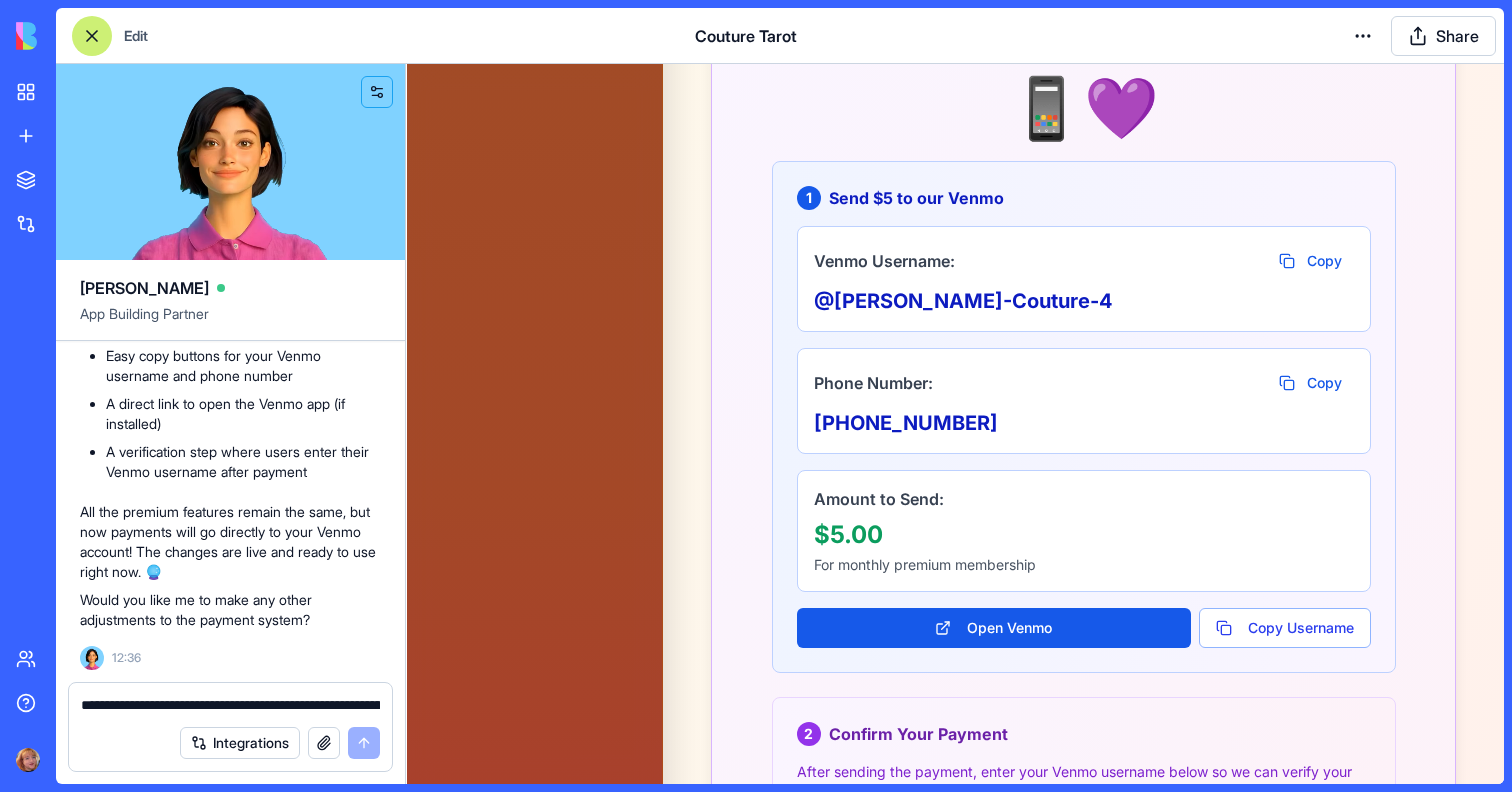click on "**********" at bounding box center (230, 705) 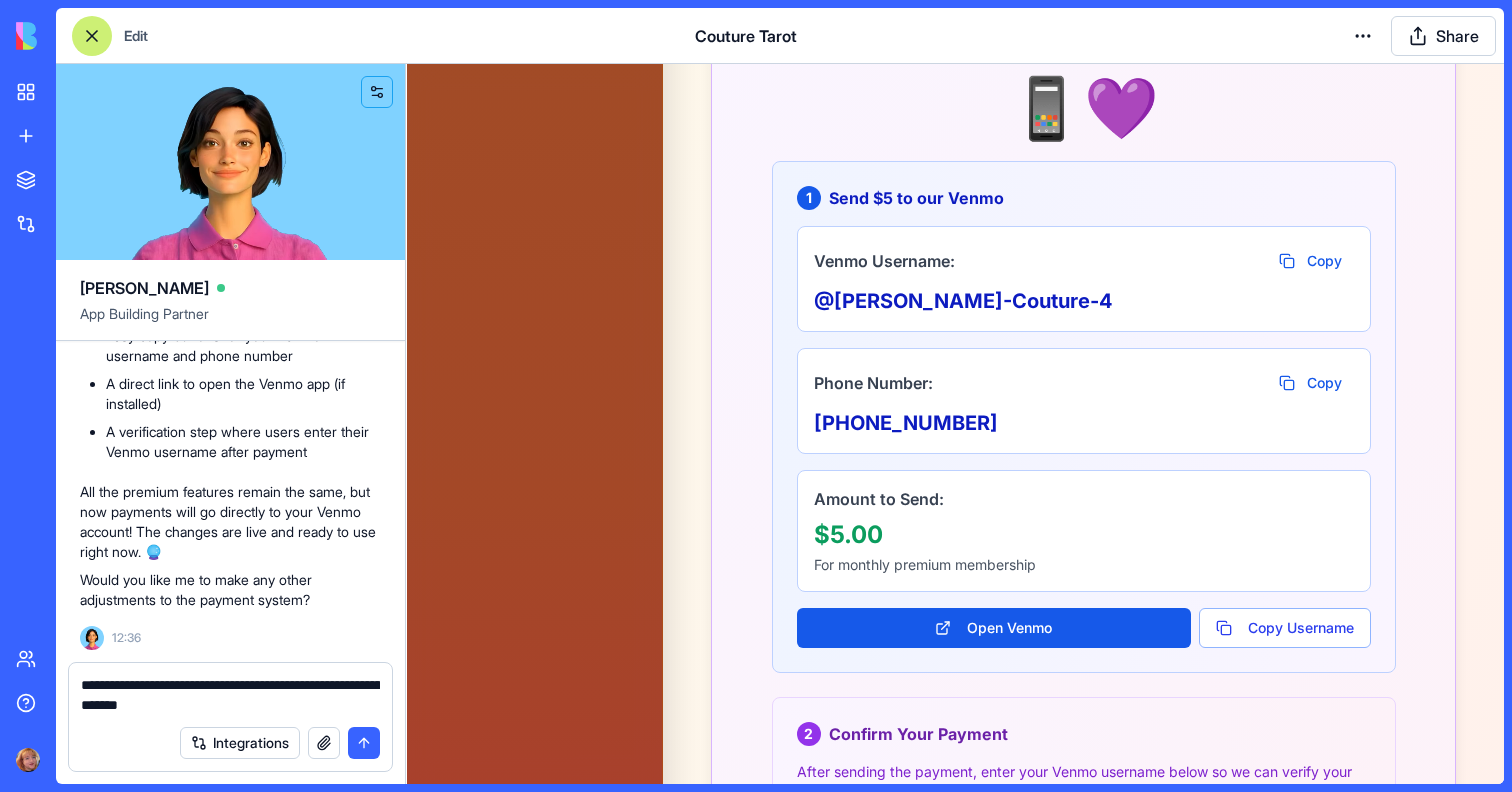 type on "**********" 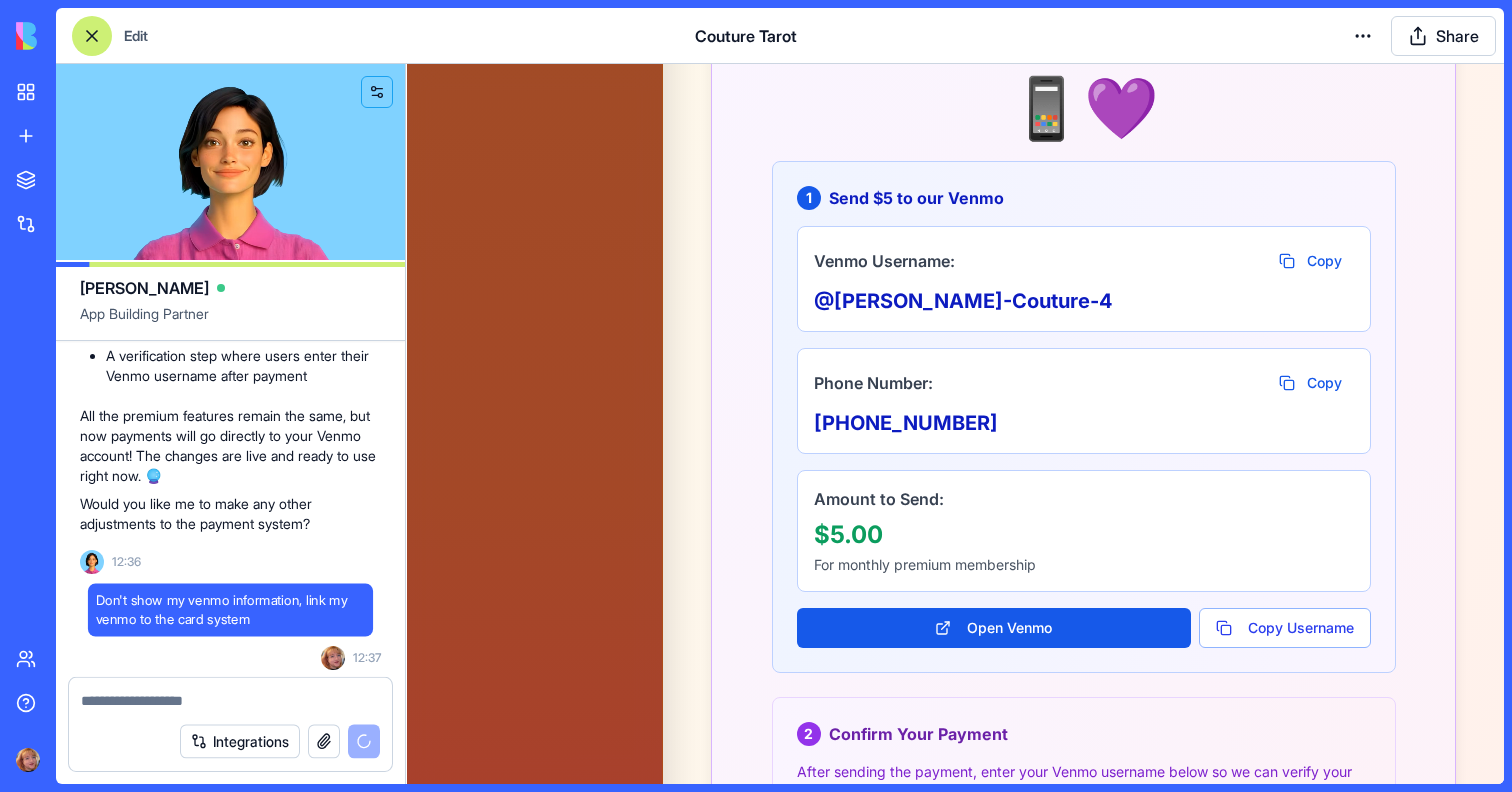 scroll, scrollTop: 69180, scrollLeft: 0, axis: vertical 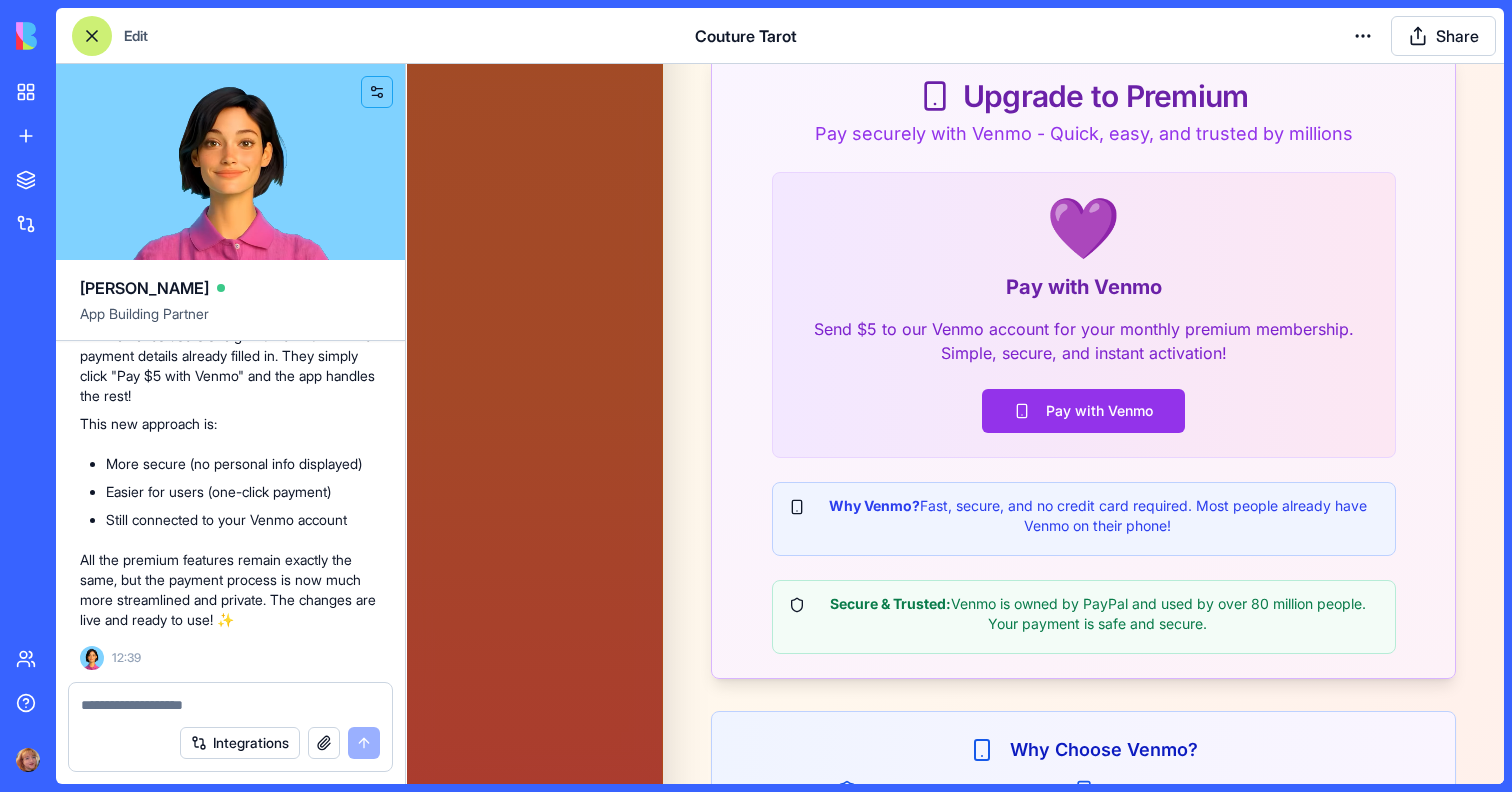 click at bounding box center (230, 705) 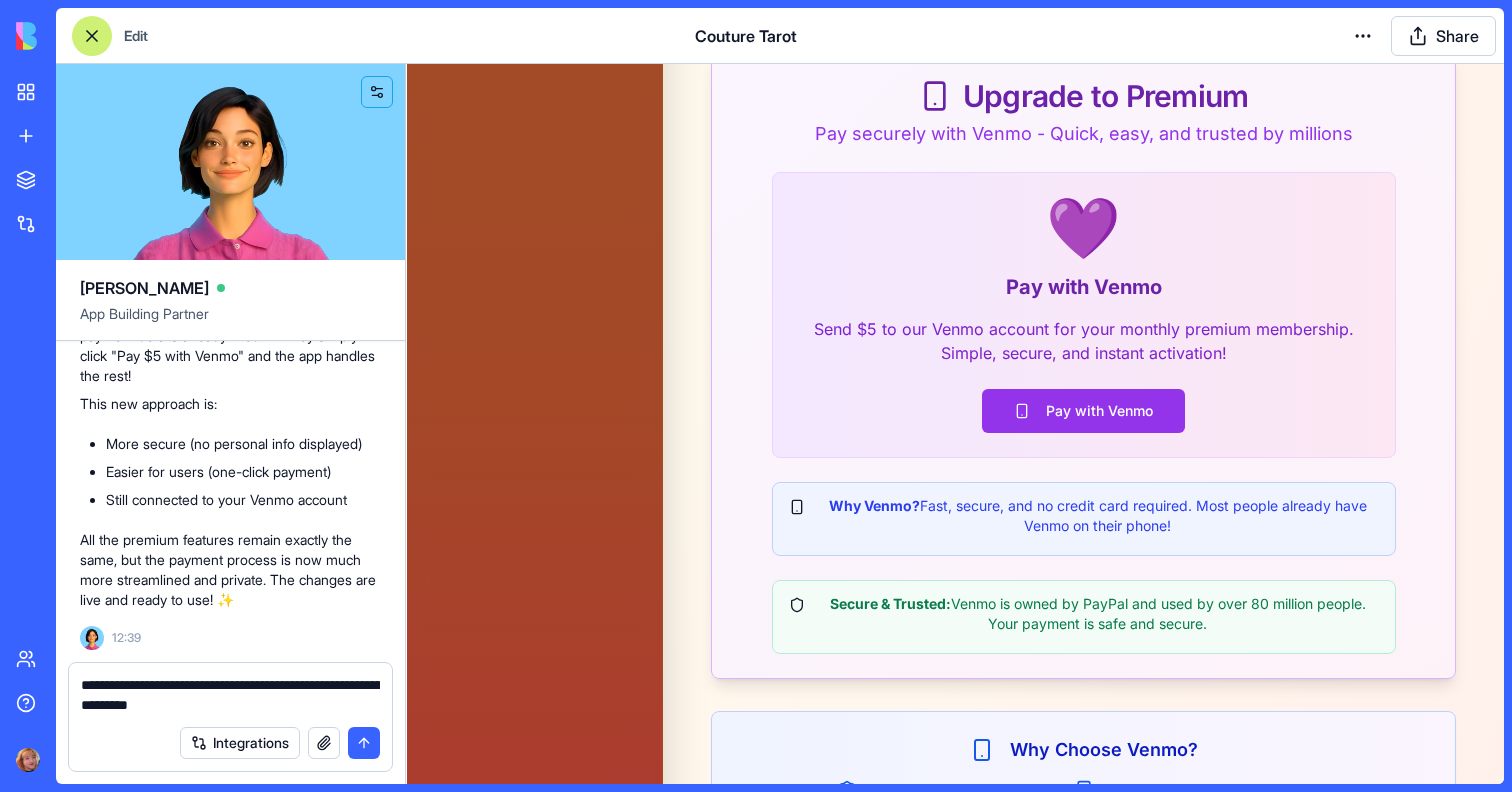 paste on "**********" 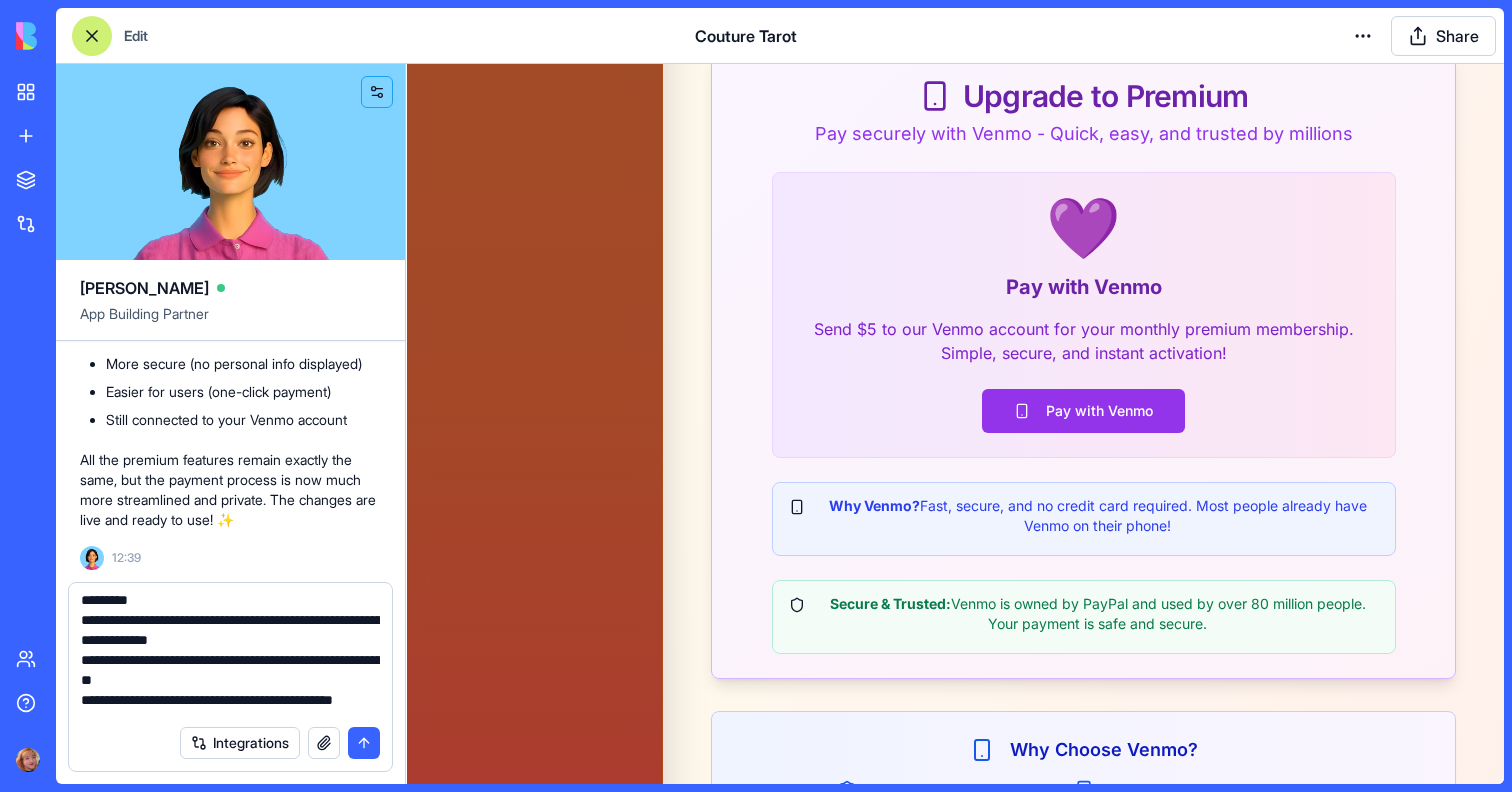 scroll, scrollTop: 526, scrollLeft: 0, axis: vertical 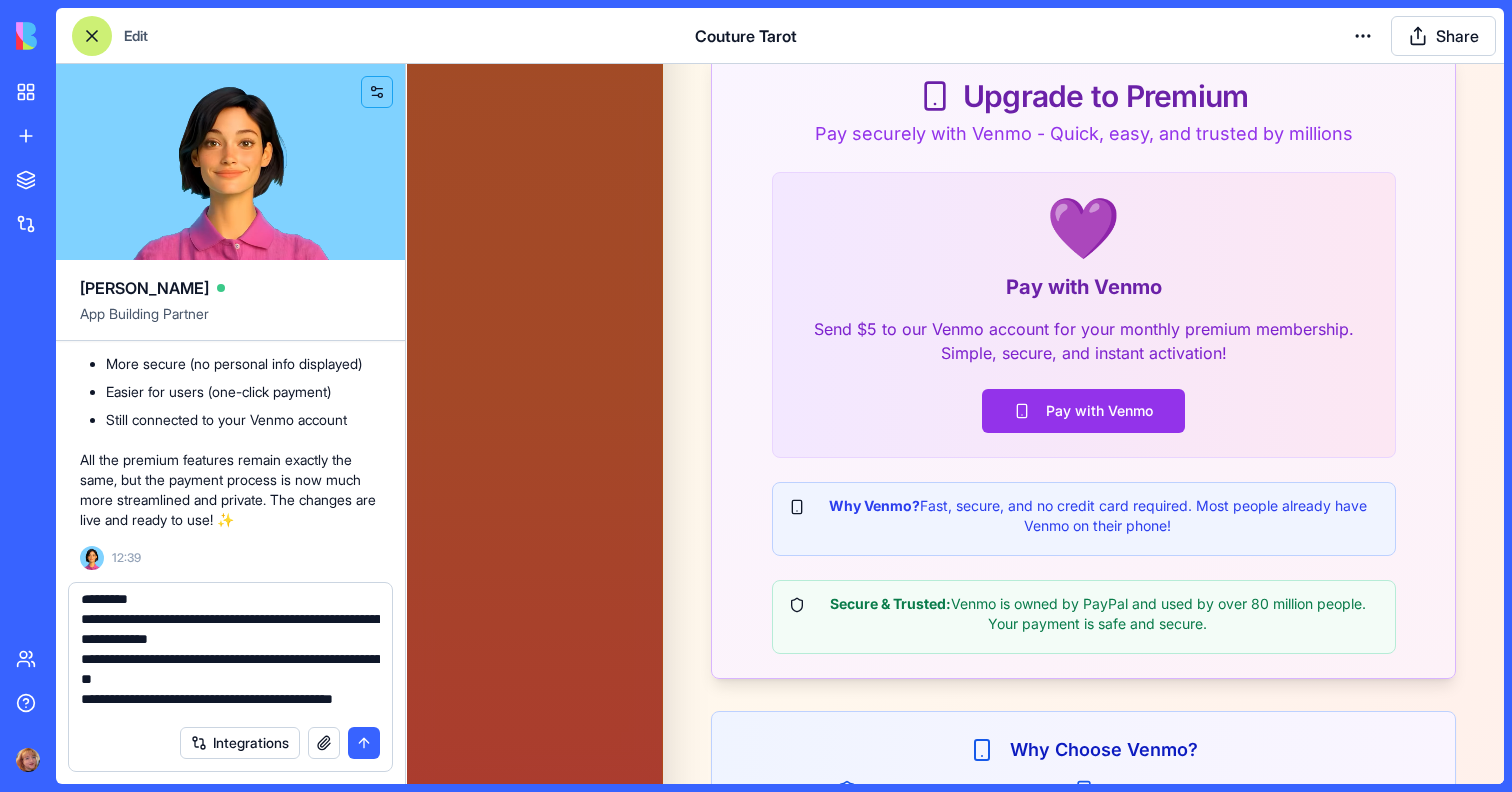 type on "**********" 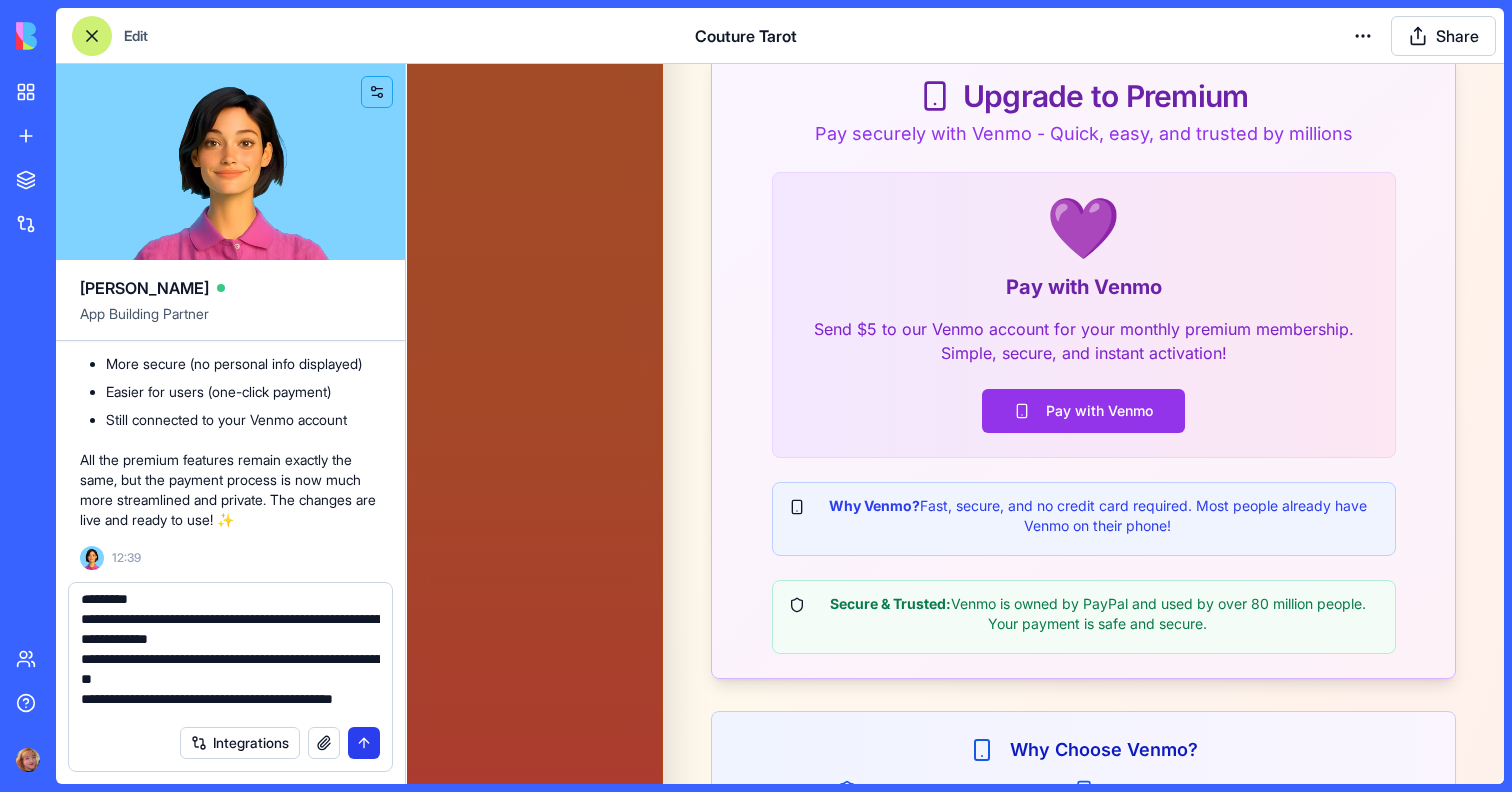 click at bounding box center [364, 743] 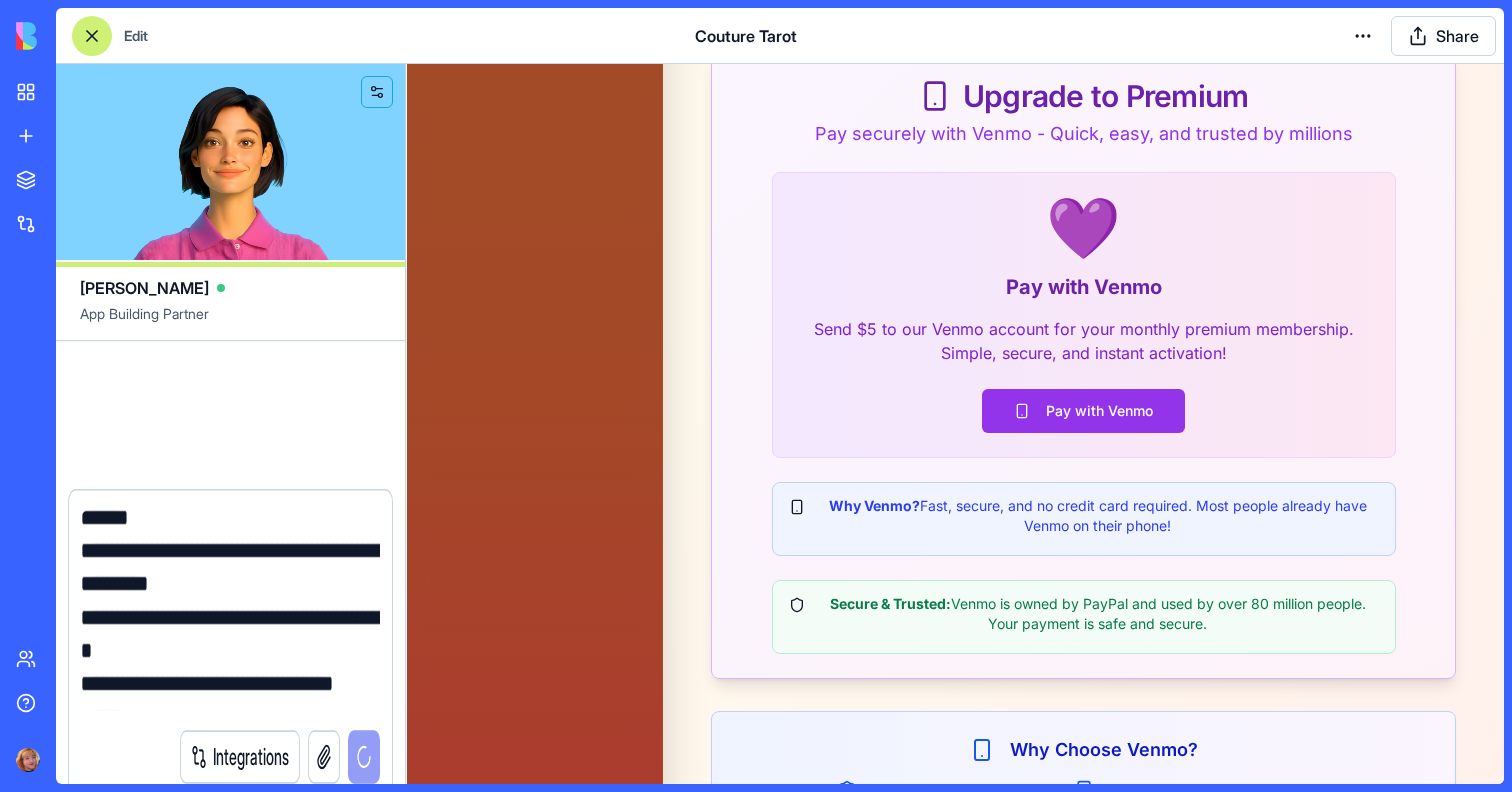 scroll, scrollTop: 0, scrollLeft: 0, axis: both 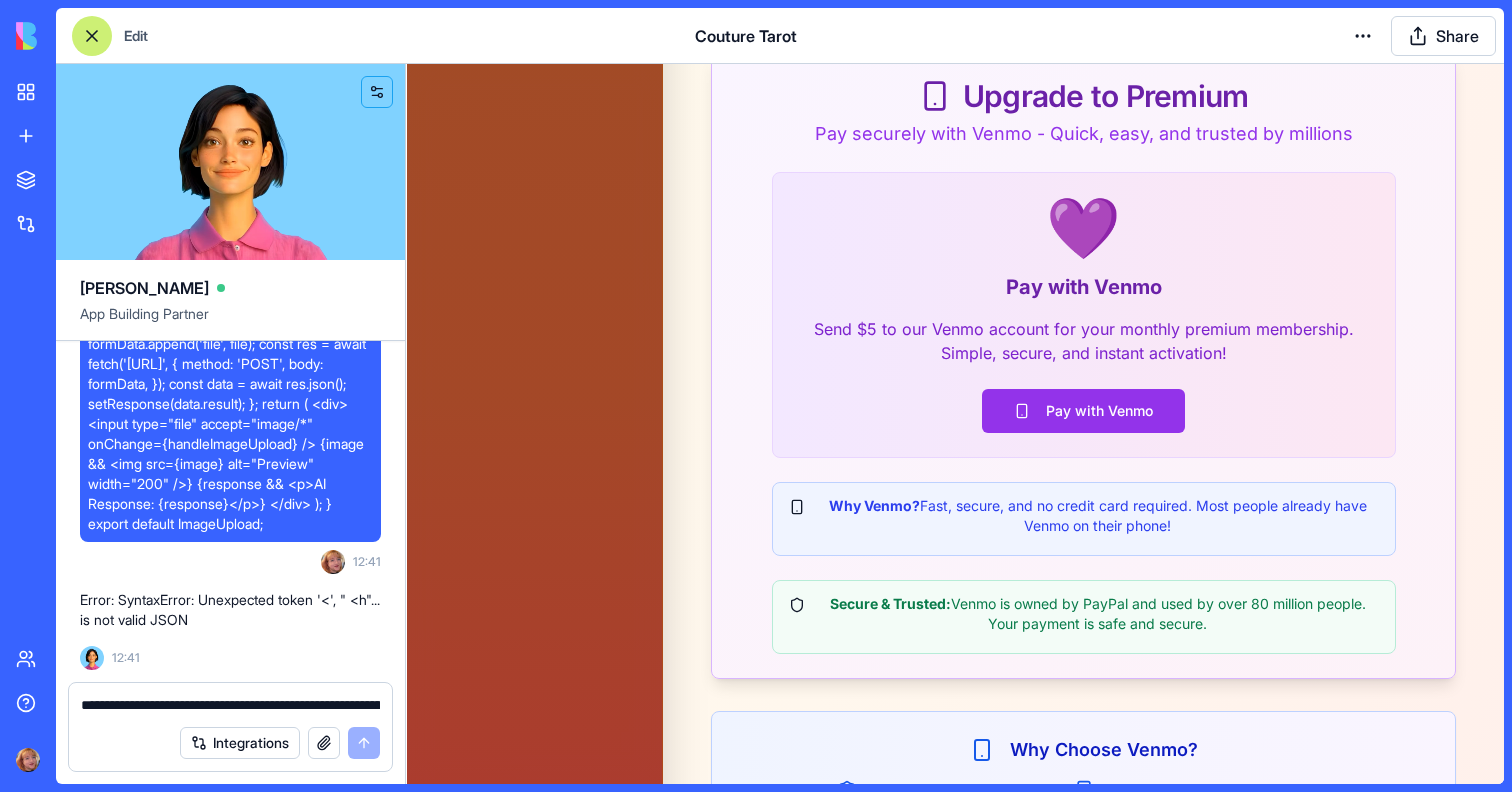 drag, startPoint x: 88, startPoint y: 515, endPoint x: 259, endPoint y: 510, distance: 171.07309 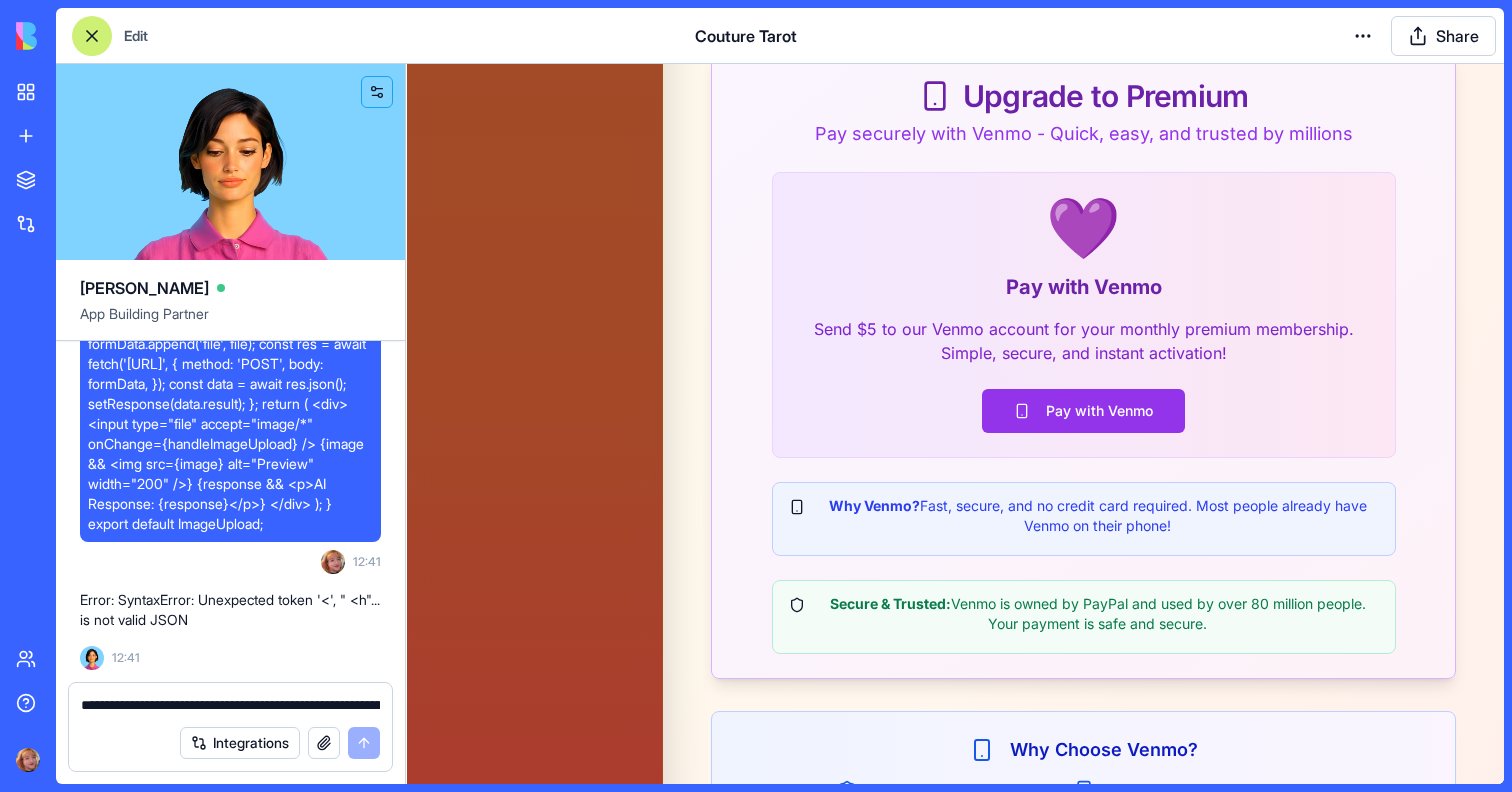 click on "revert to original payment and for the phone app only use this code: // ImageUpload.js
import React, { useState } from 'react';
function ImageUpload() {
const [image, setImage] = useState(null);
const [response, setResponse] = useState('');
const handleImageUpload = async (e) => {
const file = e.target.files[0];
setImage(URL.createObjectURL(file));
const formData = new FormData();
formData.append('file', file);
const res = await fetch('[URL]', {
method: 'POST',
body: formData,
});
const data = await res.json();
setResponse(data.result);
};
return (
<div>
<input type="file" accept="image/*" onChange={handleImageUpload} />
{image && <img src={image} alt="Preview" width="200" />}
{response && <p>AI Response: {response}</p>}
</div>
);
}
export default ImageUpload;" at bounding box center (230, 334) 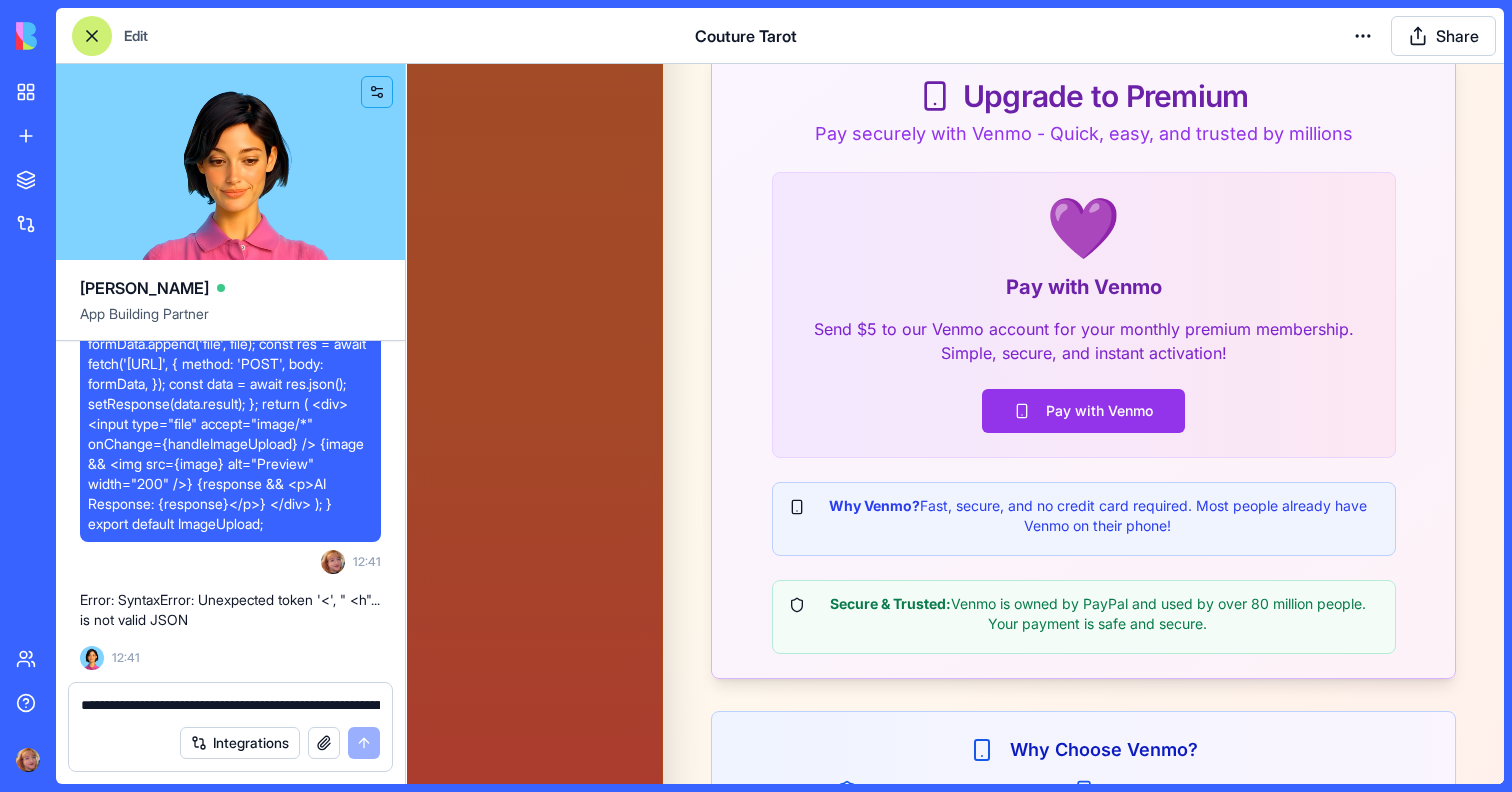 copy on "revert to original payment" 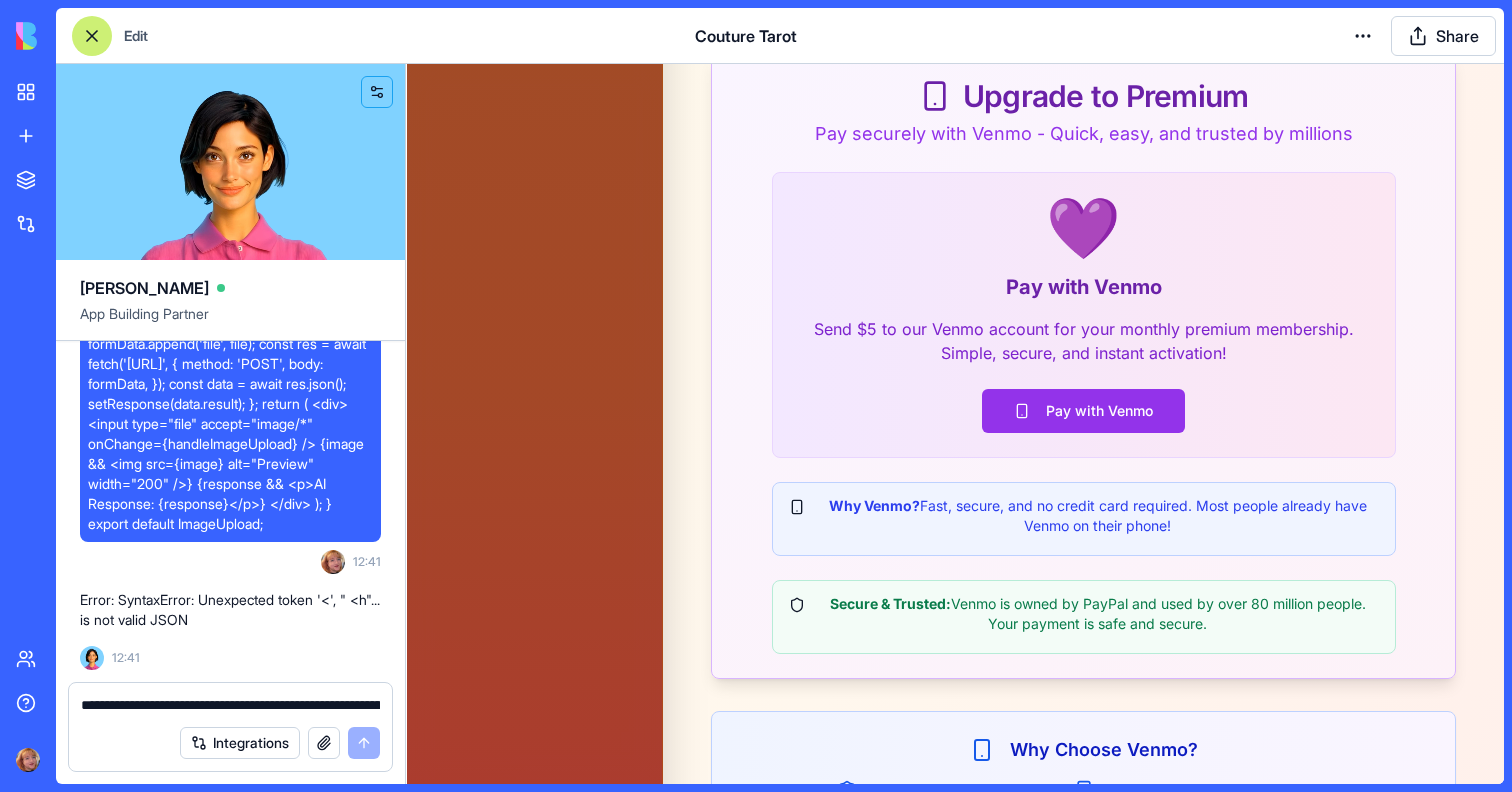 scroll, scrollTop: 70532, scrollLeft: 0, axis: vertical 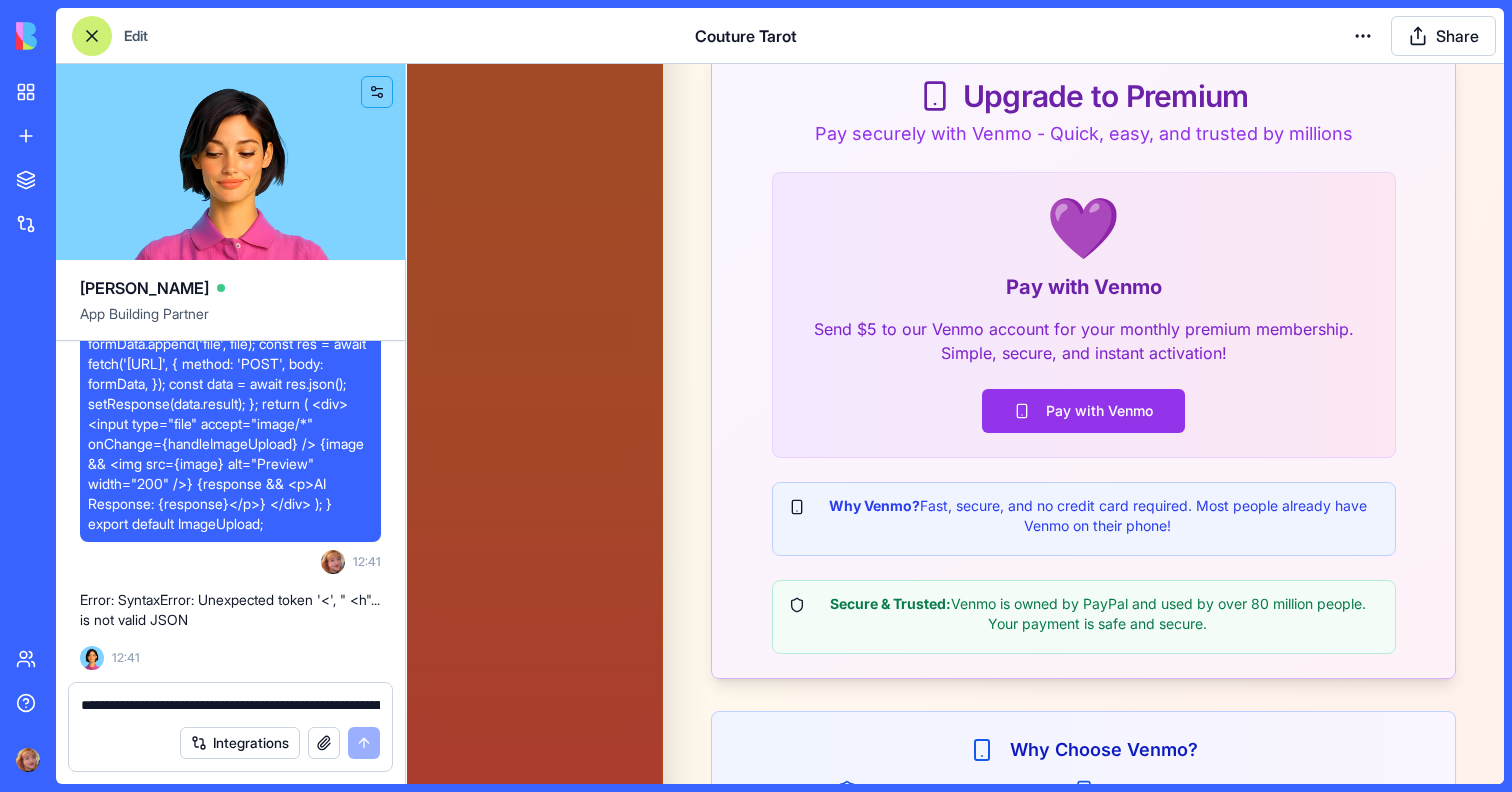 click on "**********" at bounding box center (230, 705) 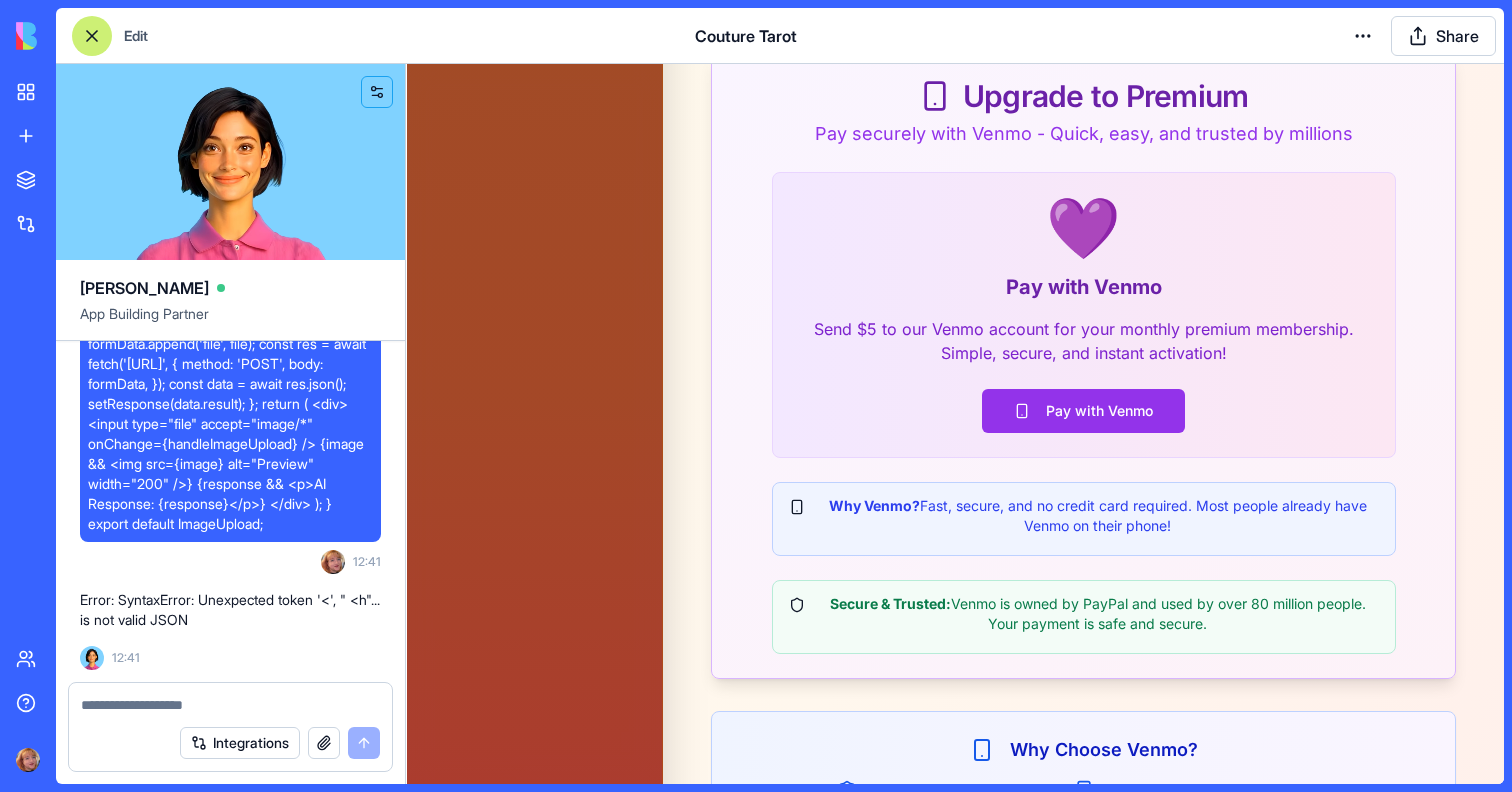 paste on "**********" 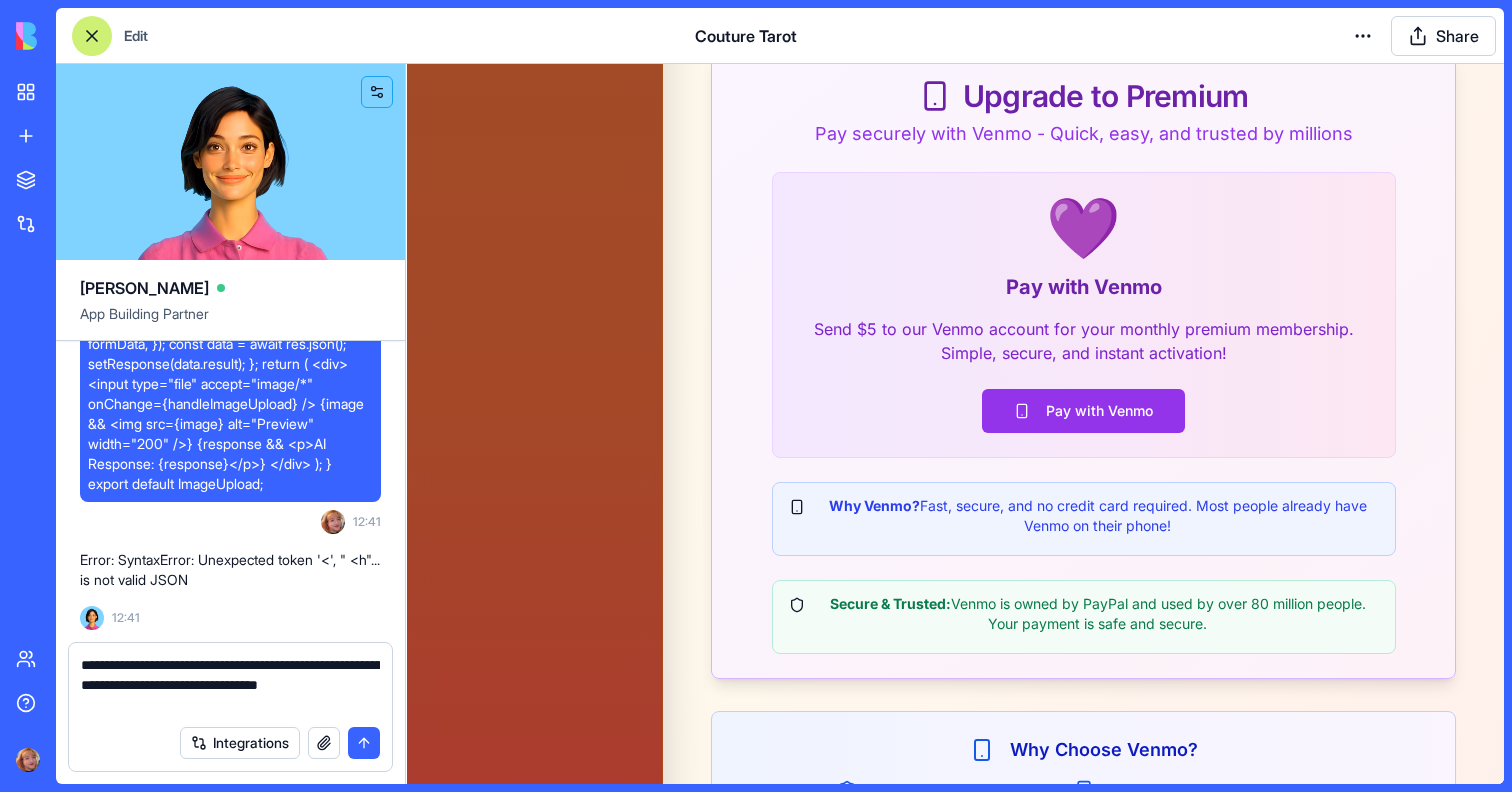 scroll, scrollTop: 70572, scrollLeft: 4, axis: both 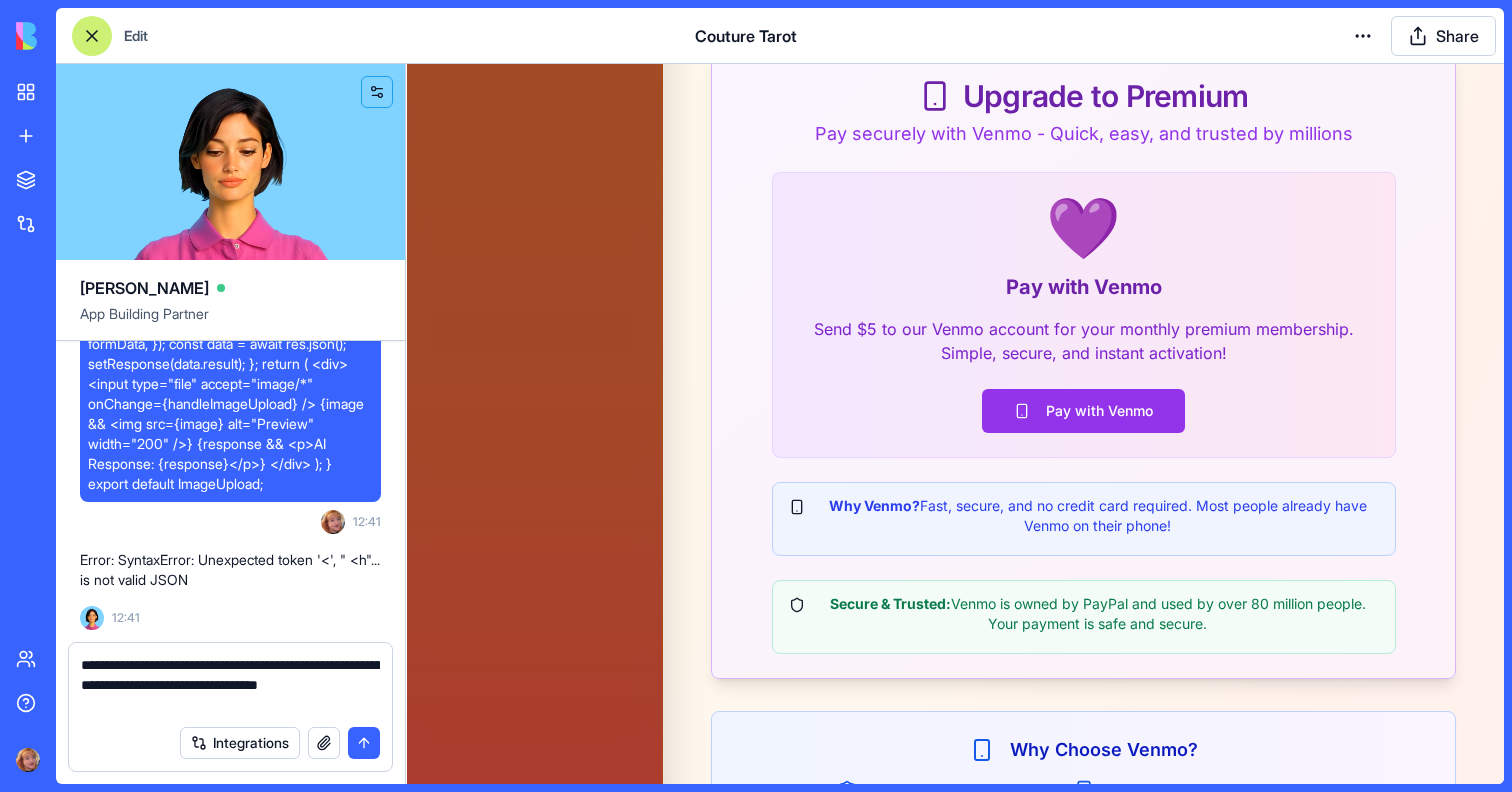 click on "**********" at bounding box center (230, 685) 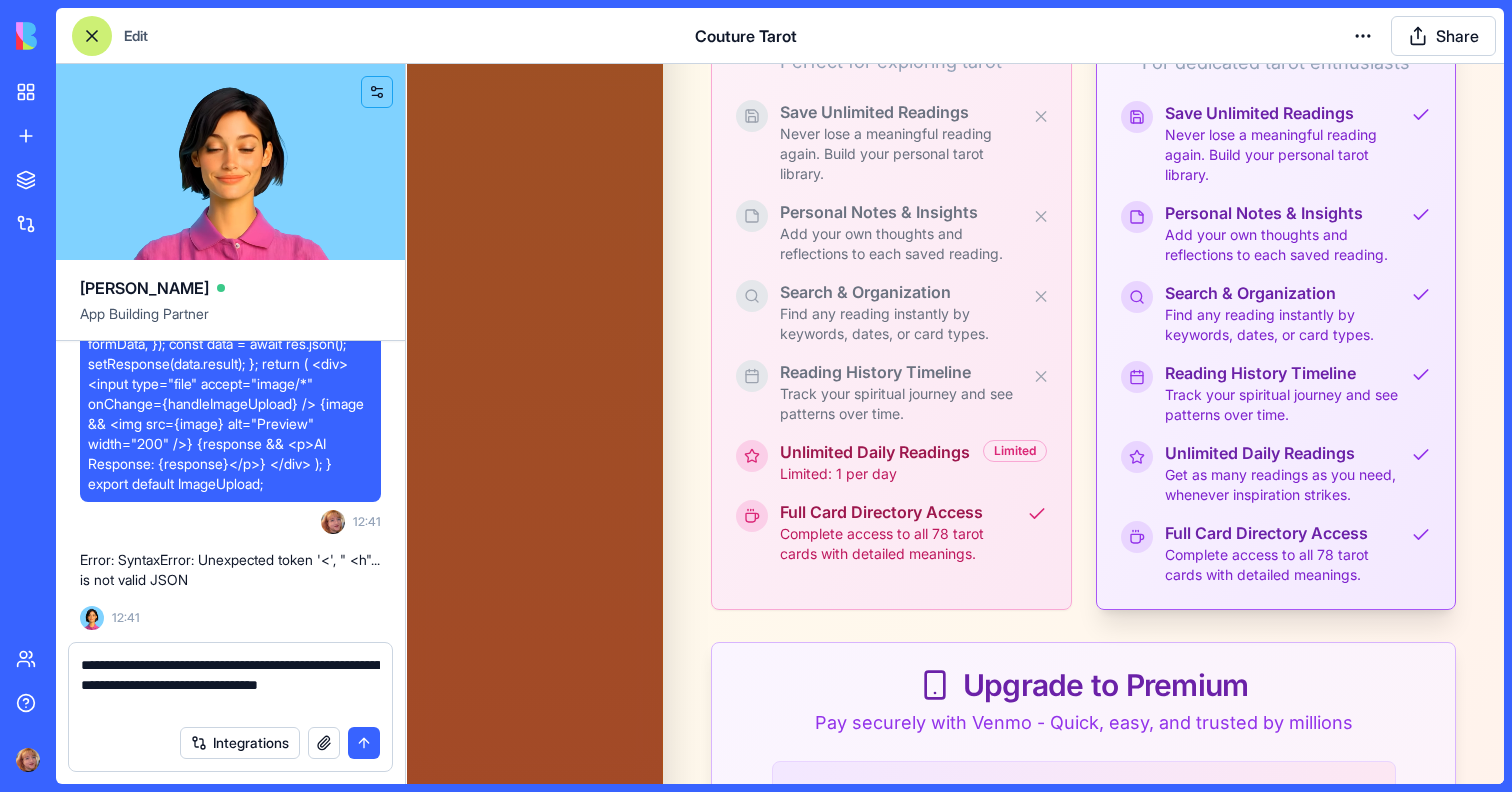 scroll, scrollTop: 0, scrollLeft: 0, axis: both 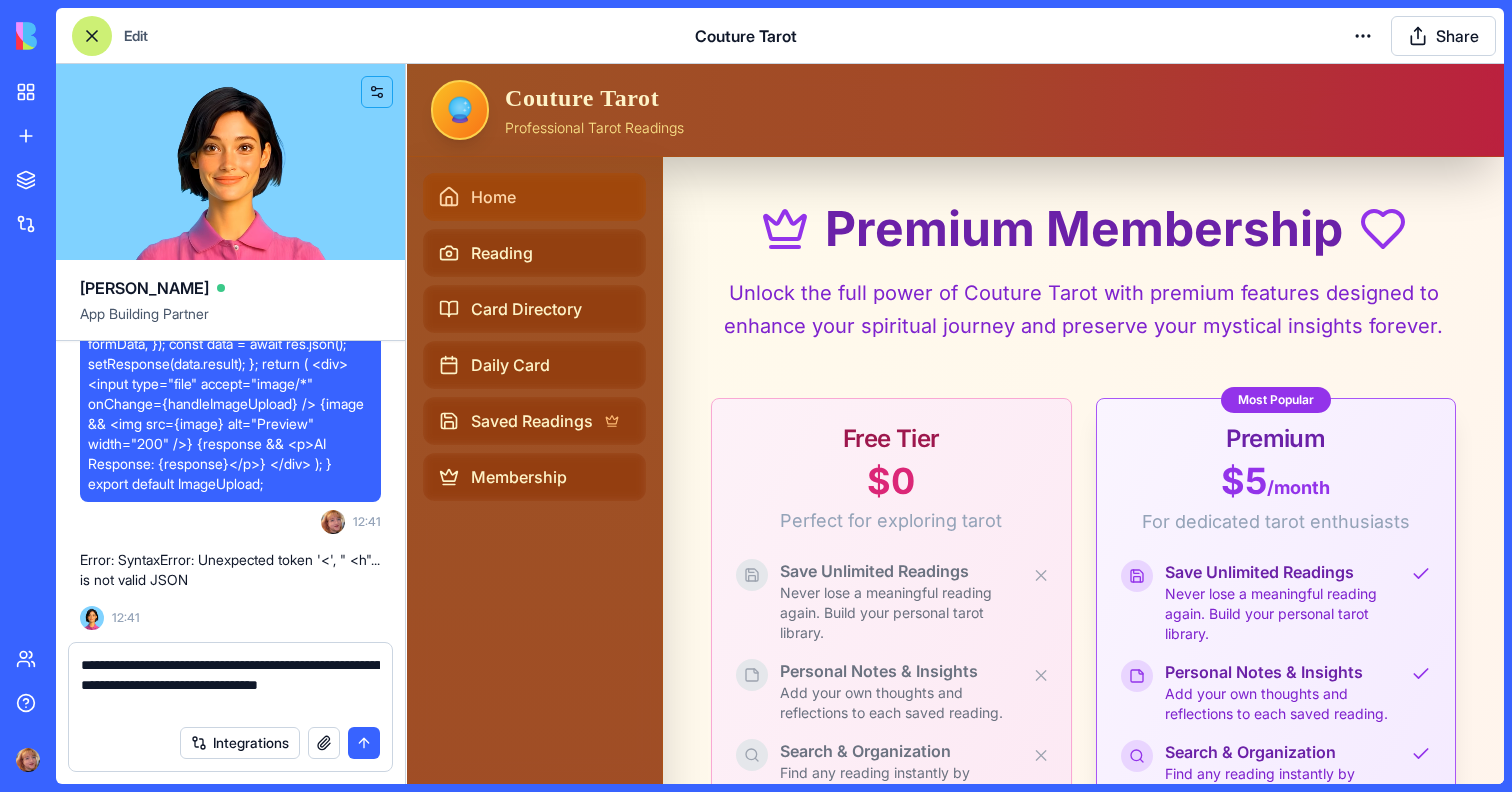 type on "**********" 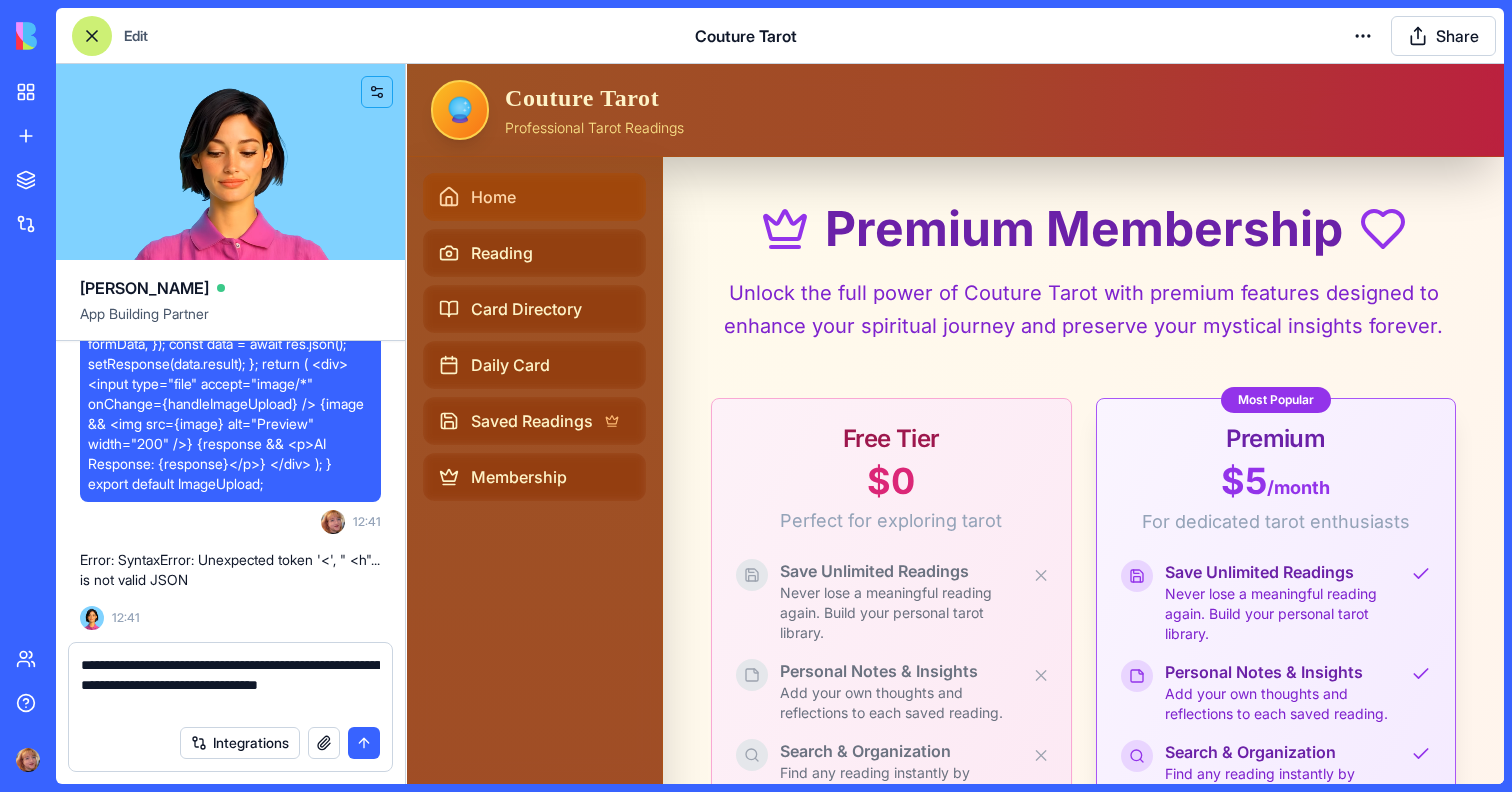click on "Home" at bounding box center [493, 197] 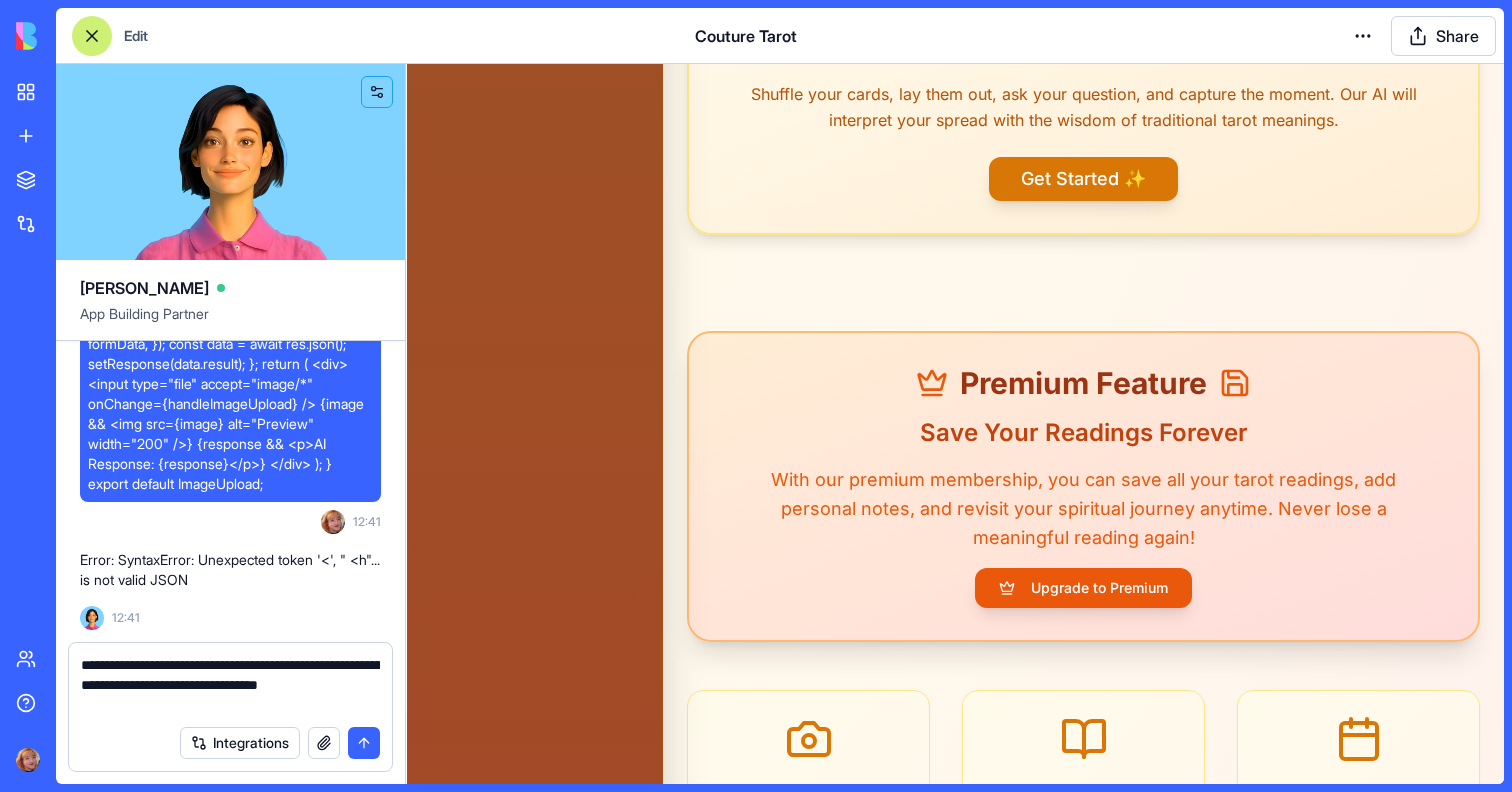 scroll, scrollTop: 474, scrollLeft: 0, axis: vertical 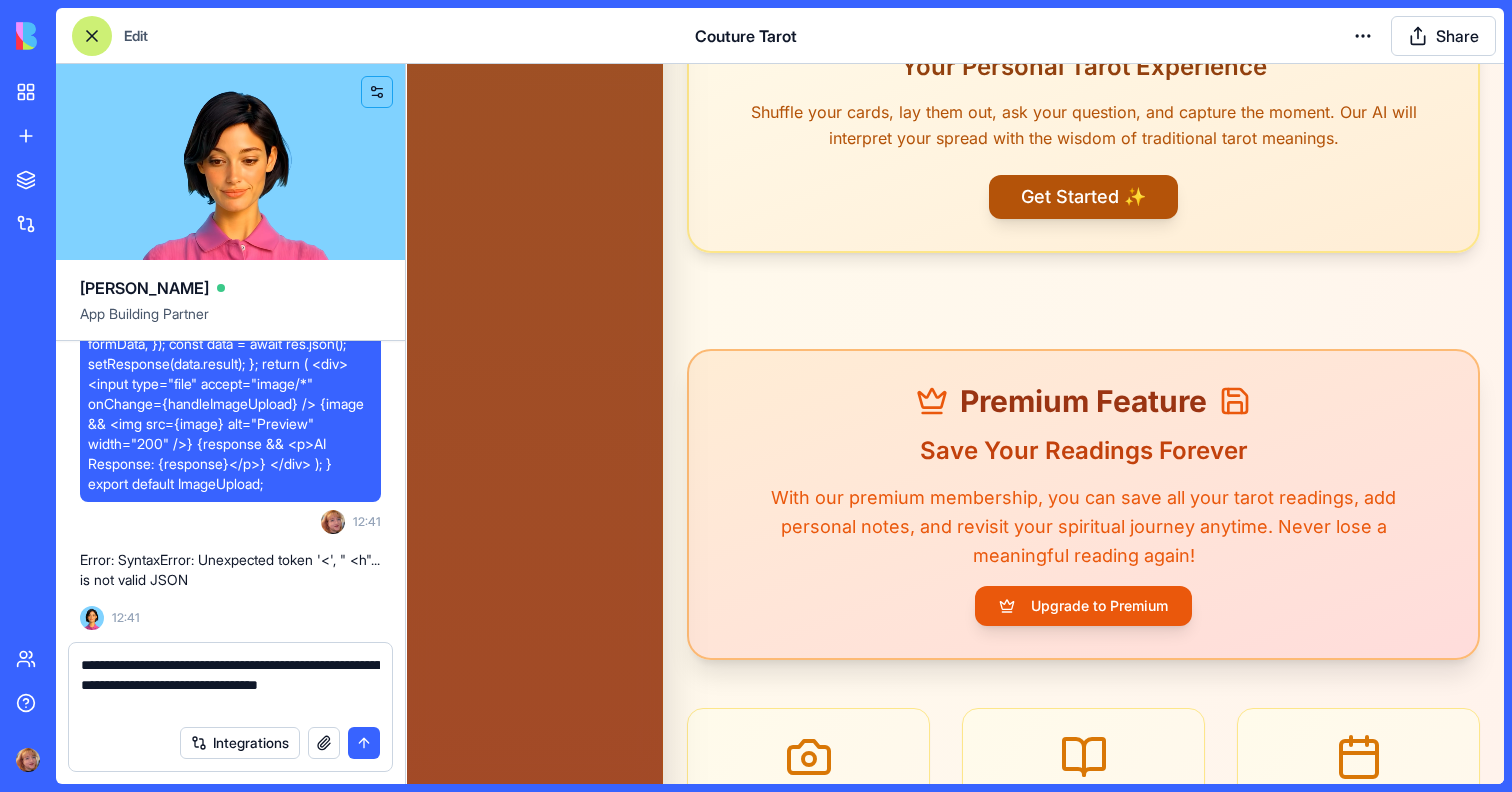 click on "Get Started ✨" at bounding box center [1083, 197] 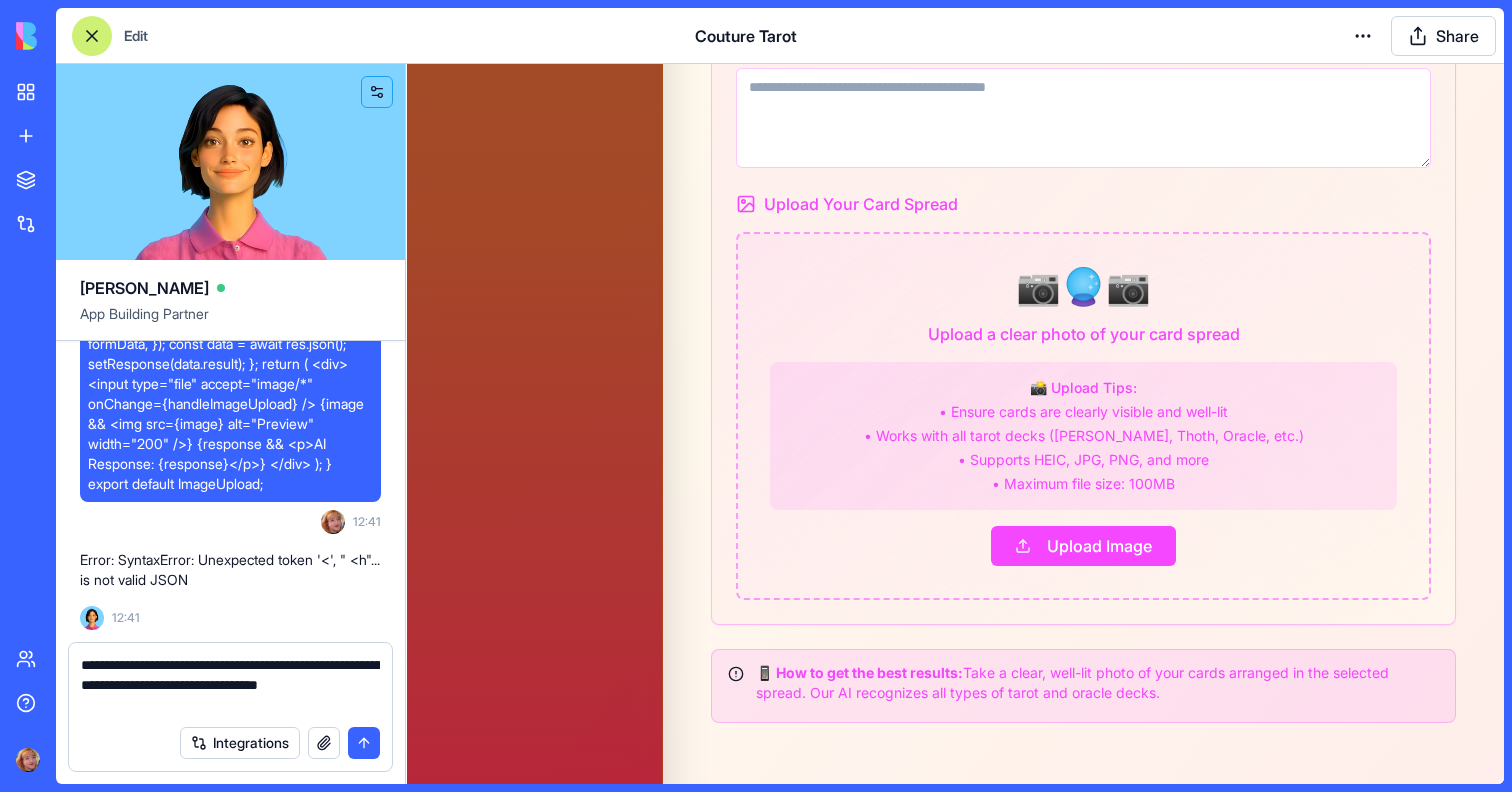 scroll, scrollTop: 624, scrollLeft: 0, axis: vertical 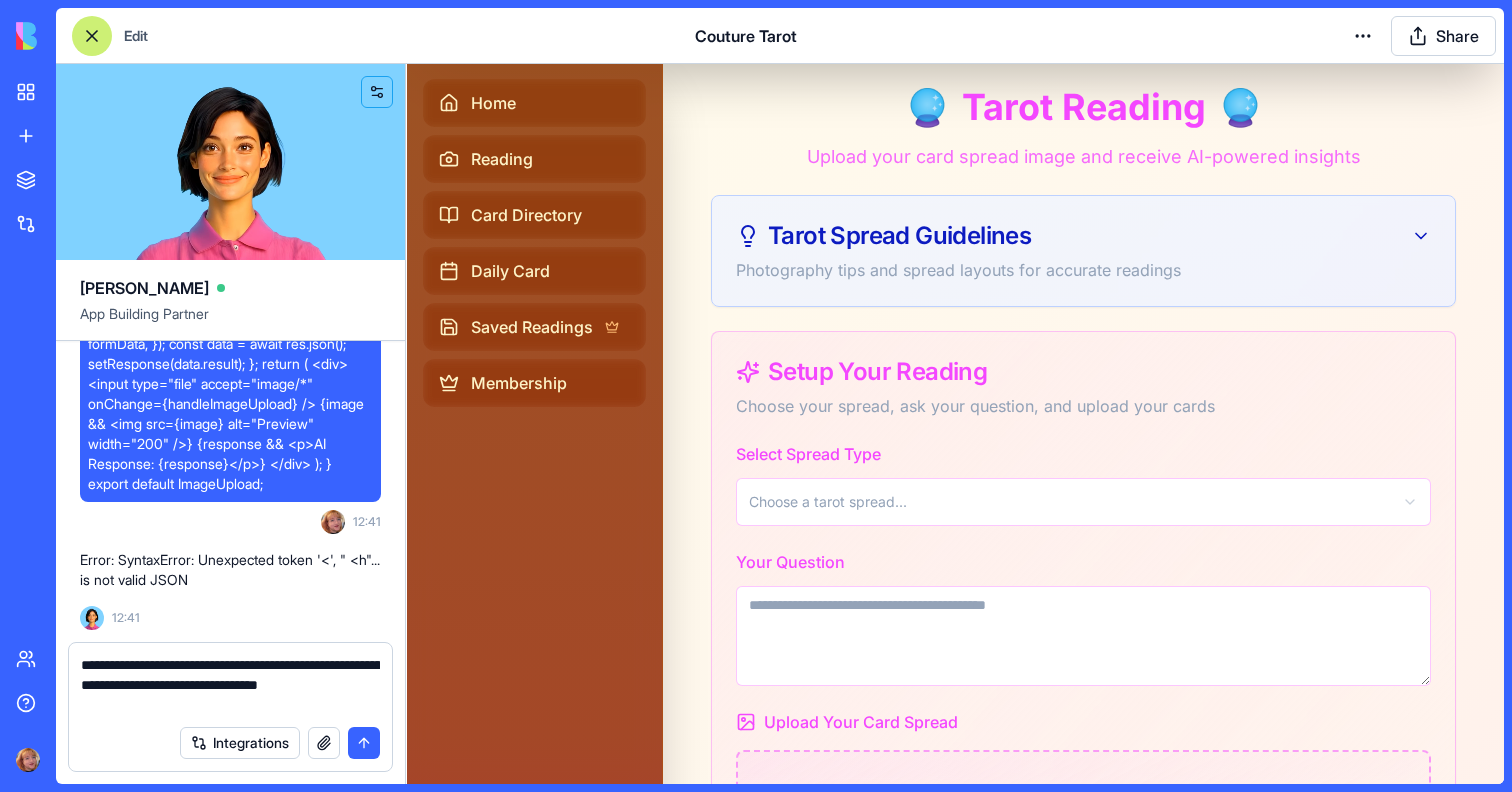 click on "**********" at bounding box center (230, 685) 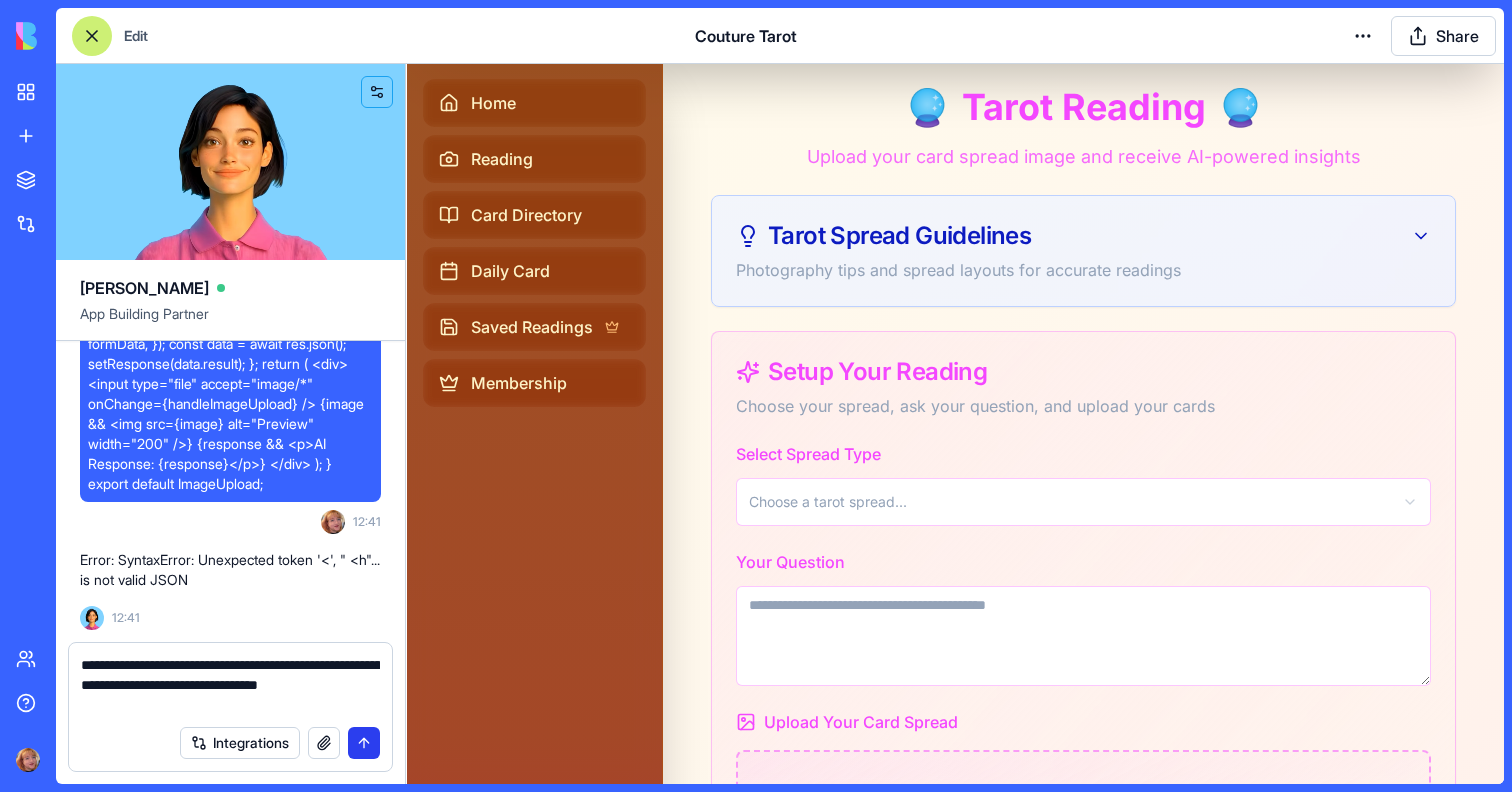 click at bounding box center [364, 743] 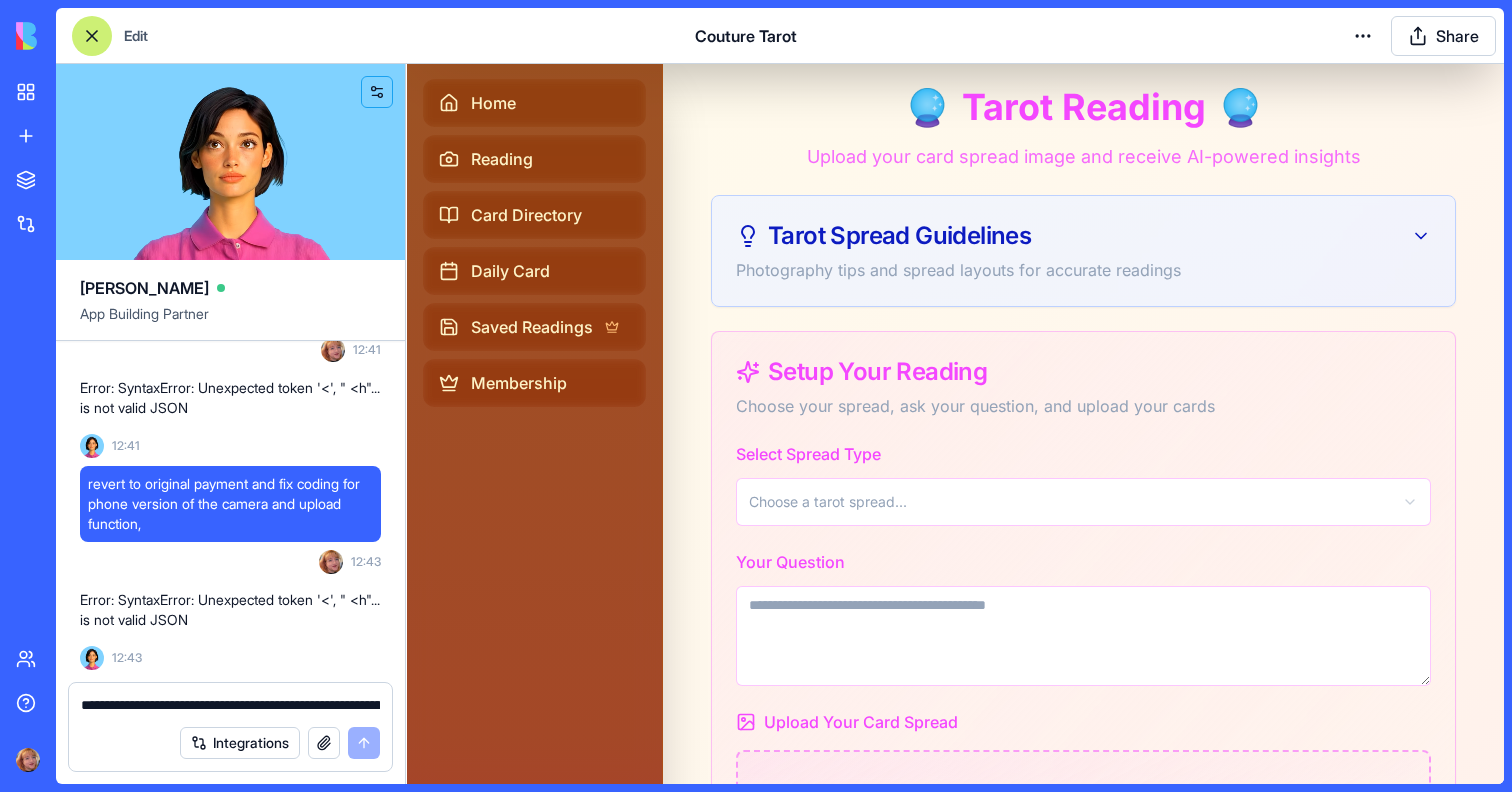 scroll, scrollTop: 70744, scrollLeft: 0, axis: vertical 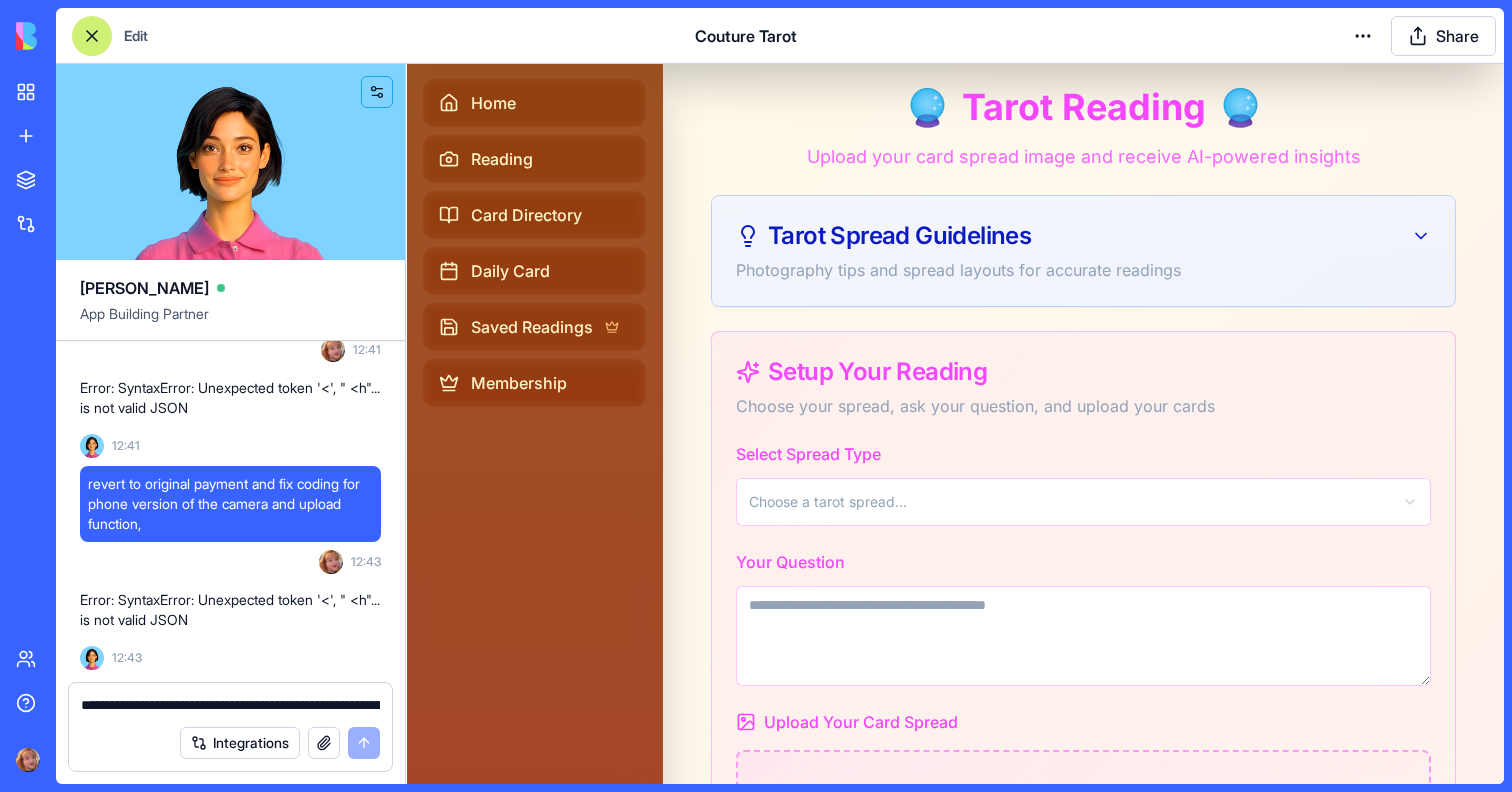 click on "**********" at bounding box center (230, 705) 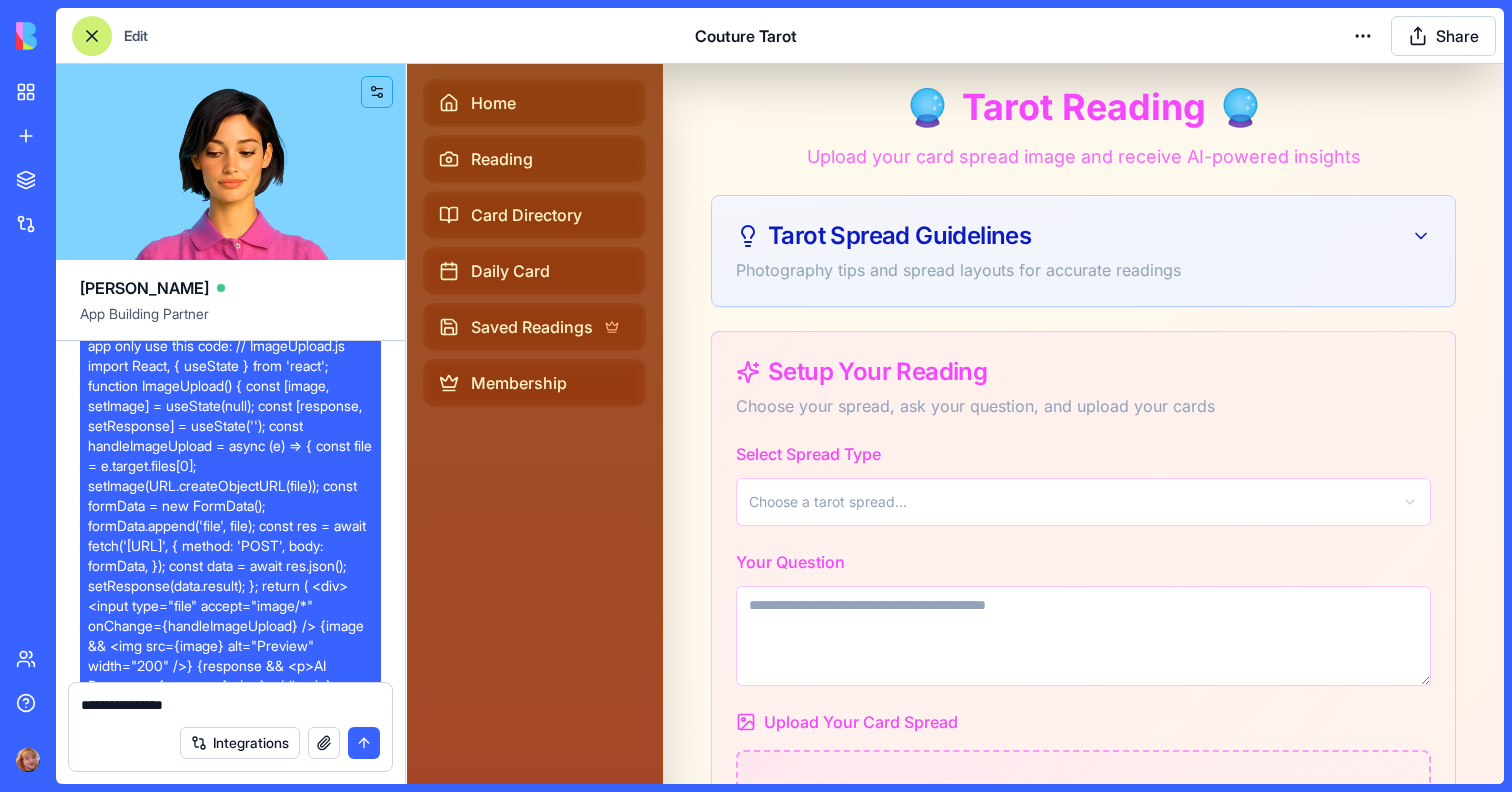 scroll, scrollTop: 68411, scrollLeft: 1, axis: both 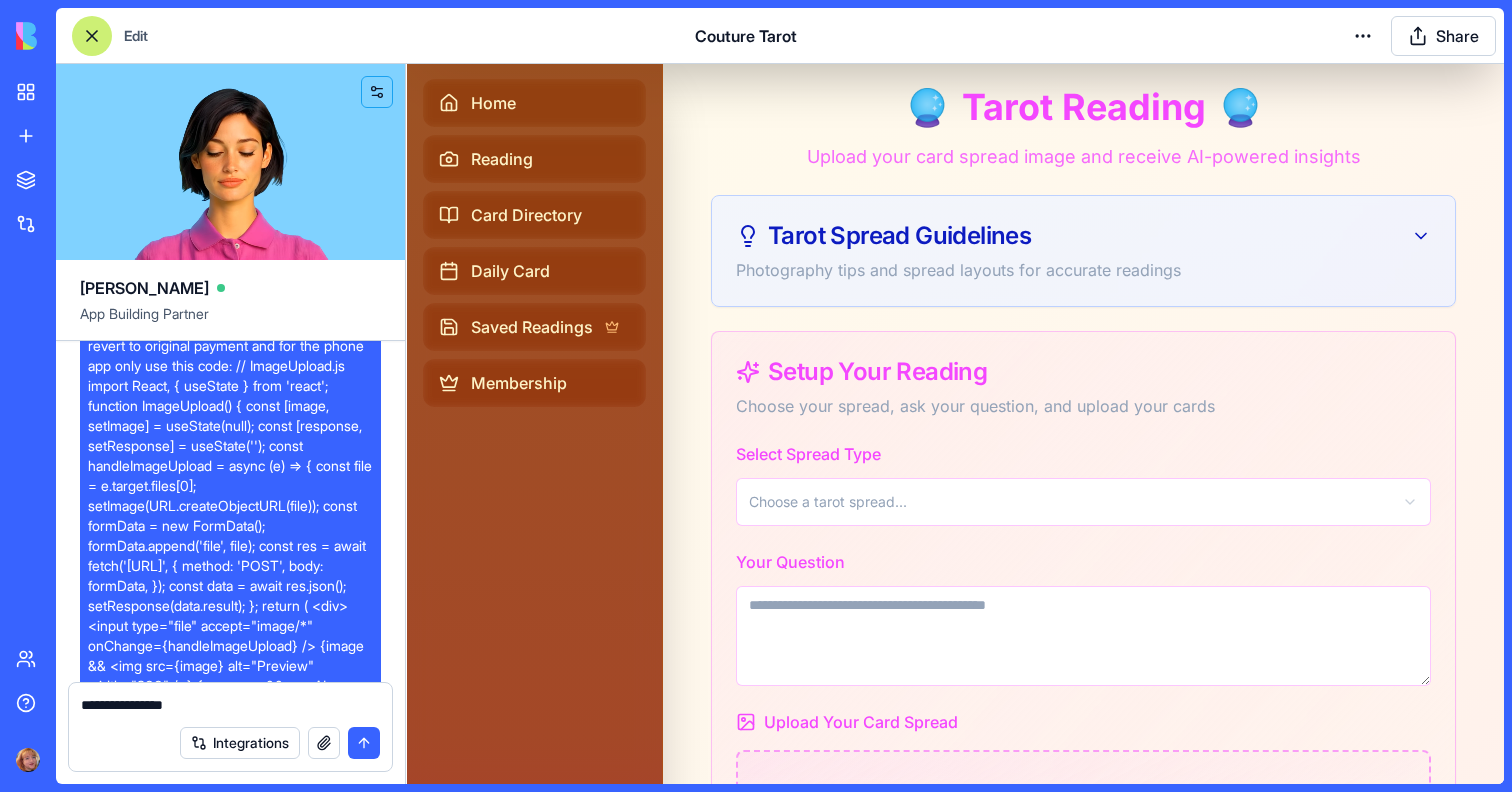 type on "**********" 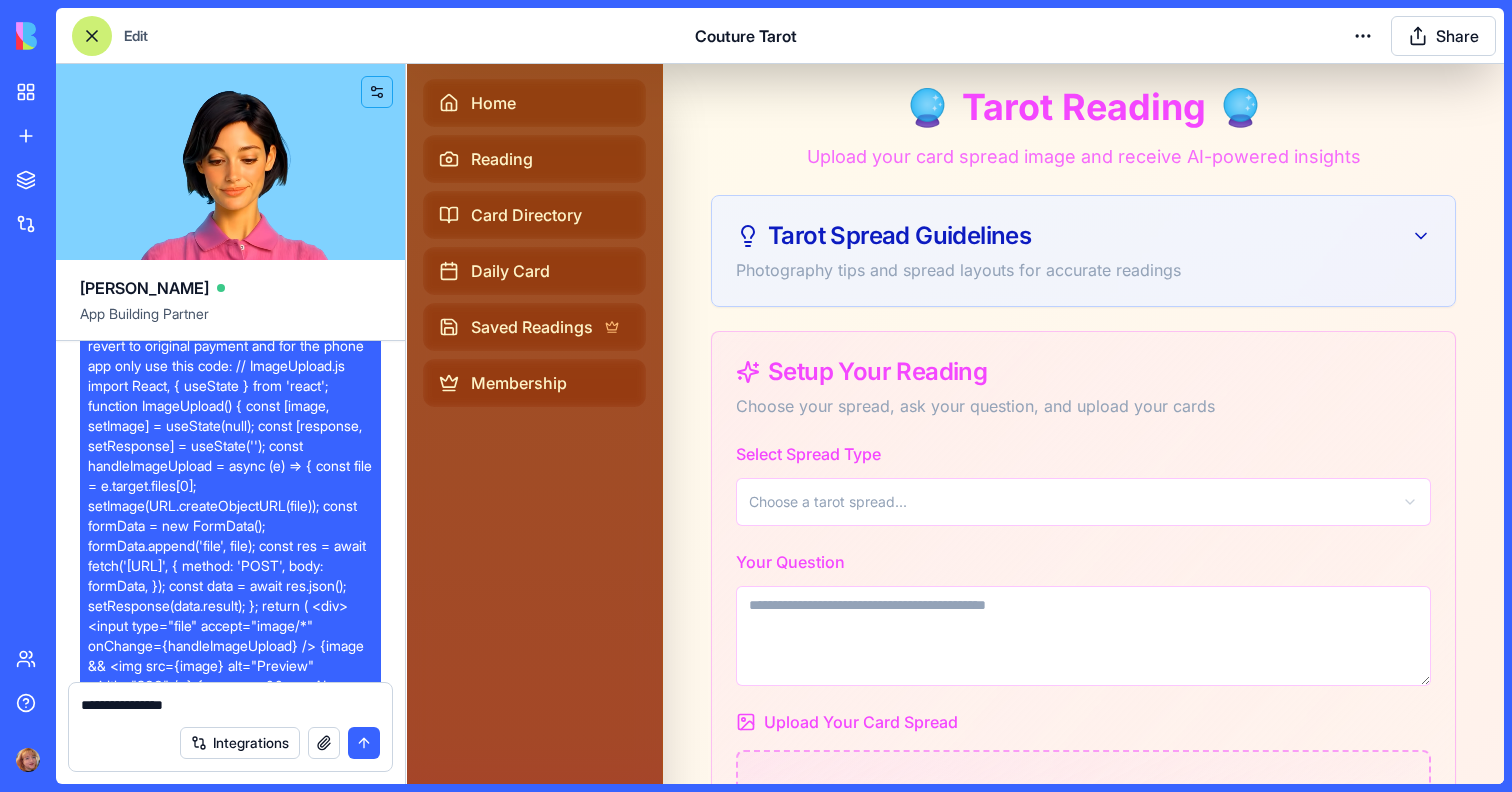 click on "Undo" at bounding box center [282, -1320] 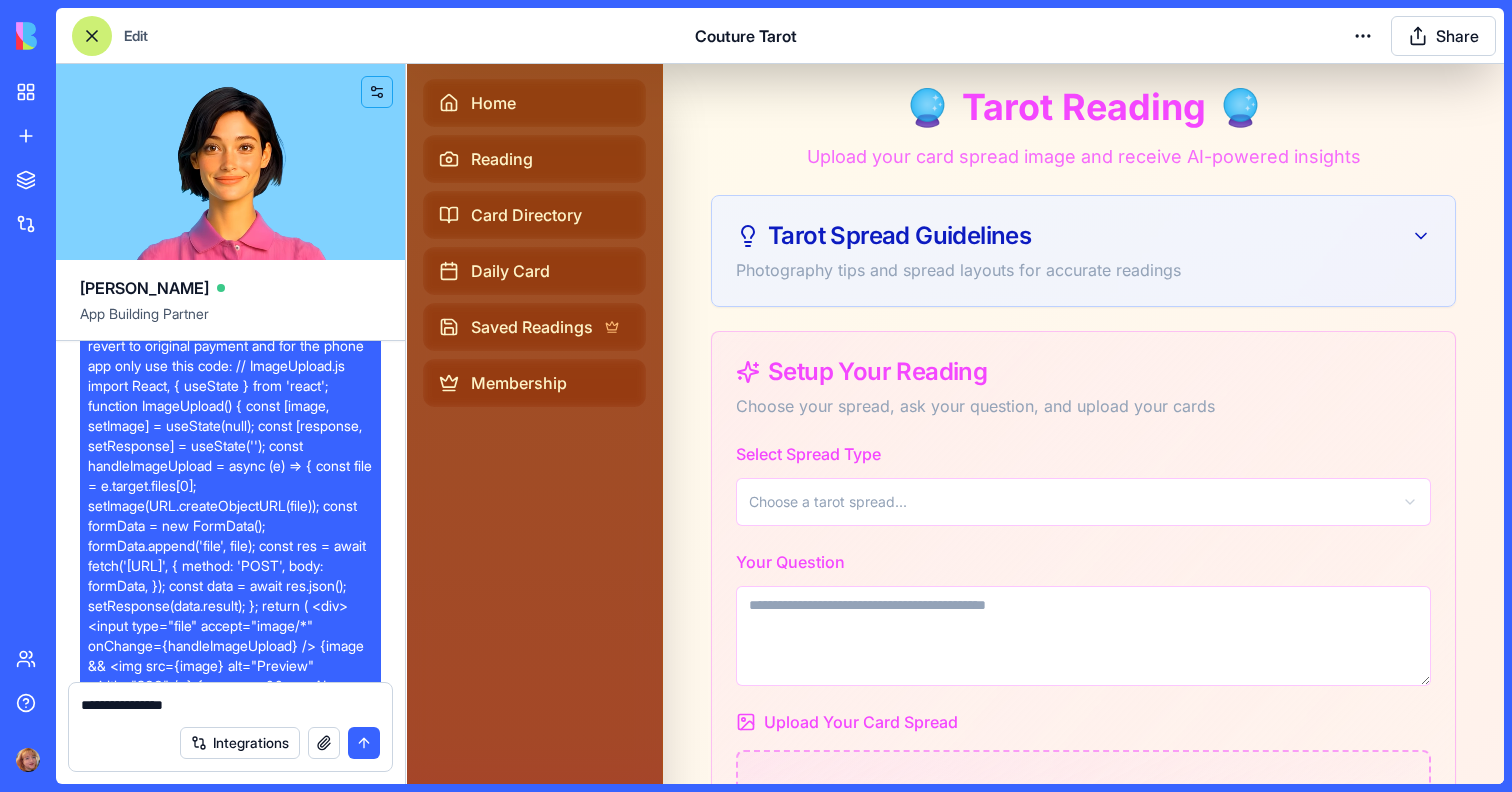 scroll, scrollTop: 0, scrollLeft: 0, axis: both 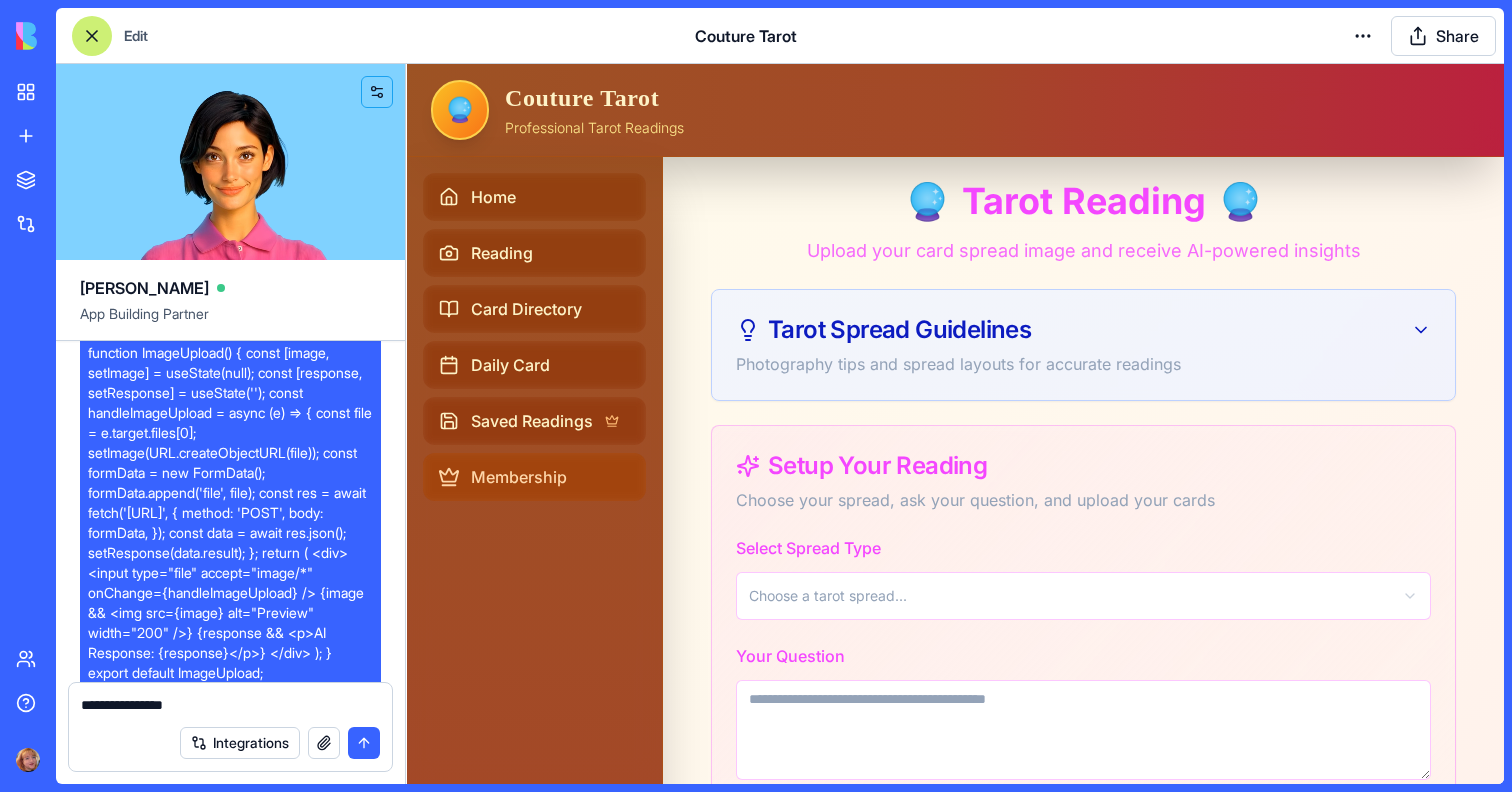 click on "Membership" at bounding box center [534, 477] 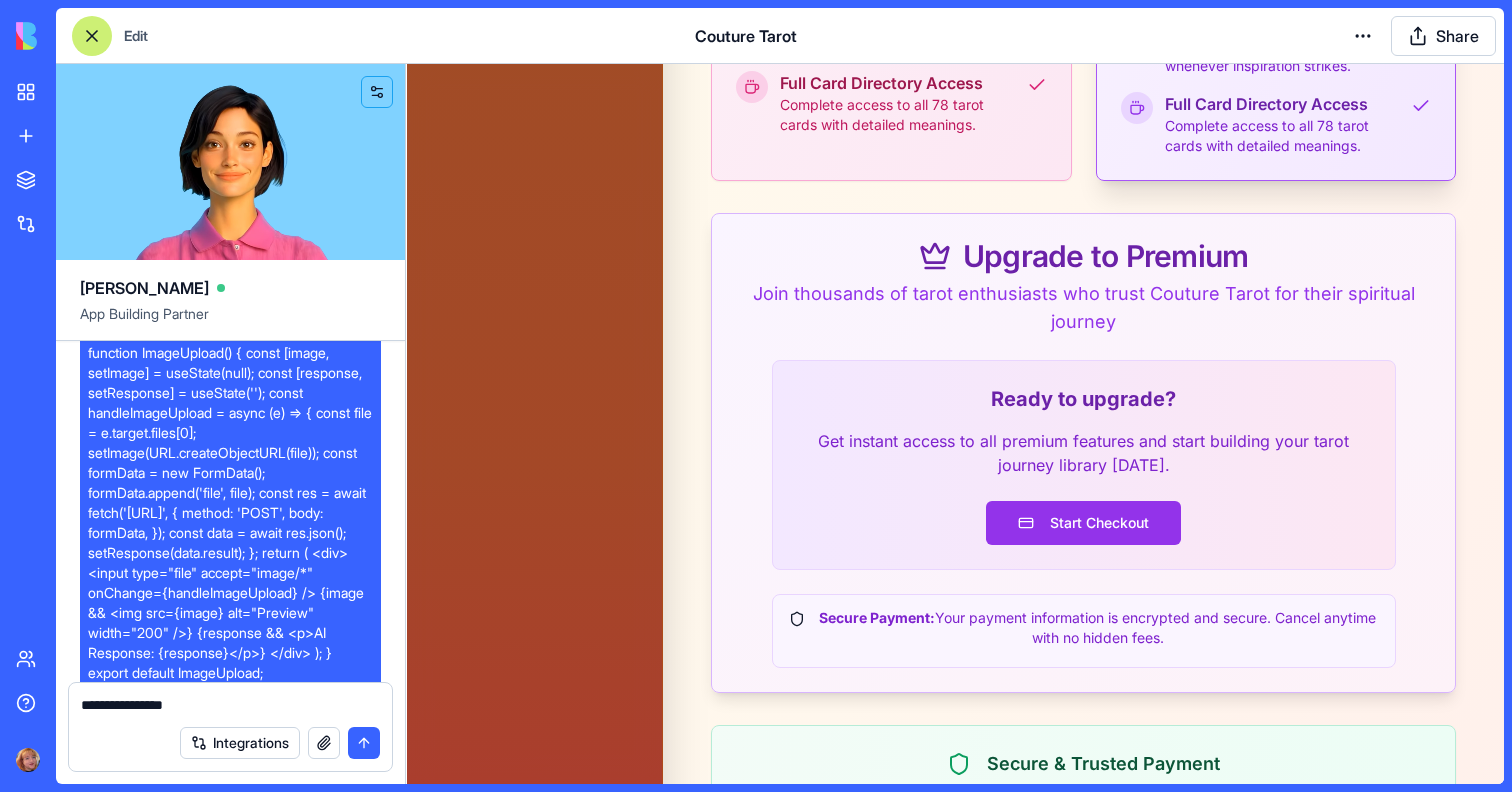 scroll, scrollTop: 891, scrollLeft: 0, axis: vertical 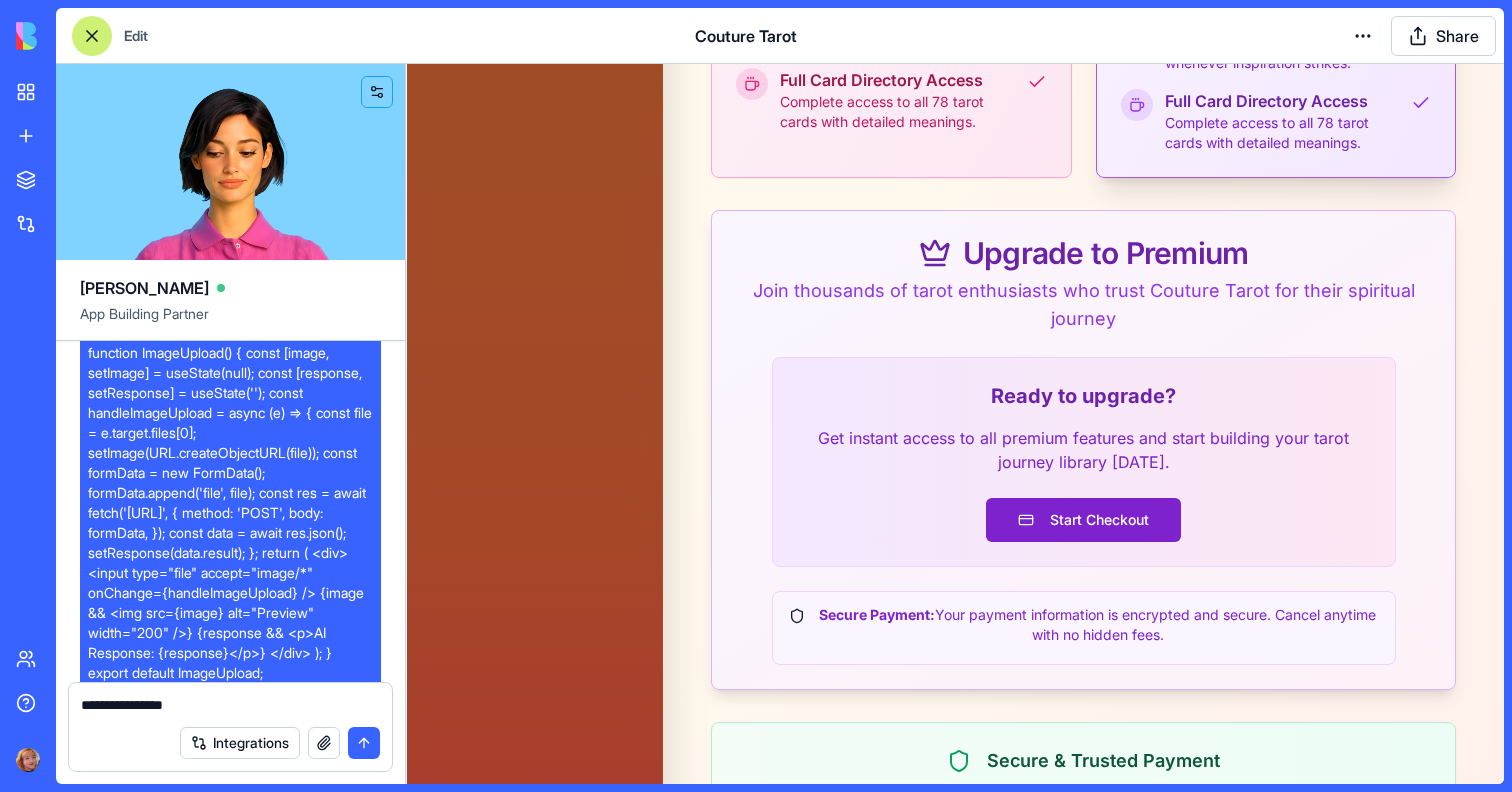 click on "Start Checkout" at bounding box center [1083, 520] 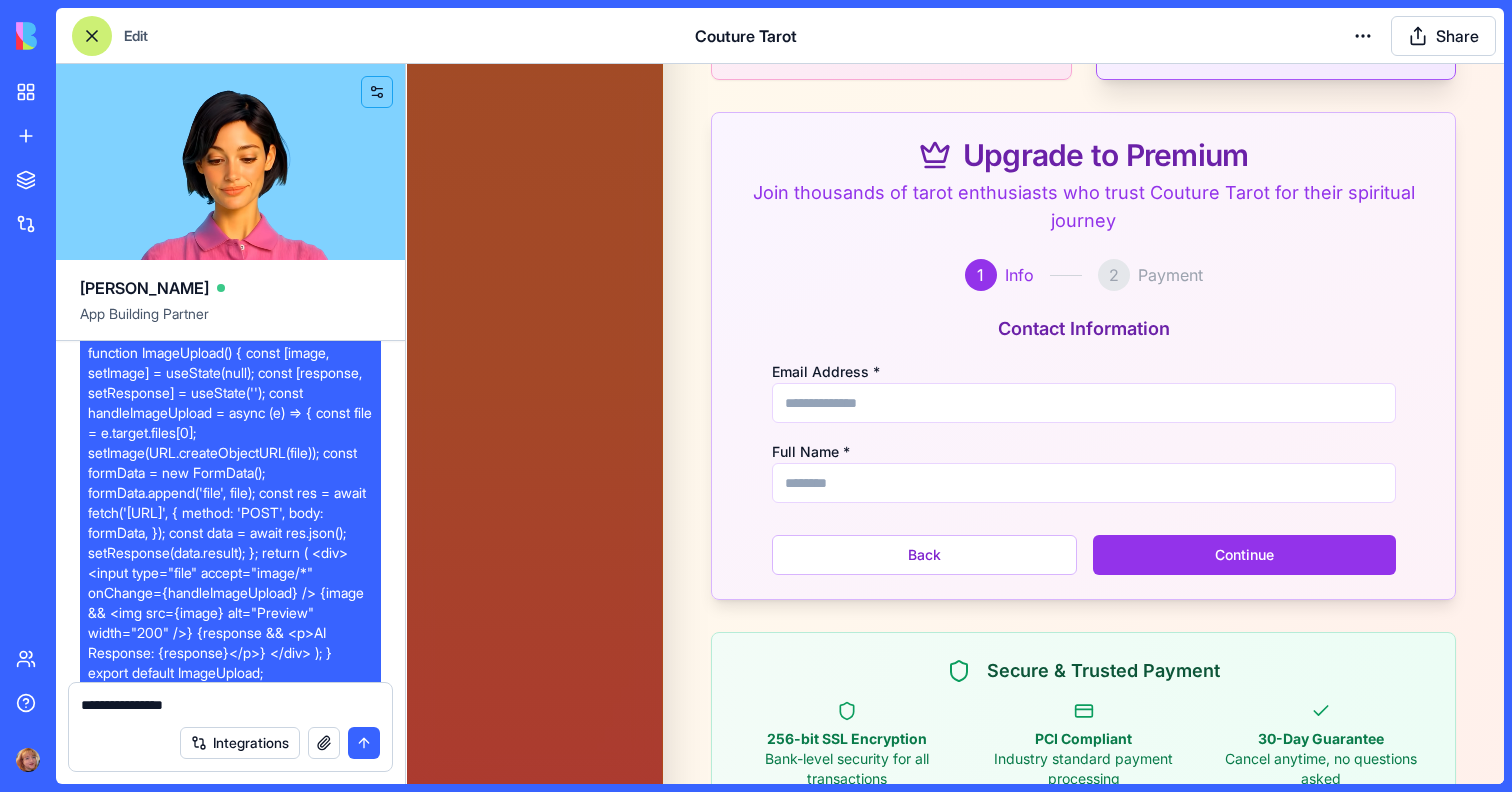 scroll, scrollTop: 991, scrollLeft: 0, axis: vertical 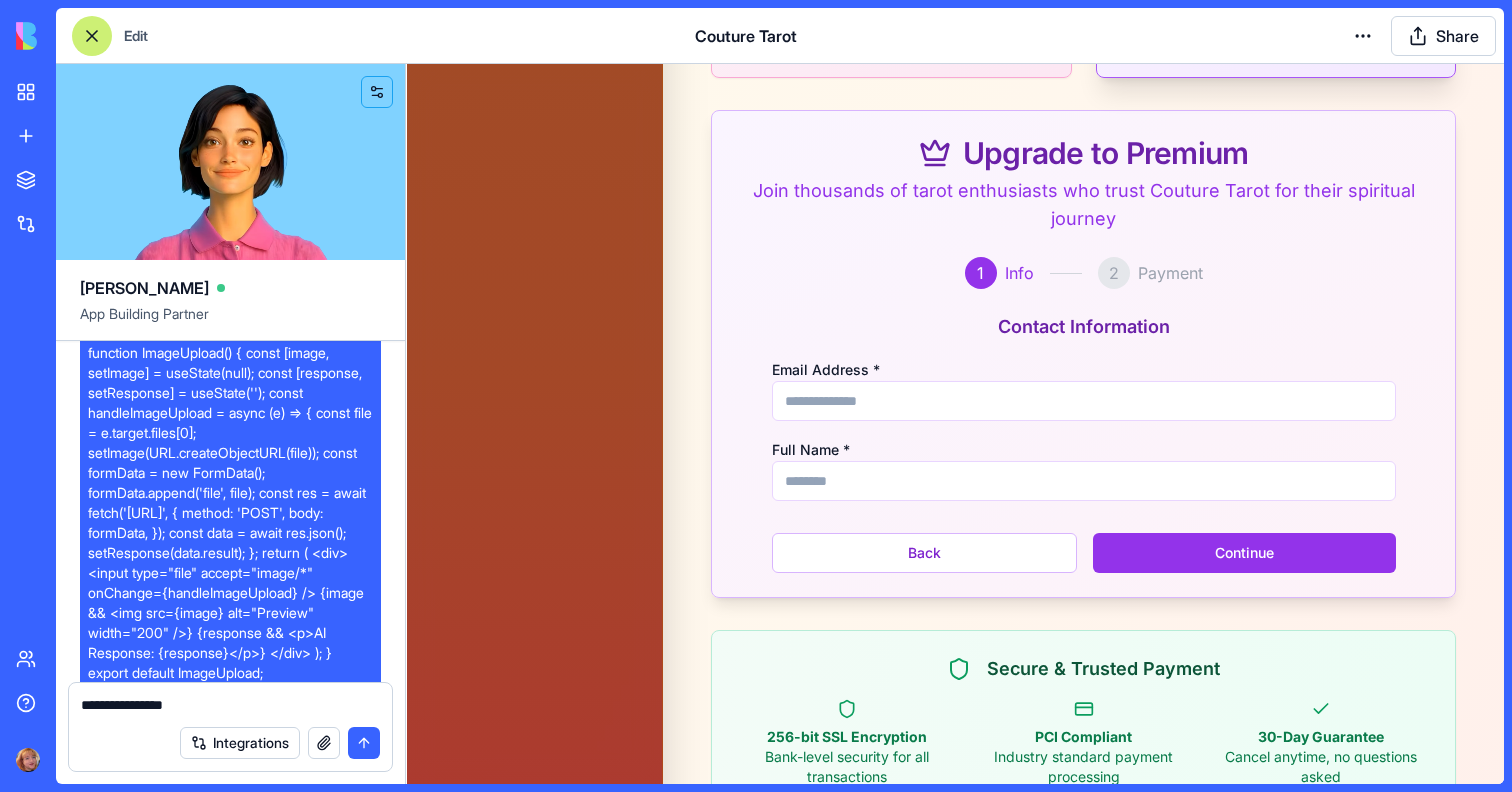 click on "Full Name *" at bounding box center (1084, 481) 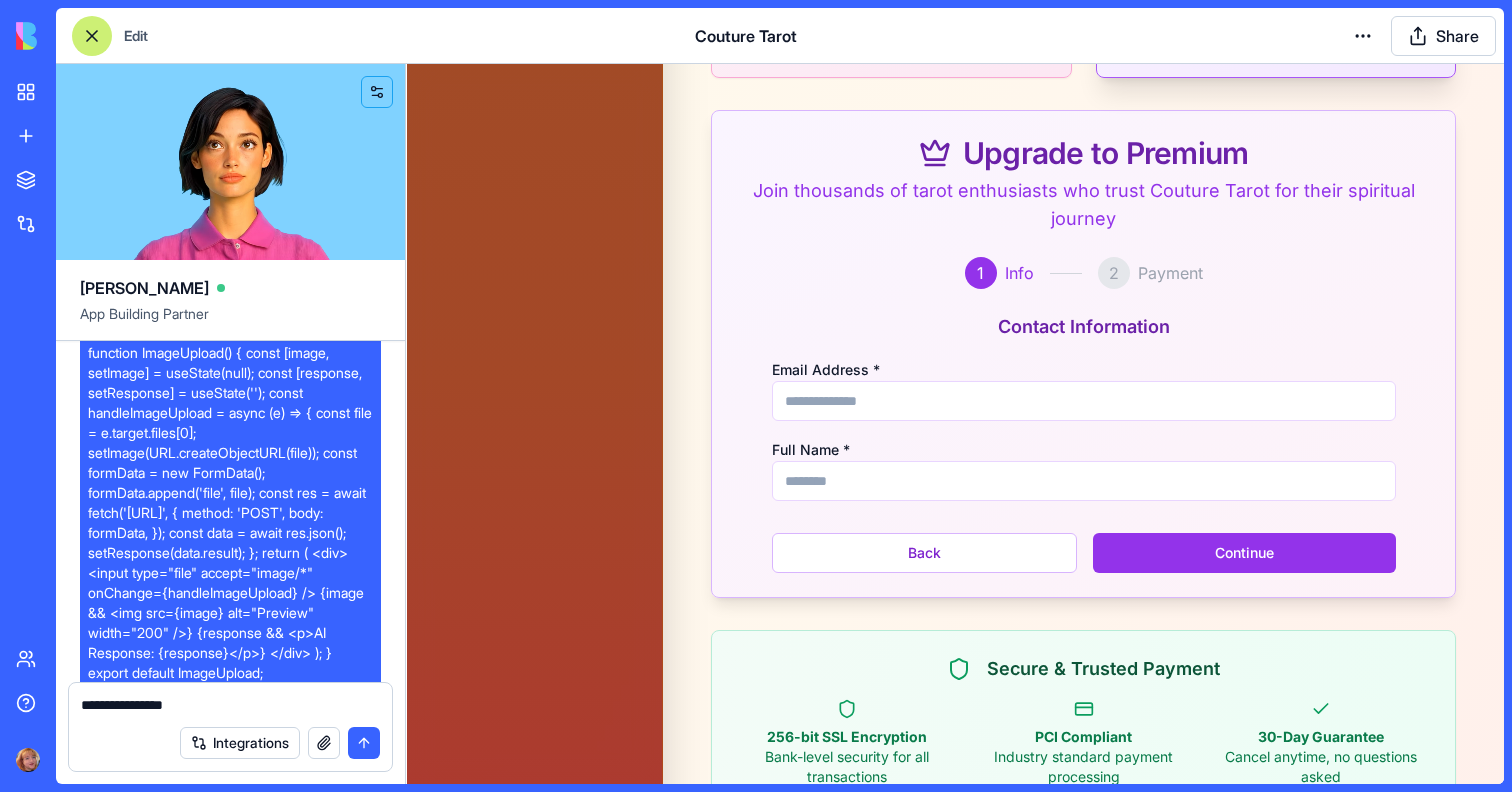 type on "**********" 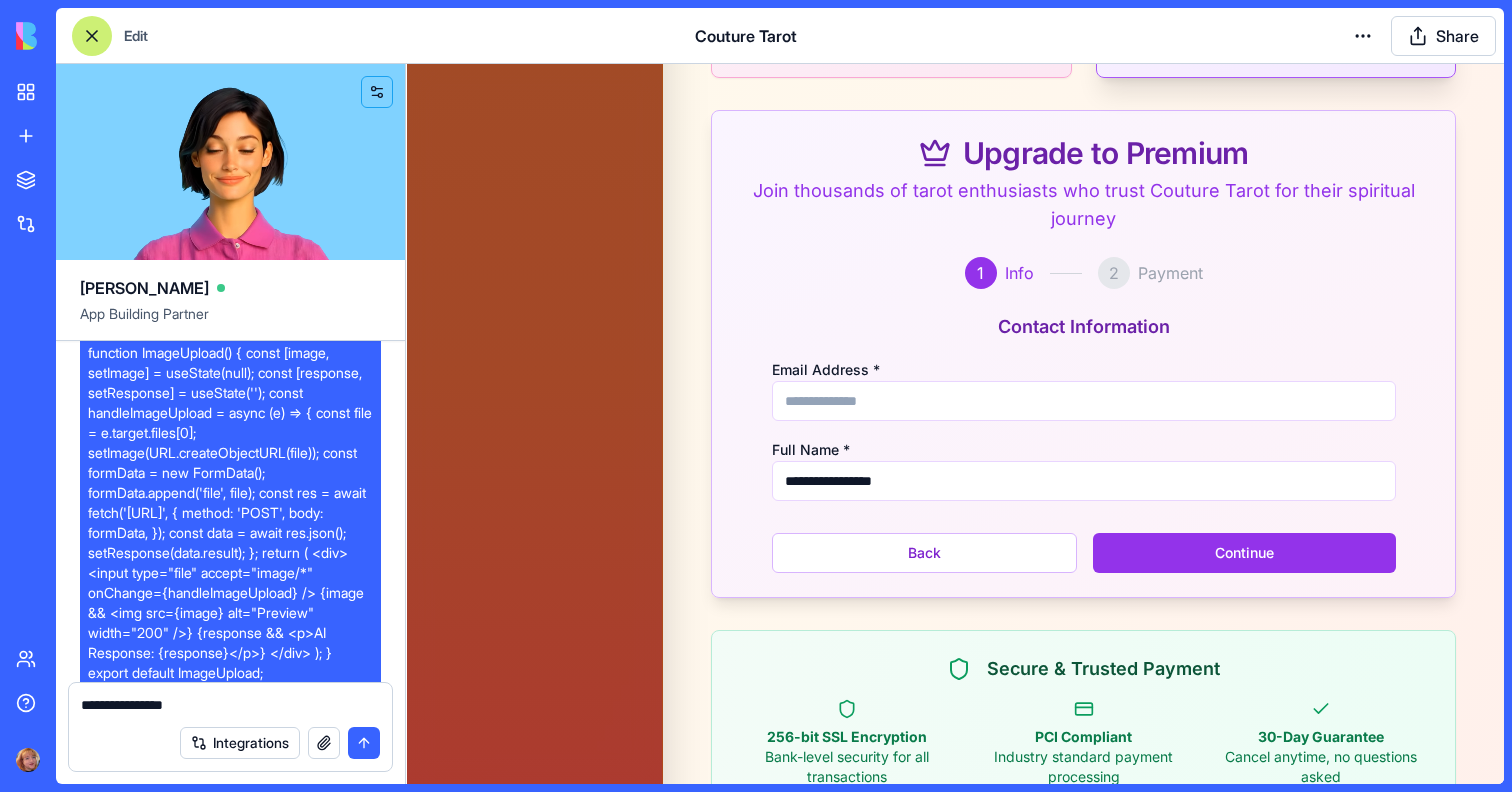 click on "Email Address *" at bounding box center (1084, 401) 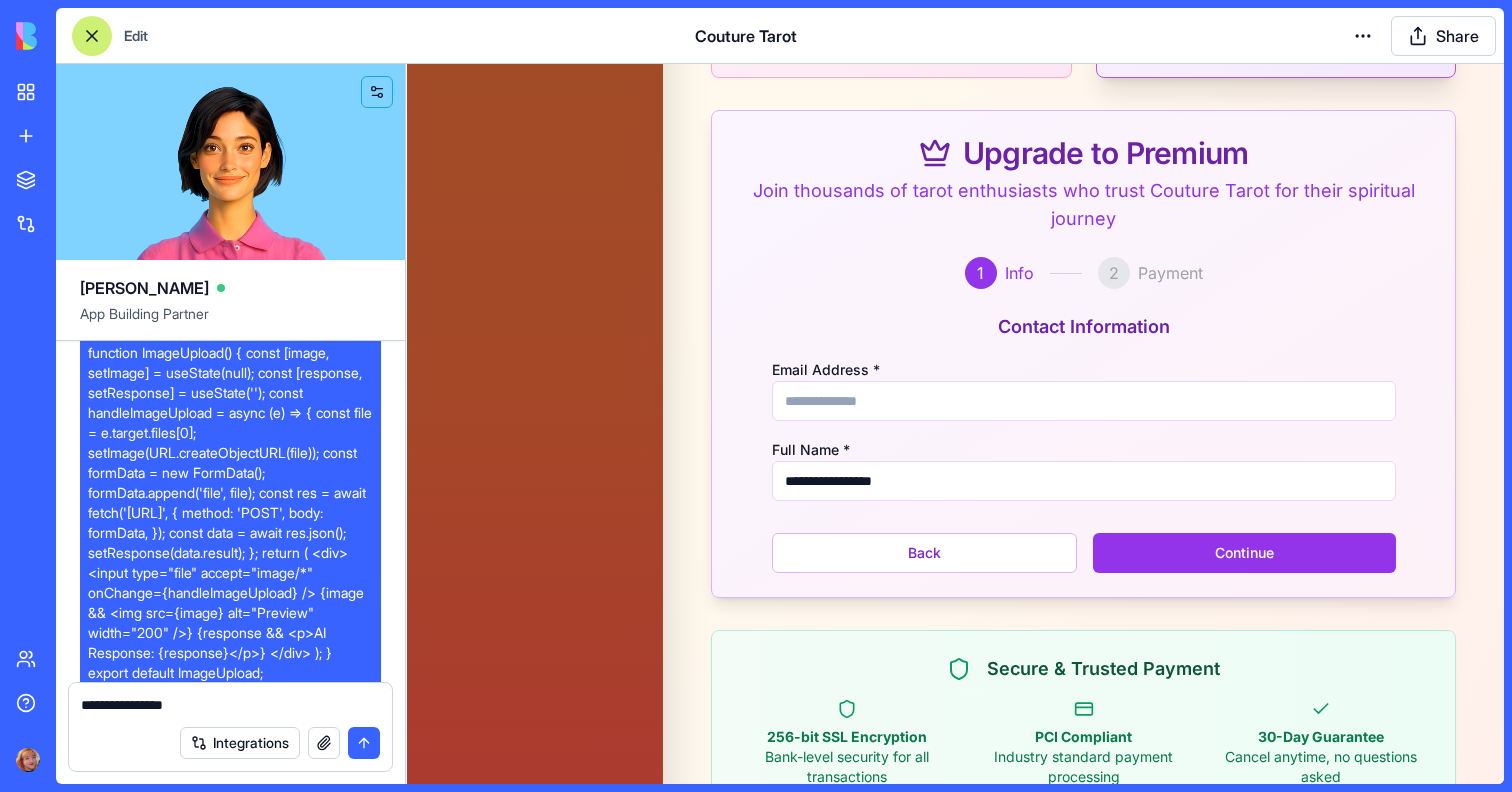 type on "**********" 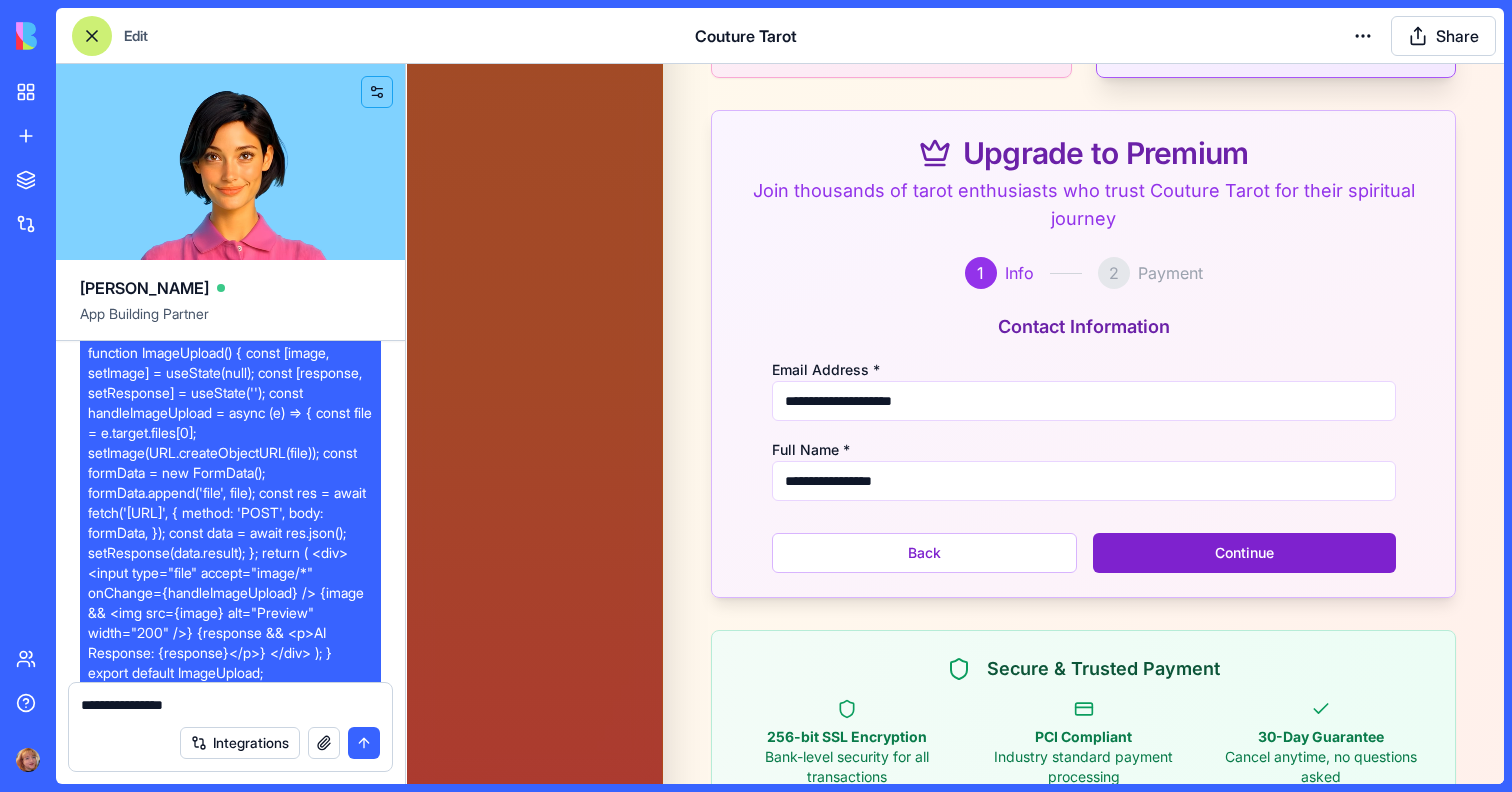 click on "Continue" at bounding box center [1244, 553] 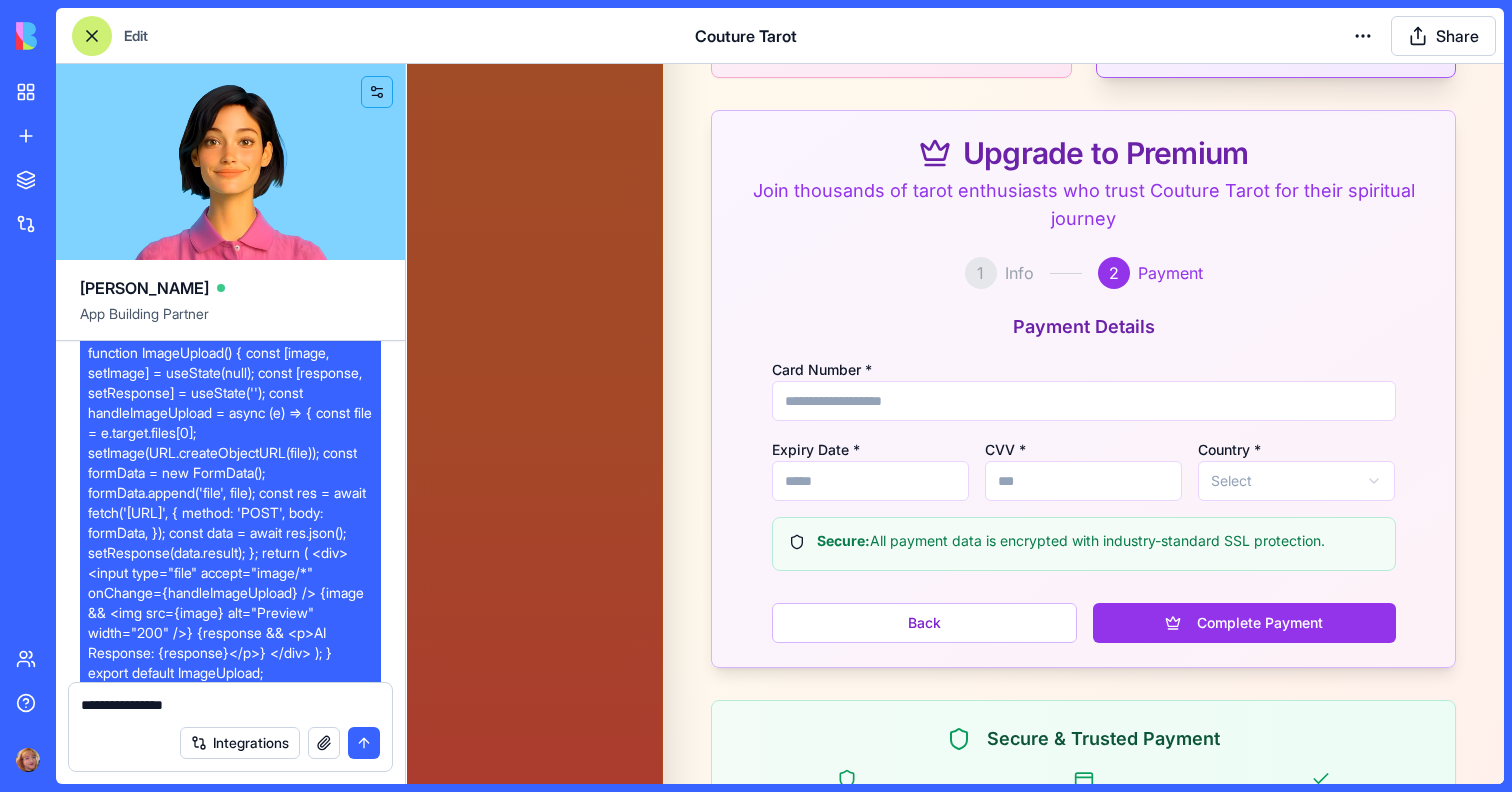 click on "Card Number *" at bounding box center (1084, 401) 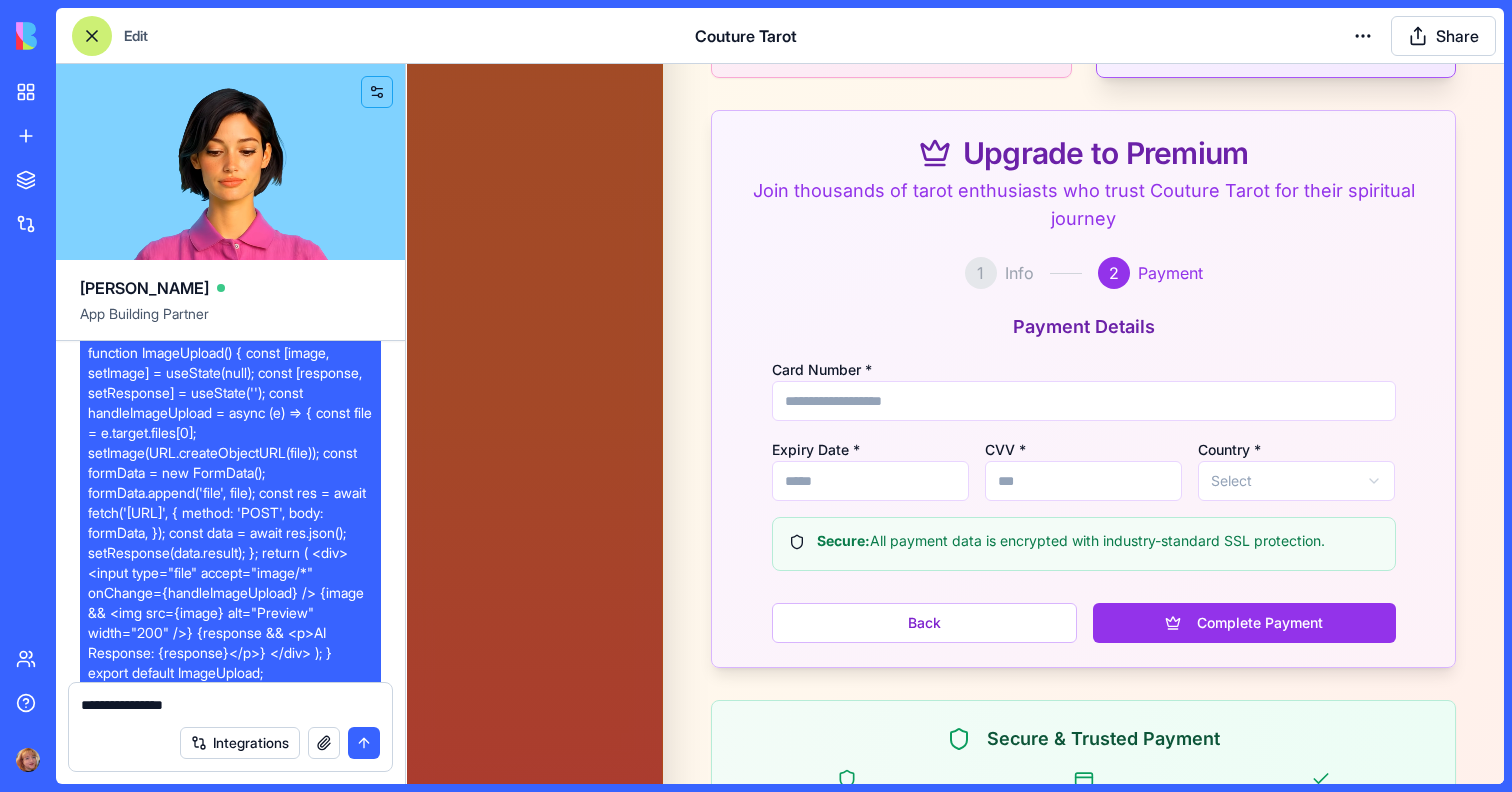 type on "**********" 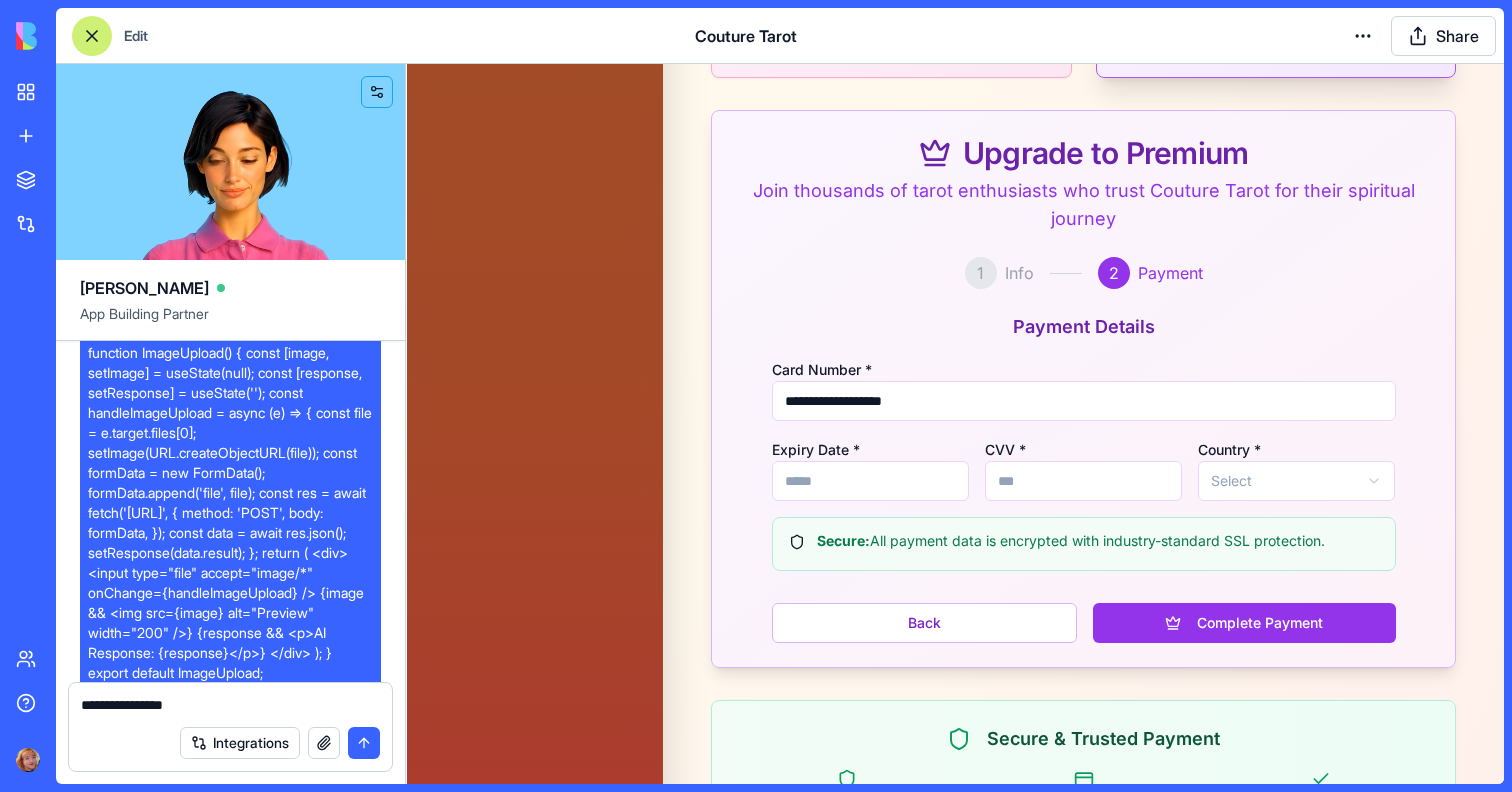 type on "*****" 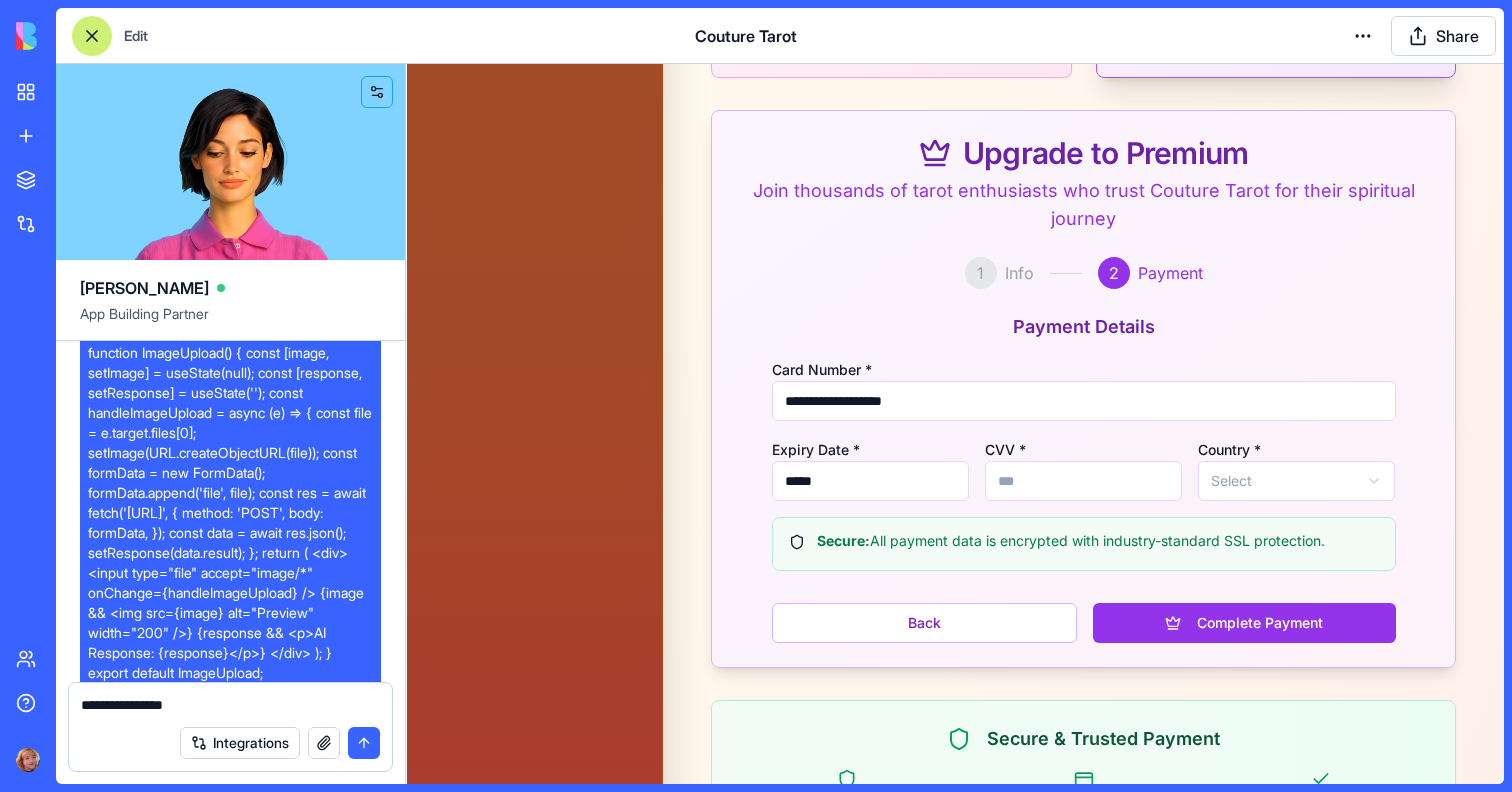 click on "CVV *" at bounding box center [1083, 481] 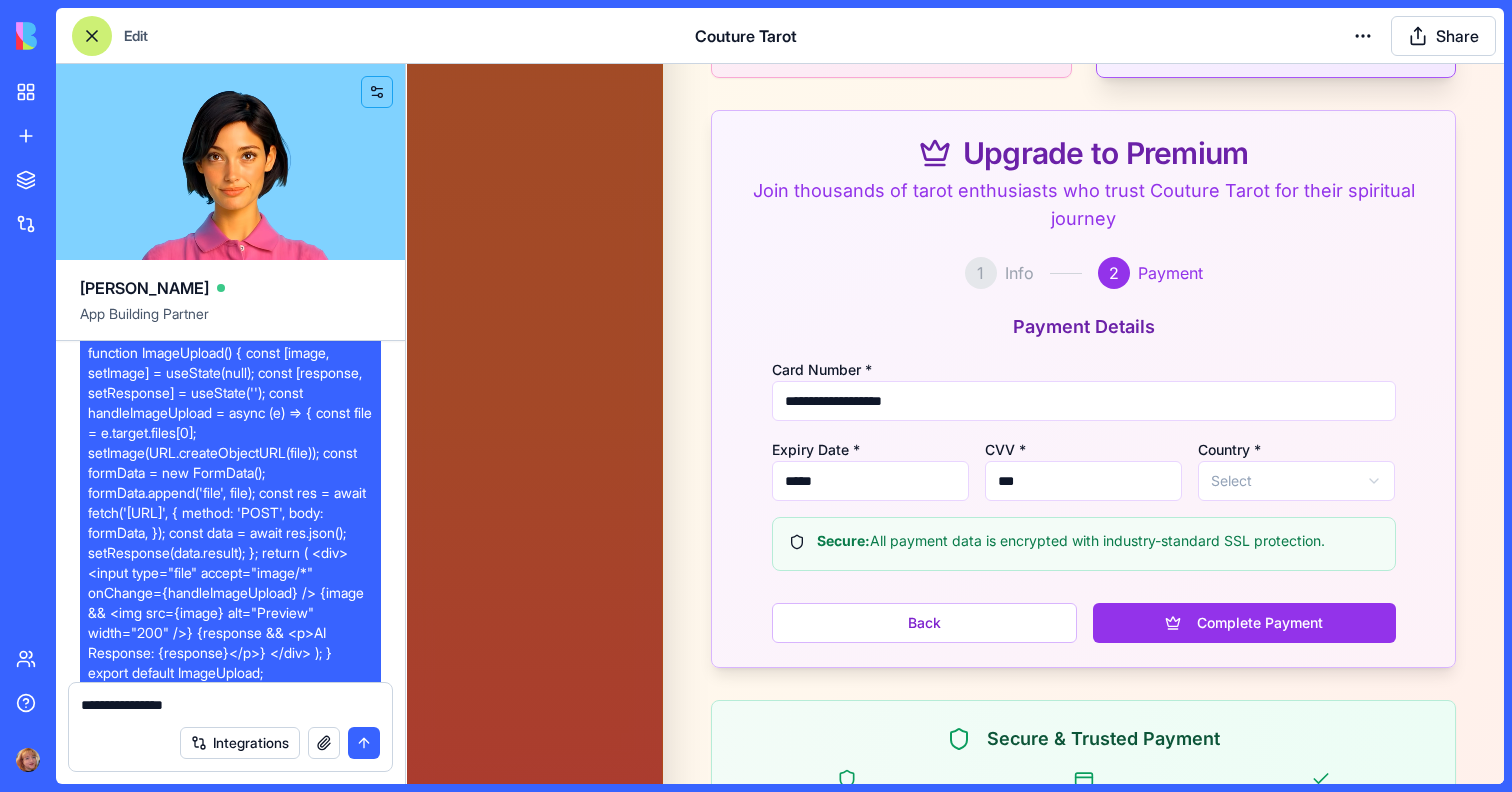 click on "🔮 Couture Tarot Professional Tarot Readings Home Reading Card Directory Daily Card Saved Readings Membership Premium Membership Unlock the full power of Couture Tarot with premium features designed to enhance your spiritual journey and preserve your mystical insights forever. Free Tier $0 Perfect for exploring tarot Save Unlimited Readings Never lose a meaningful reading again. Build your personal tarot library. ✕ Personal Notes & Insights Add your own thoughts and reflections to each saved reading. ✕ Search & Organization Find any reading instantly by keywords, dates, or card types. ✕ Reading History Timeline Track your spiritual journey and see patterns over time. ✕ Unlimited Daily Readings Limited: 1 per day Limited Full Card Directory Access Complete access to all 78 tarot cards with detailed meanings. Most Popular Premium $5 /month For dedicated tarot enthusiasts Save Unlimited Readings Never lose a meaningful reading again. Build your personal tarot library. Personal Notes & Insights" at bounding box center (955, 363) 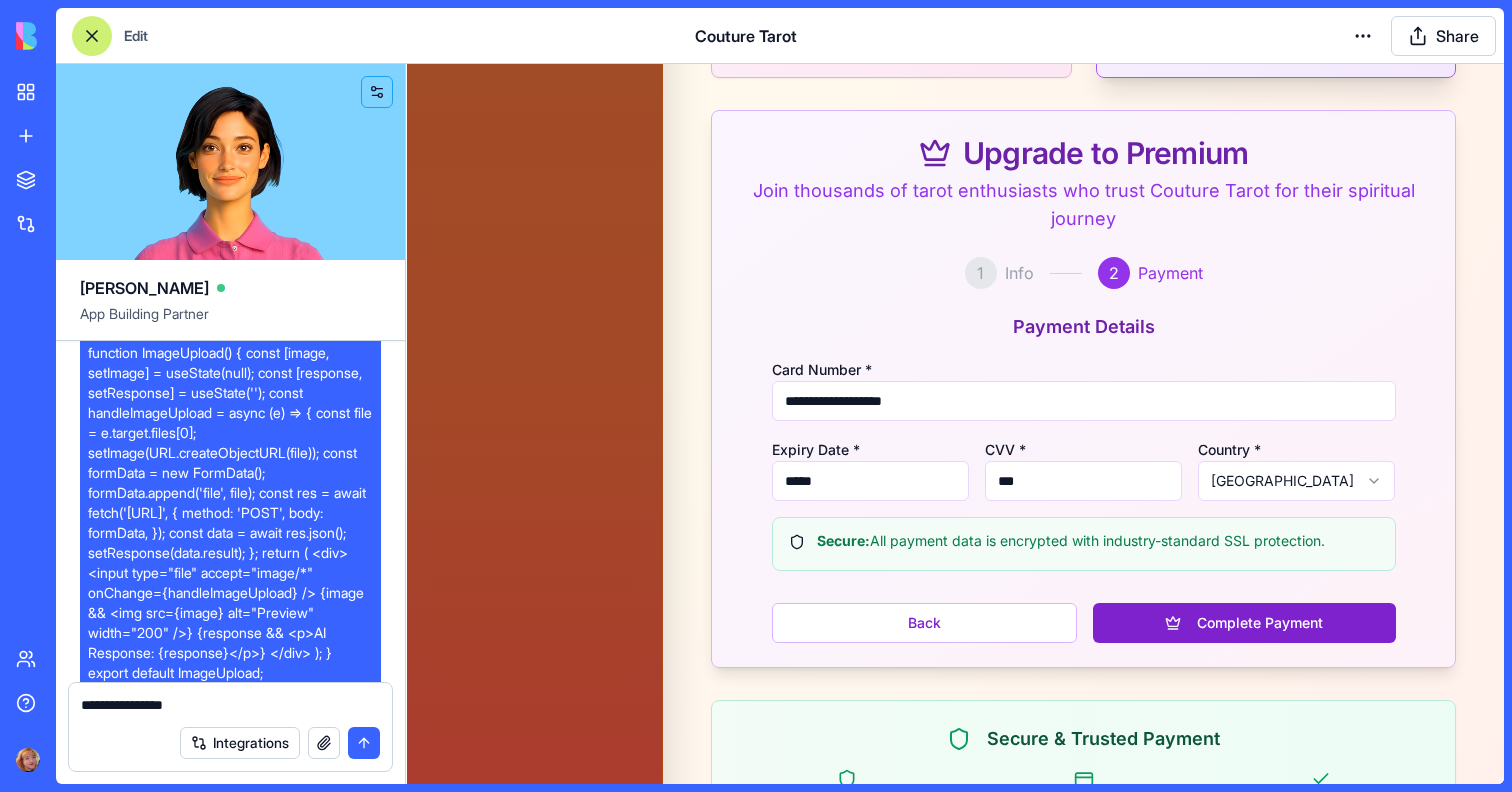 click on "Complete Payment" at bounding box center [1244, 623] 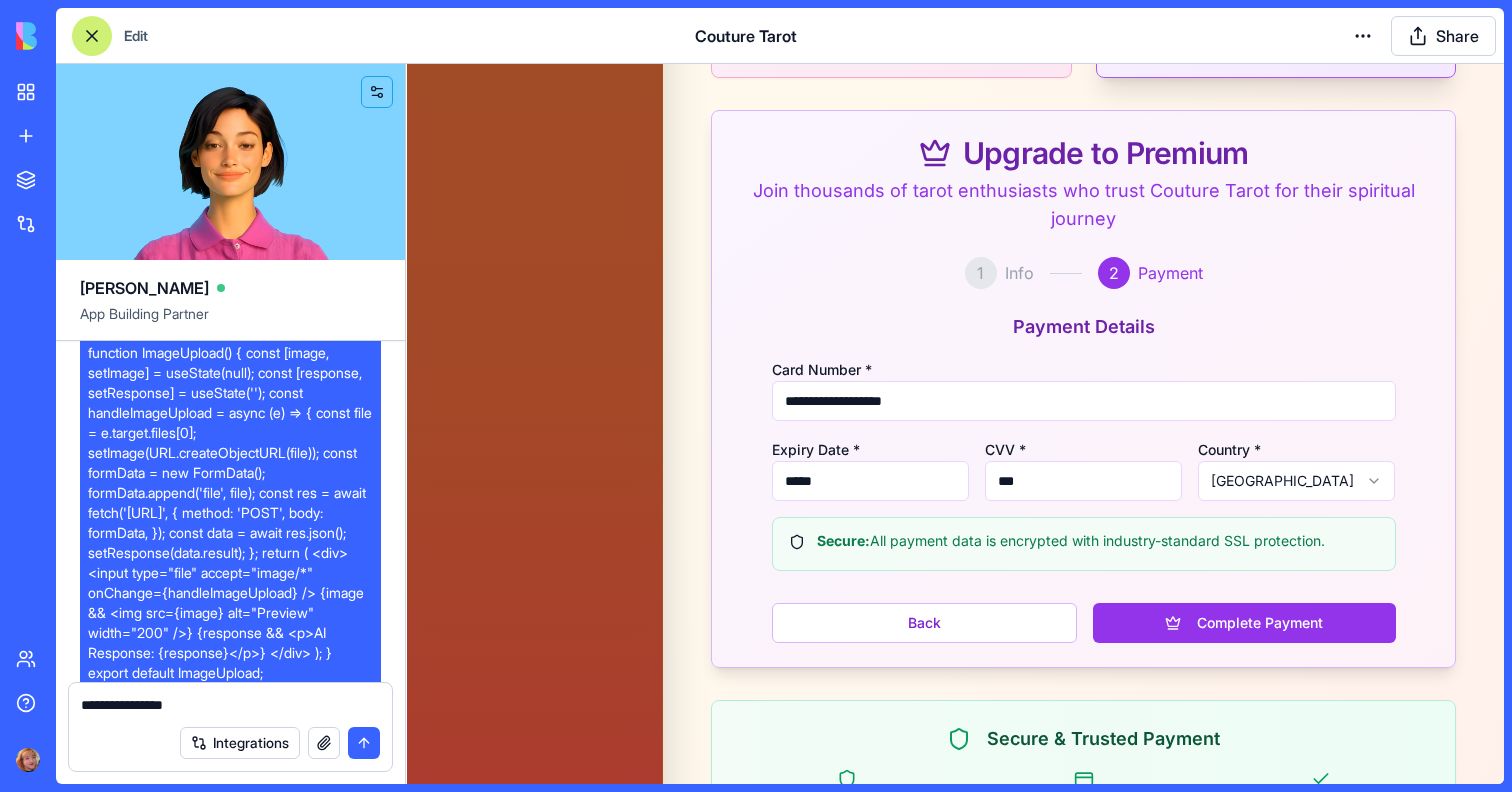 click on "***" at bounding box center (1083, 481) 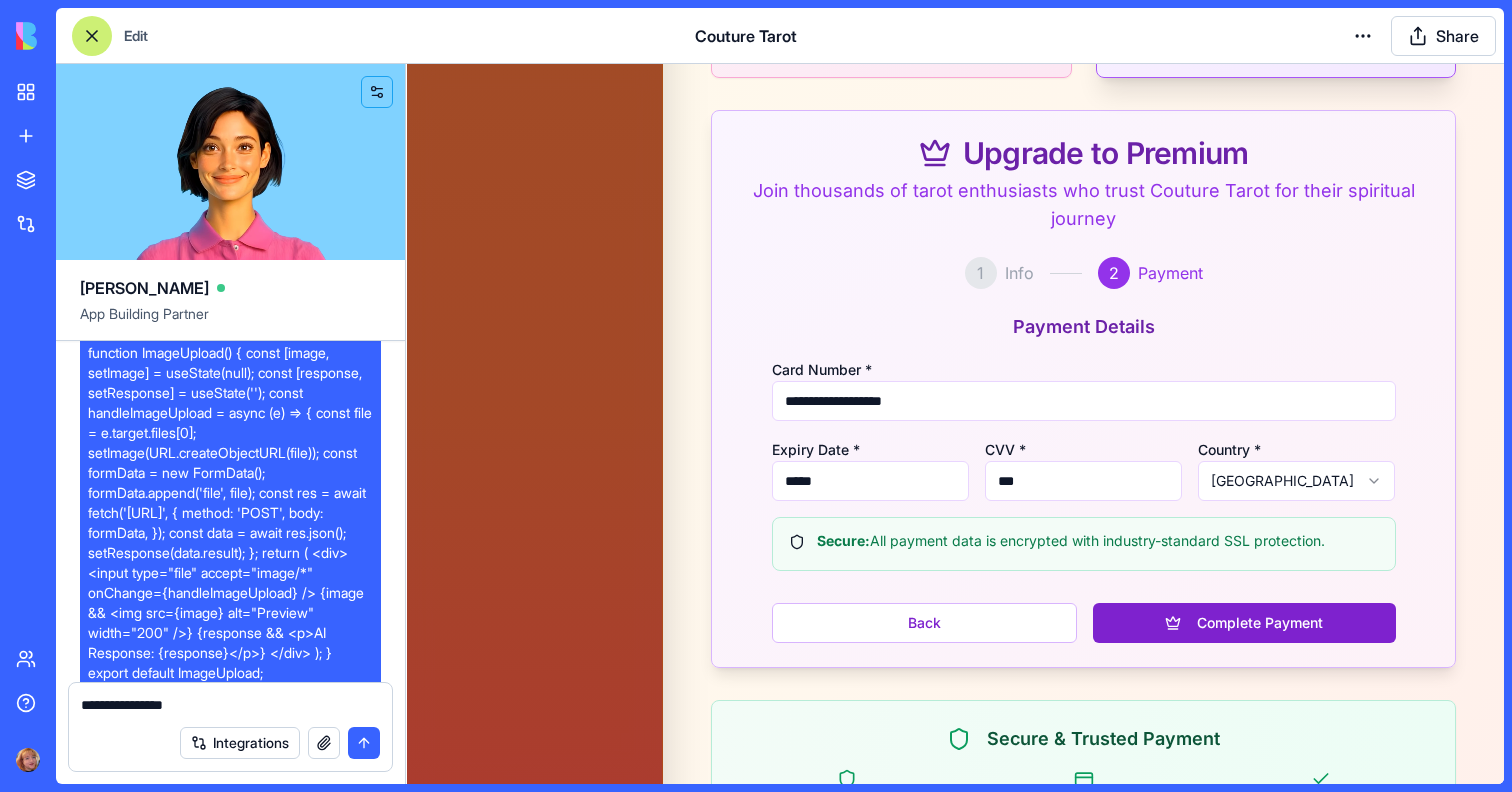 type on "***" 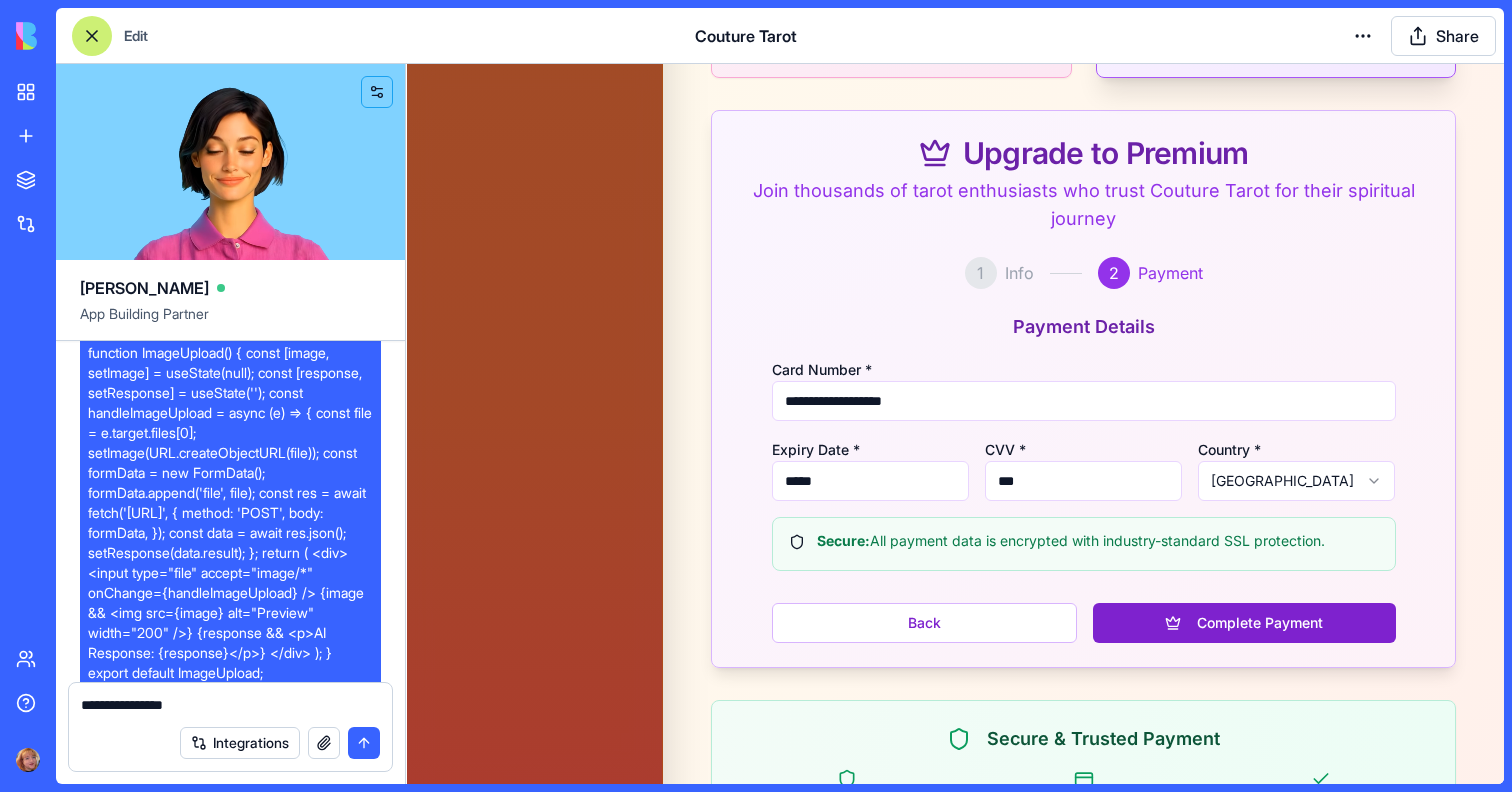 click on "Complete Payment" at bounding box center (1244, 623) 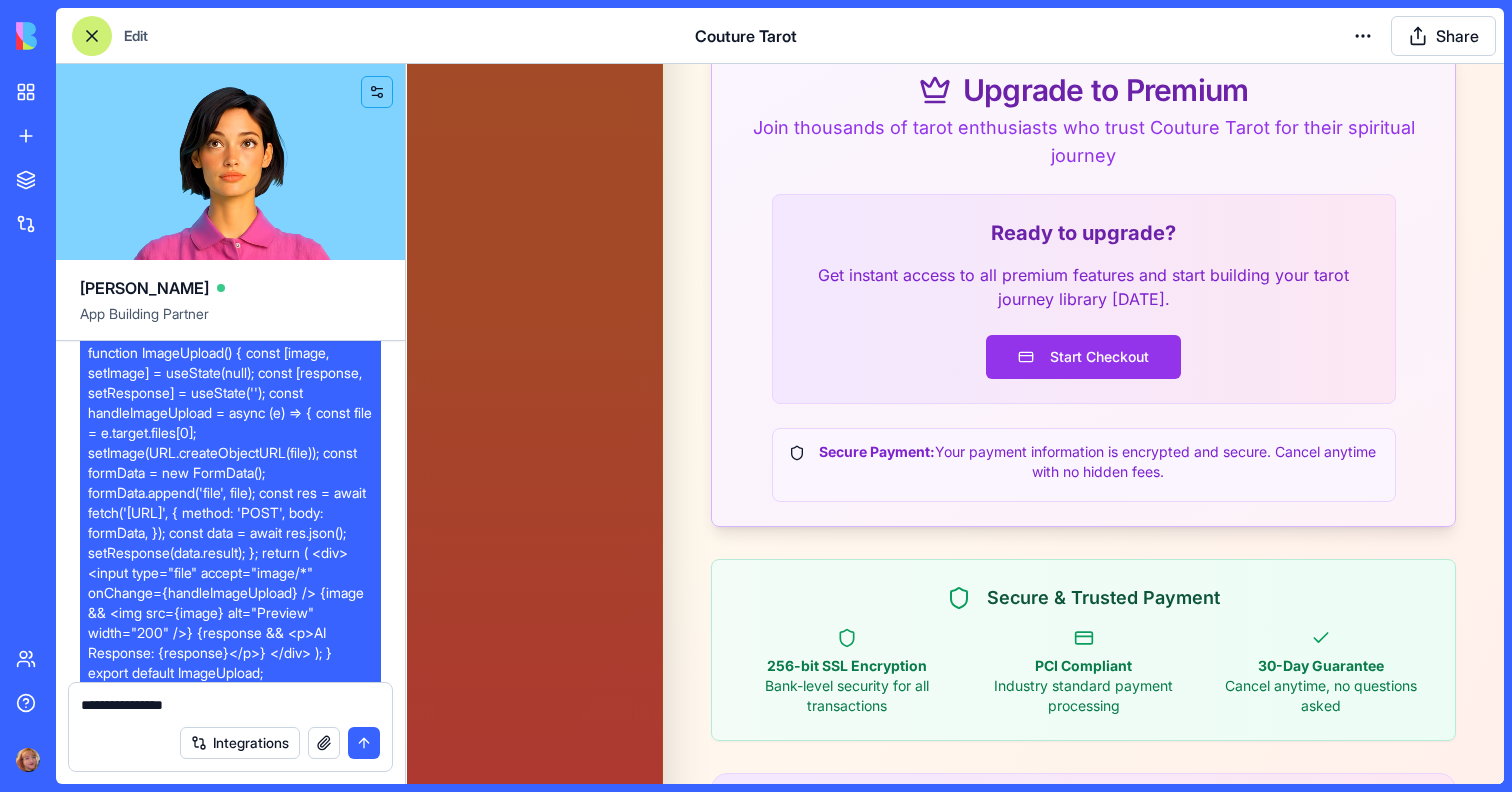 scroll, scrollTop: 1038, scrollLeft: 0, axis: vertical 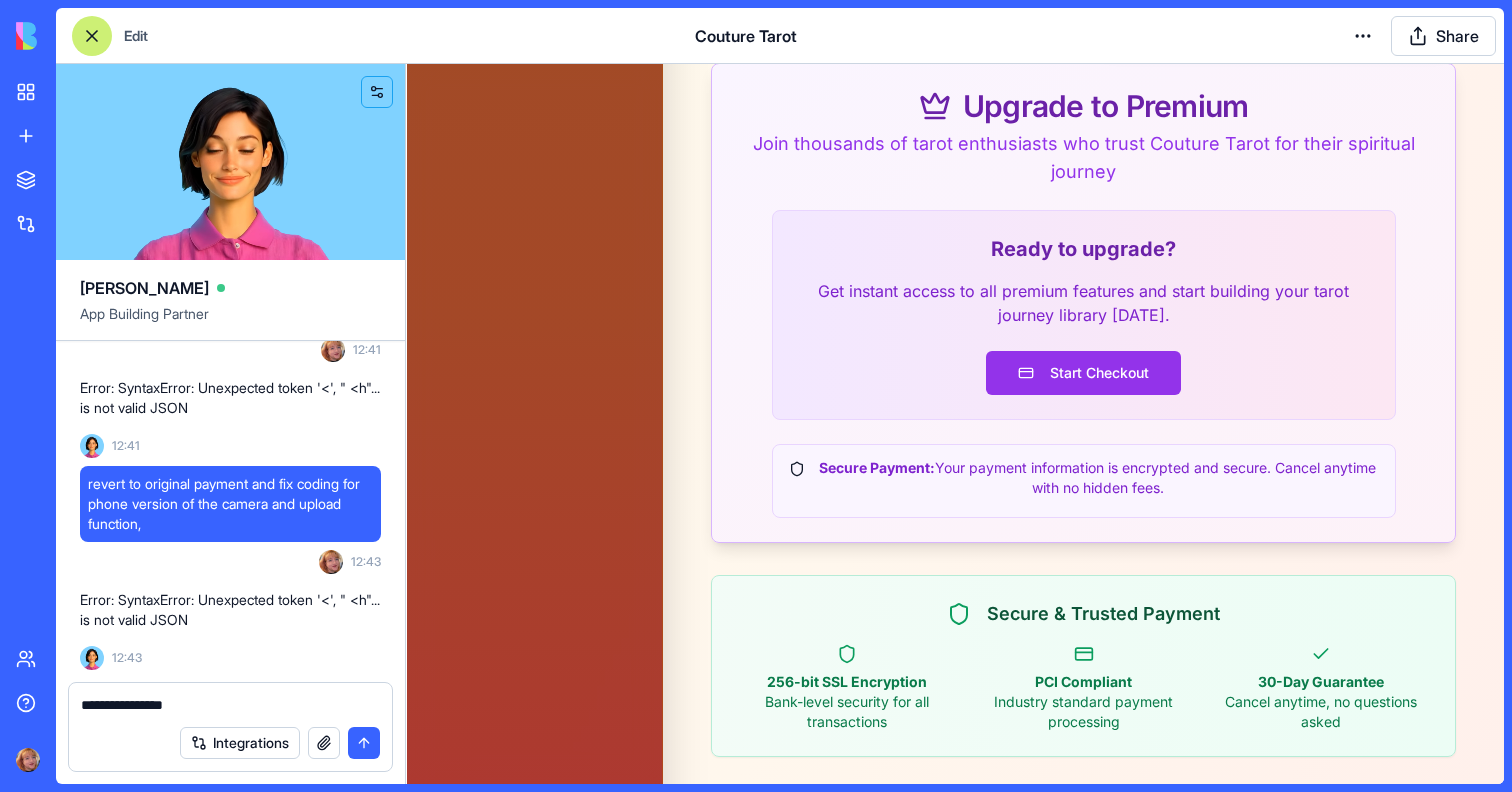 drag, startPoint x: 225, startPoint y: 702, endPoint x: 0, endPoint y: 702, distance: 225 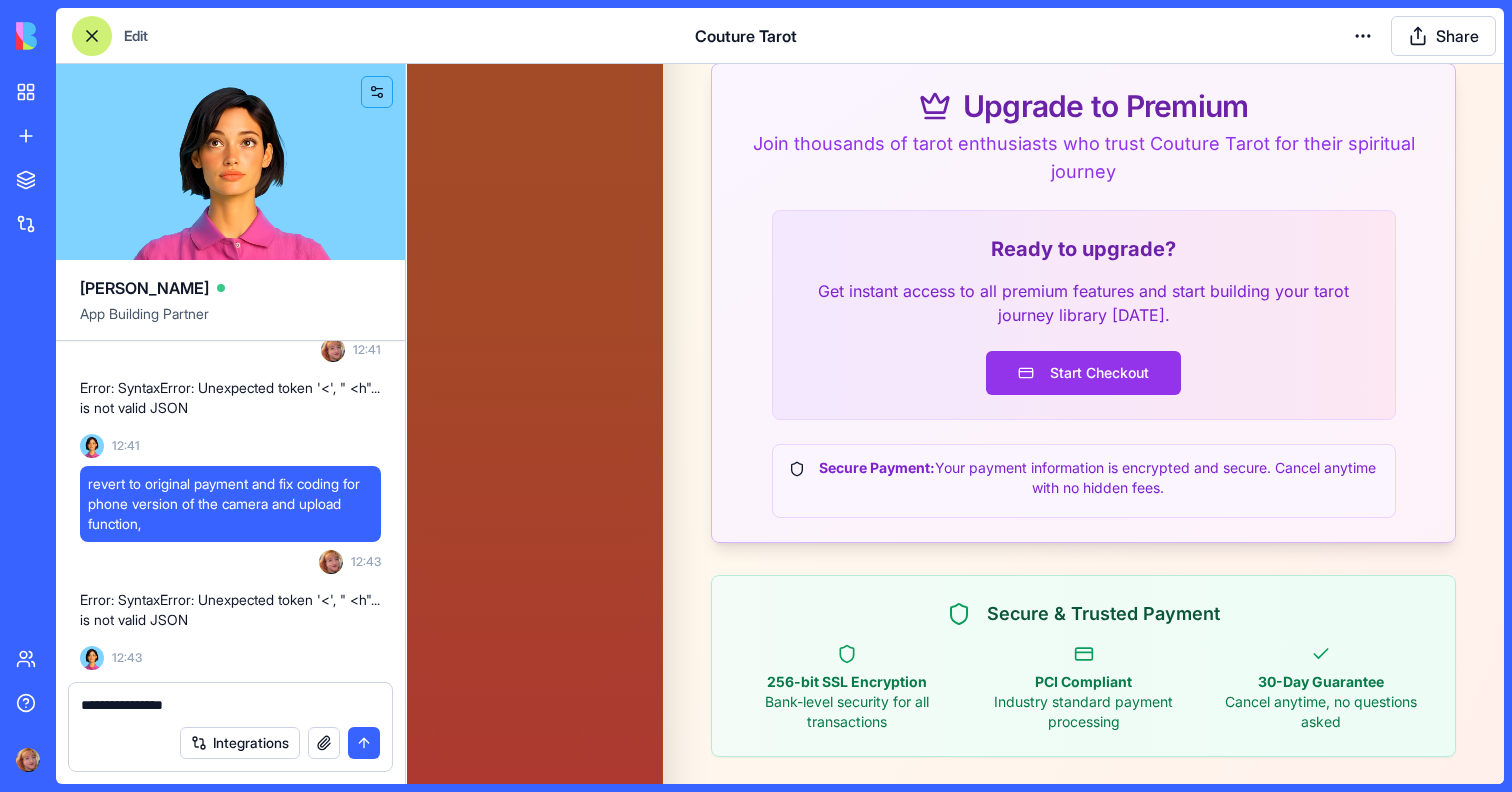 click on "My Apps New App
To pick up a draggable item, press the space bar.
While dragging, use the arrow keys to move the item.
Press space again to drop the item in its new position, or press escape to cancel.
Marketplace Integrations Team Help Edit Couture Tarot Share [PERSON_NAME] App Building Partner Undo 10:15 Hi there! I'm going to build you a magical tarot reading app that captures your real-life card spreads and delivers insightful readings. Your Couture Tarot app will have card recognition, a study directory, and membership options - all with that cozy coffee shop vibe you're looking for! ☕
🔮 Tarot Magic Coming Right Up! I need to create the tables for our tarot app first. Let's set up the data structure: Now I'll populate the TarotCards and Spreads tables with some initial data: I notice there's an issue with the column names in the Spreads table. Let me fix that: Now I'll update the Spreads table with the correct data: Now I'll implement the app with all the required features: Naming the app" at bounding box center (756, 396) 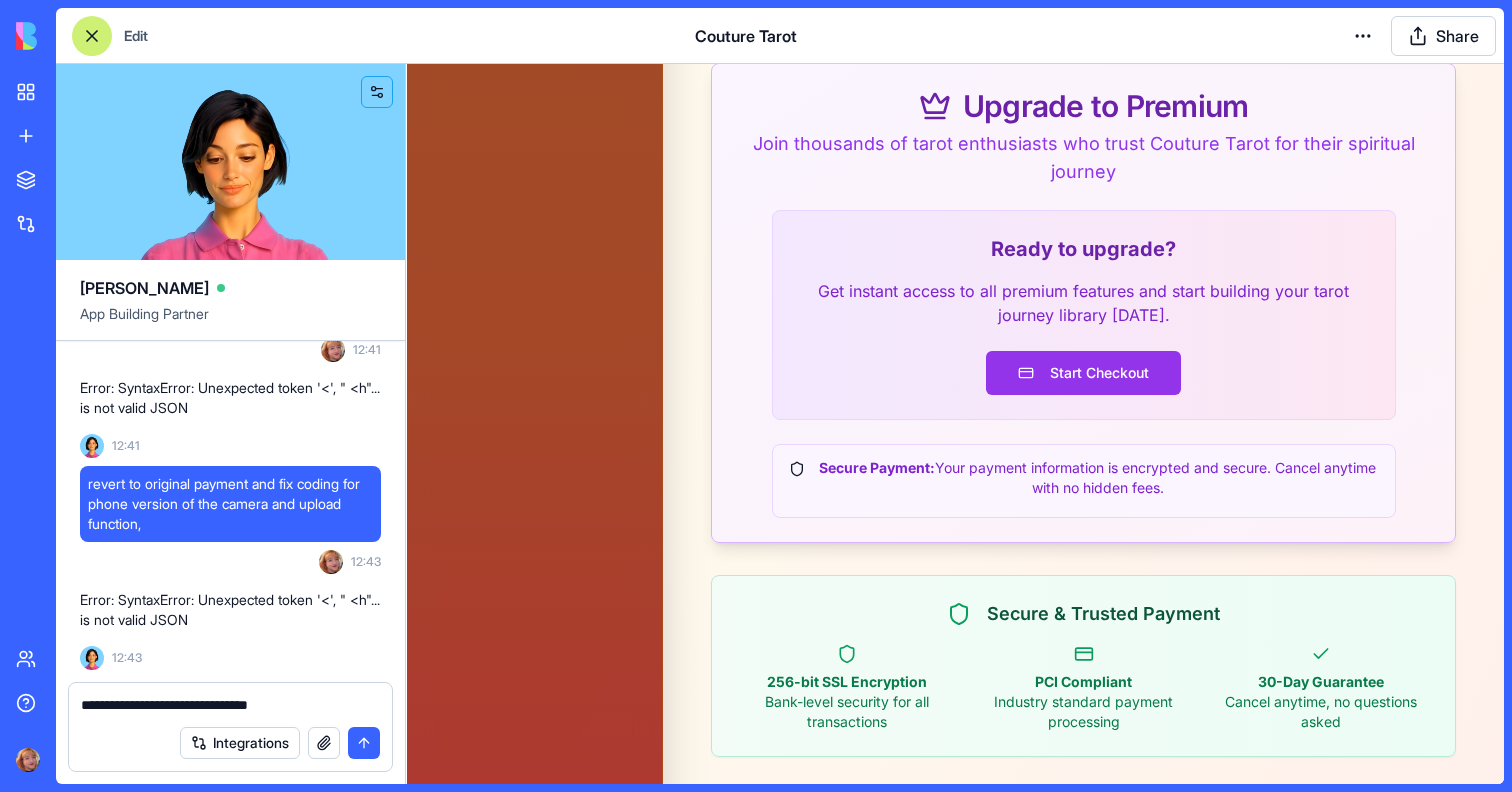 type on "**********" 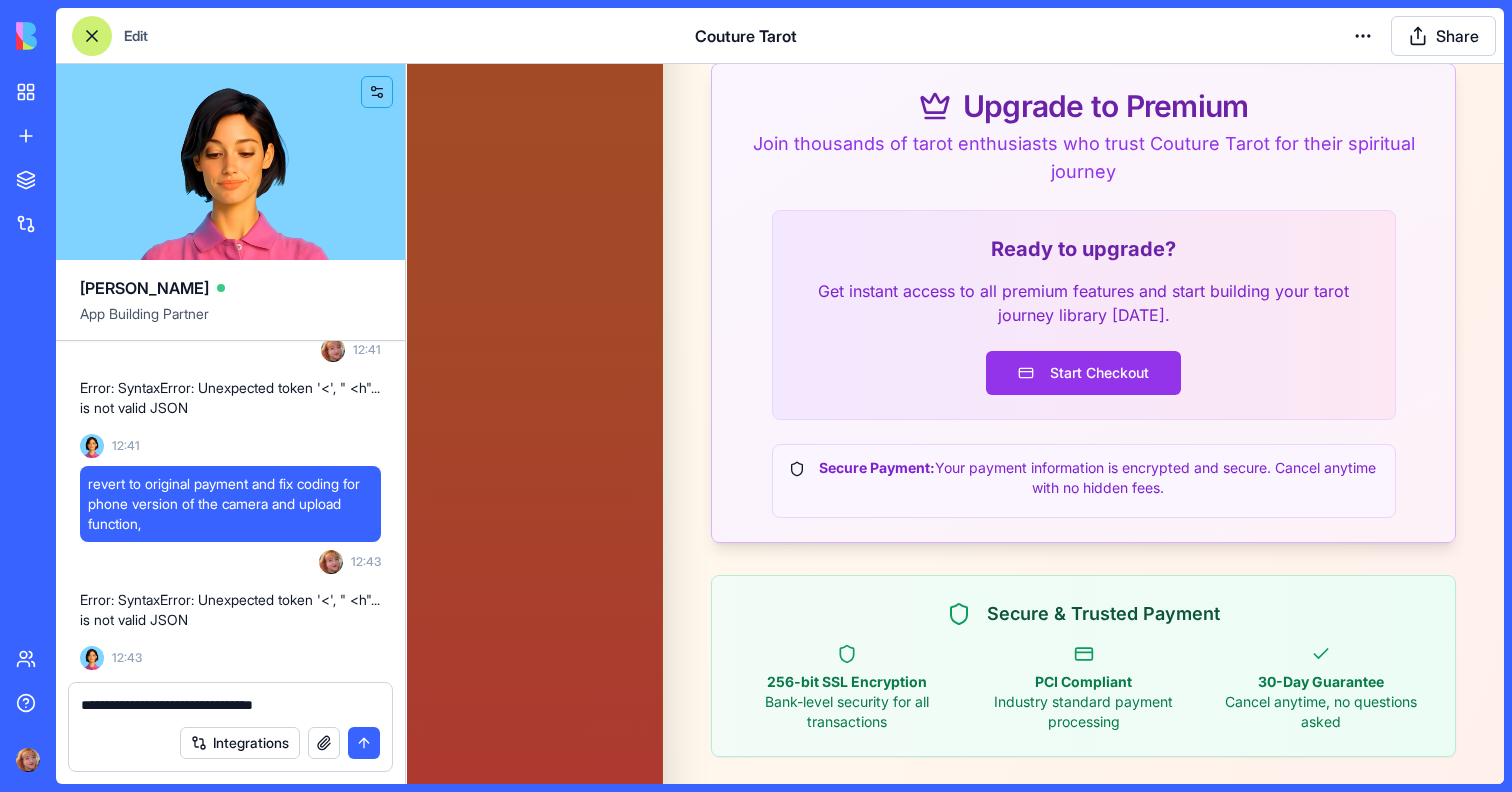 type 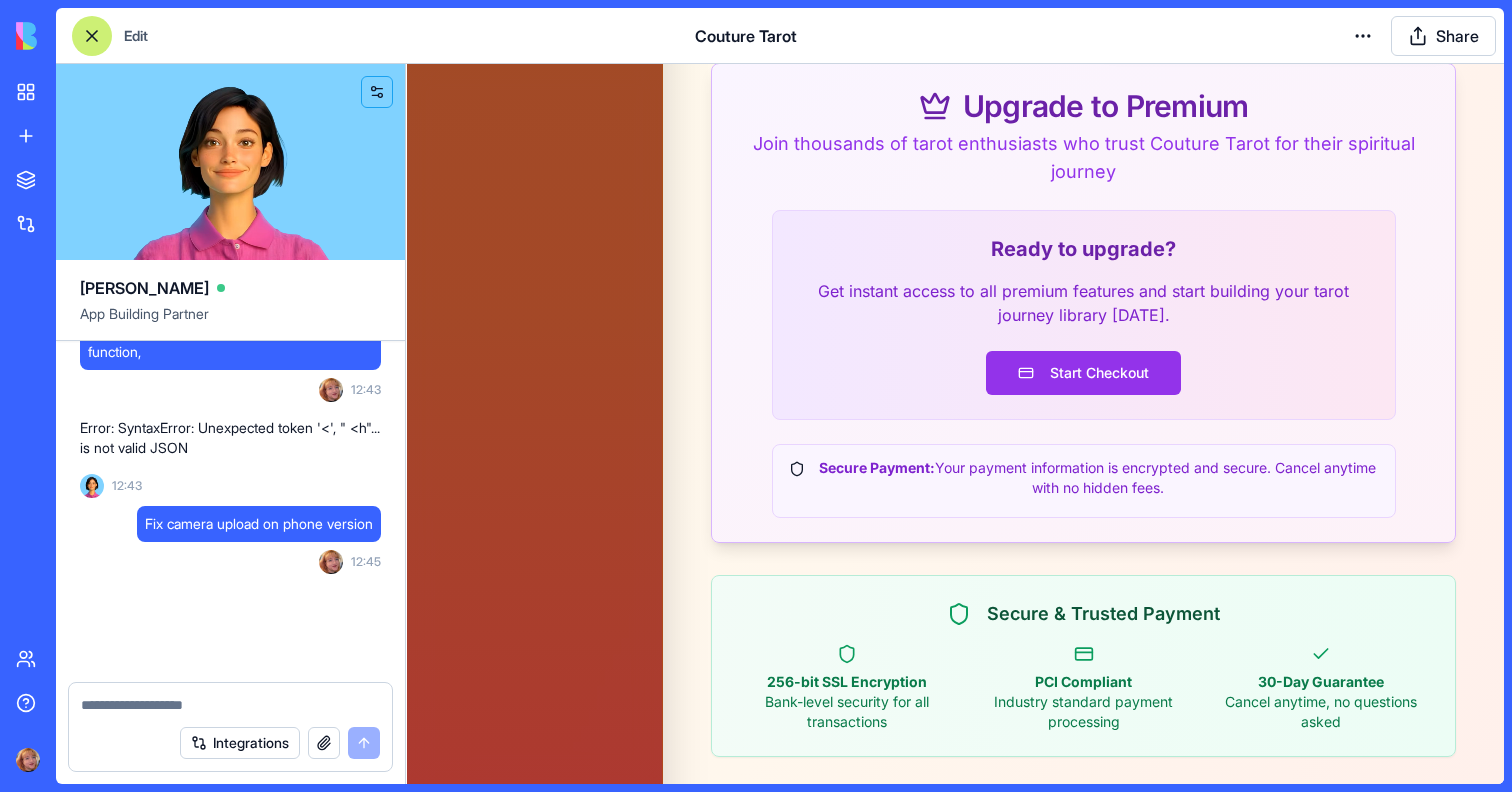 scroll, scrollTop: 70916, scrollLeft: 1, axis: both 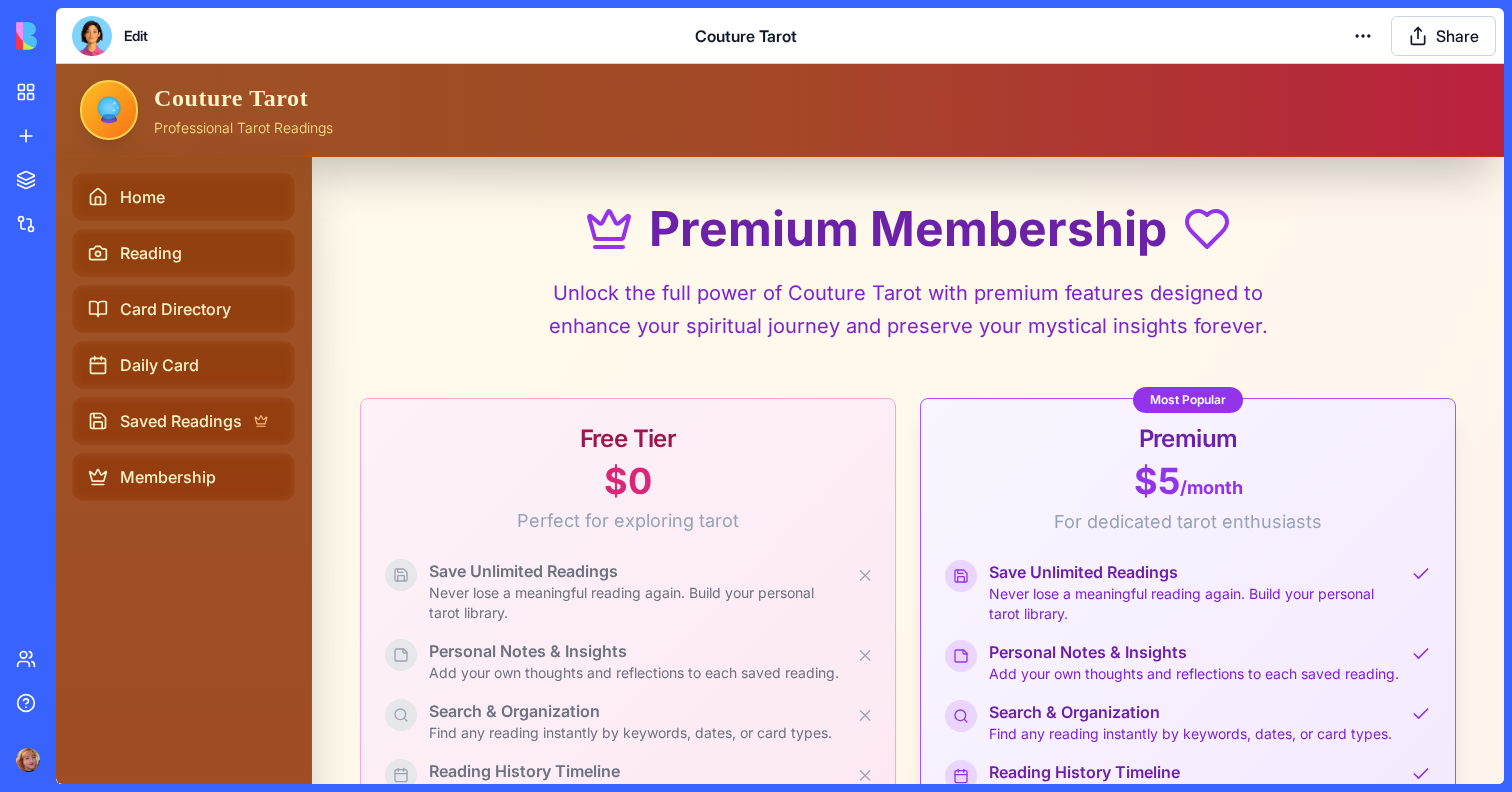 click at bounding box center [92, 36] 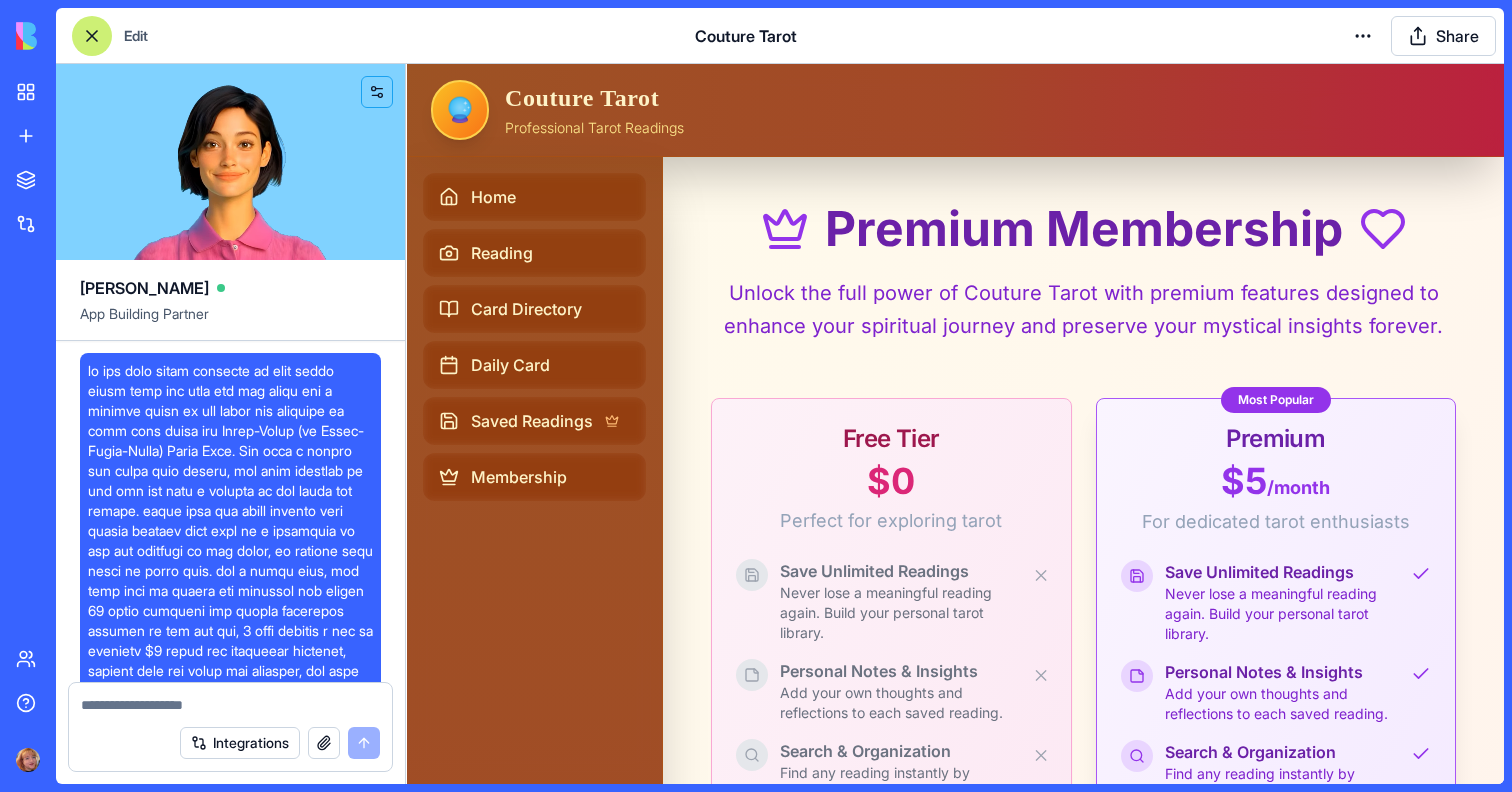 scroll, scrollTop: 69960, scrollLeft: 0, axis: vertical 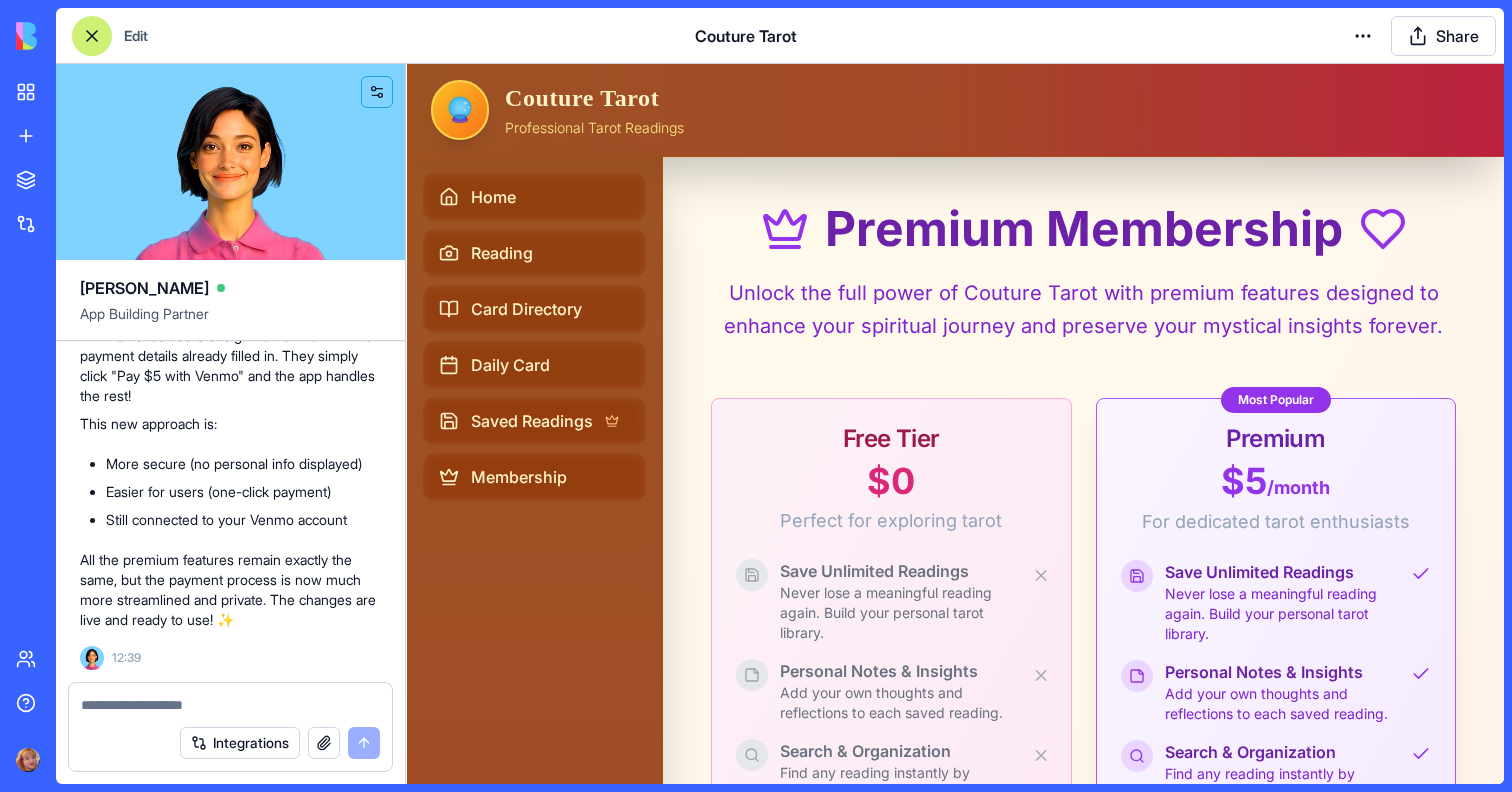 click at bounding box center (230, 705) 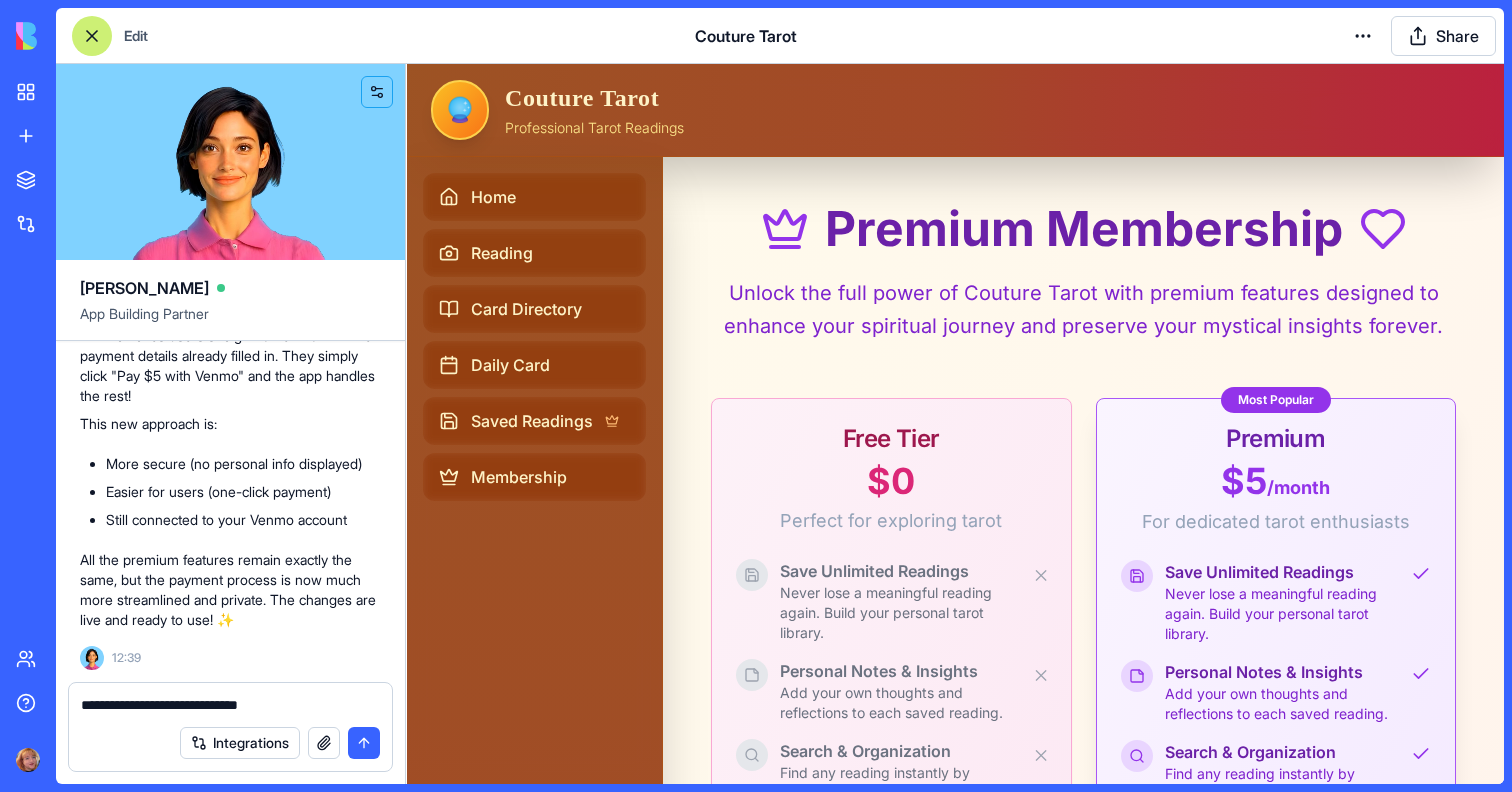 type on "**********" 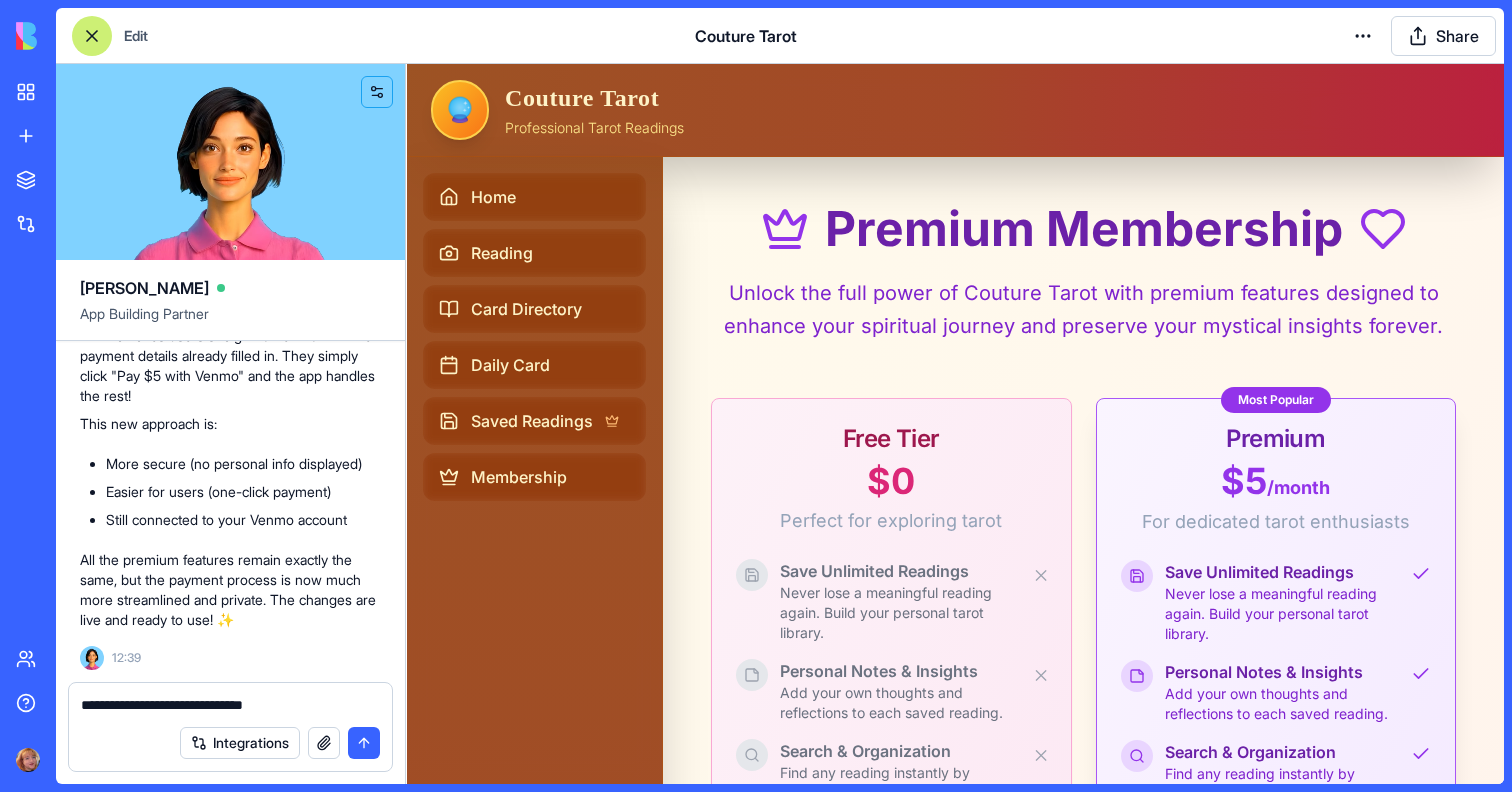 type 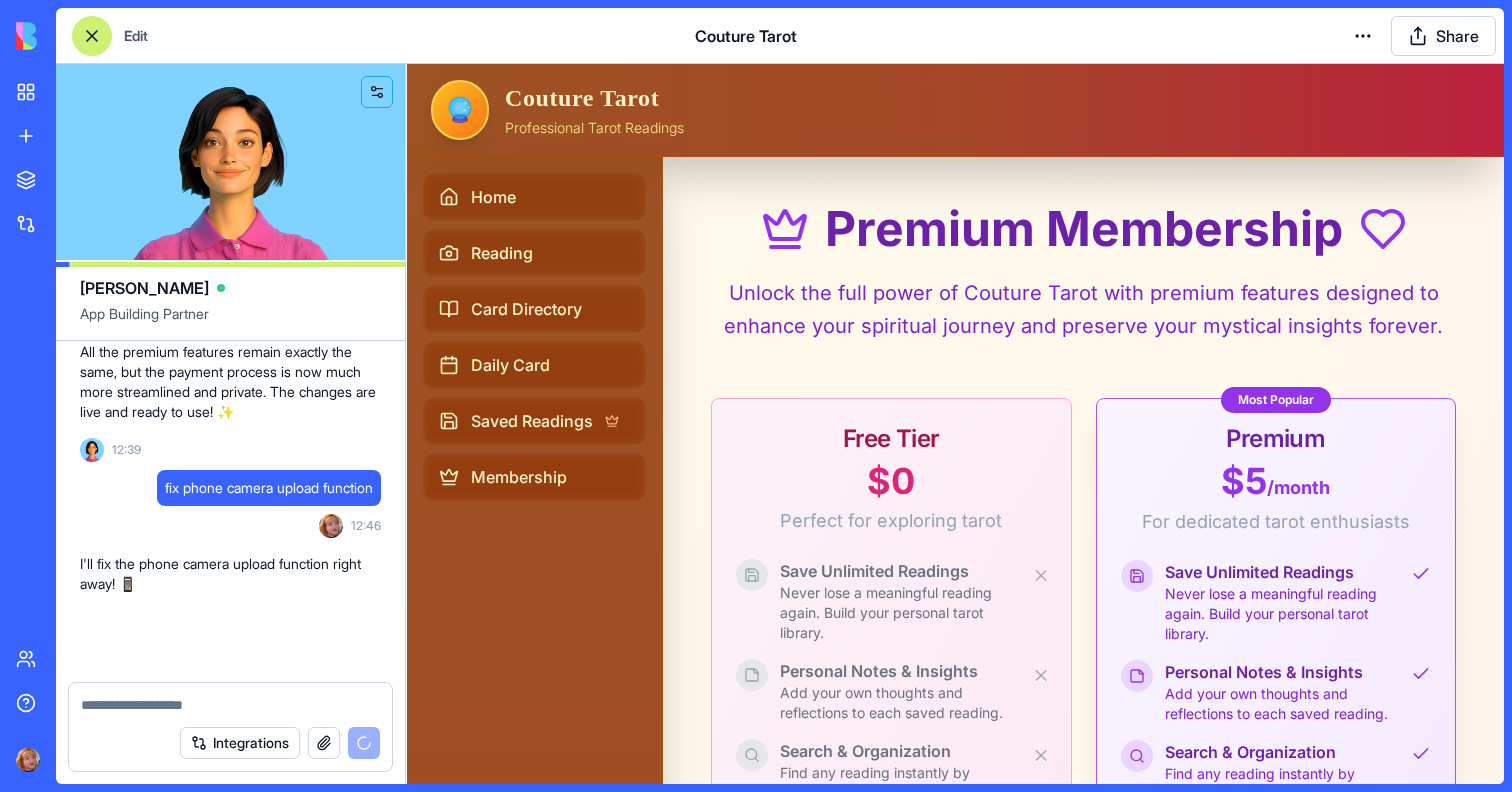 scroll, scrollTop: 70168, scrollLeft: 0, axis: vertical 